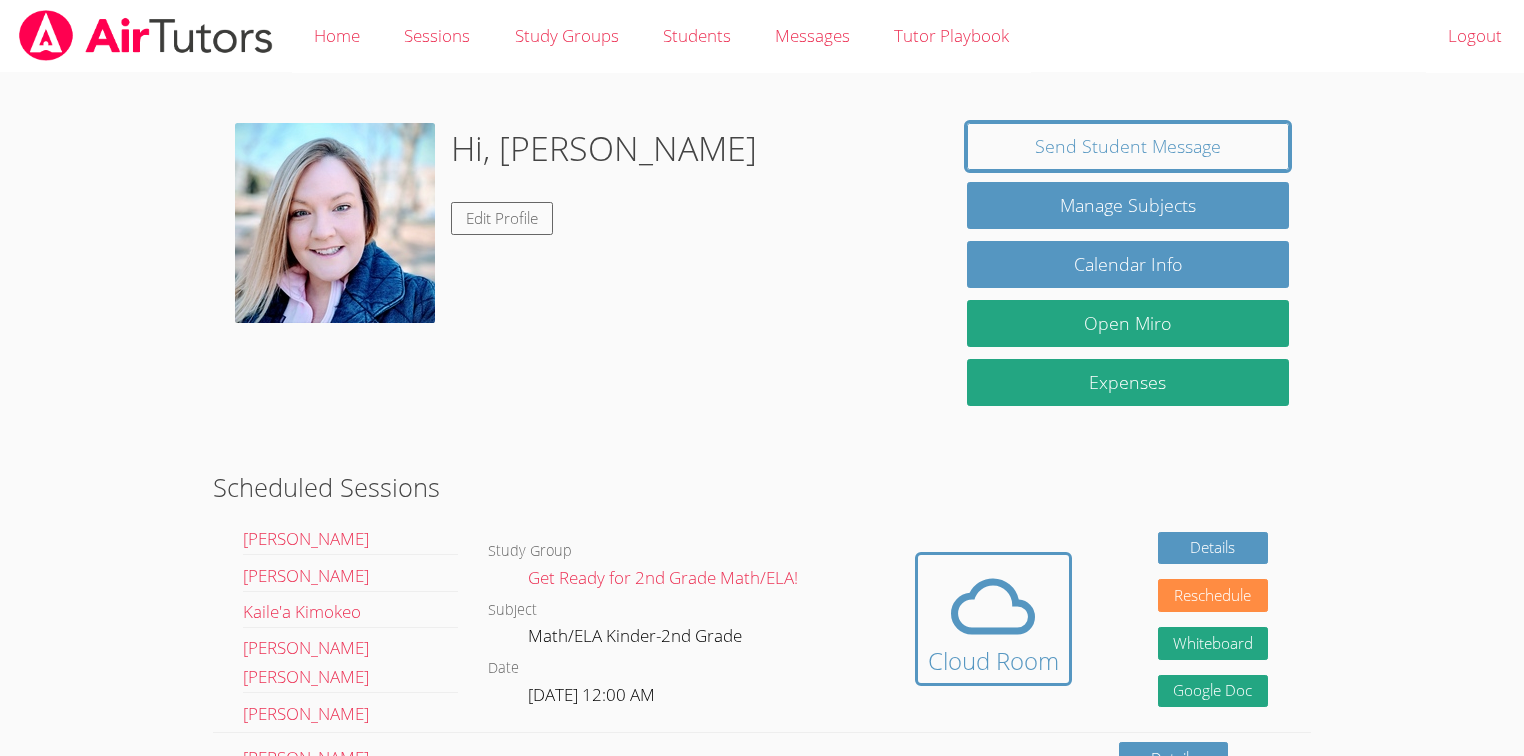 scroll, scrollTop: 0, scrollLeft: 0, axis: both 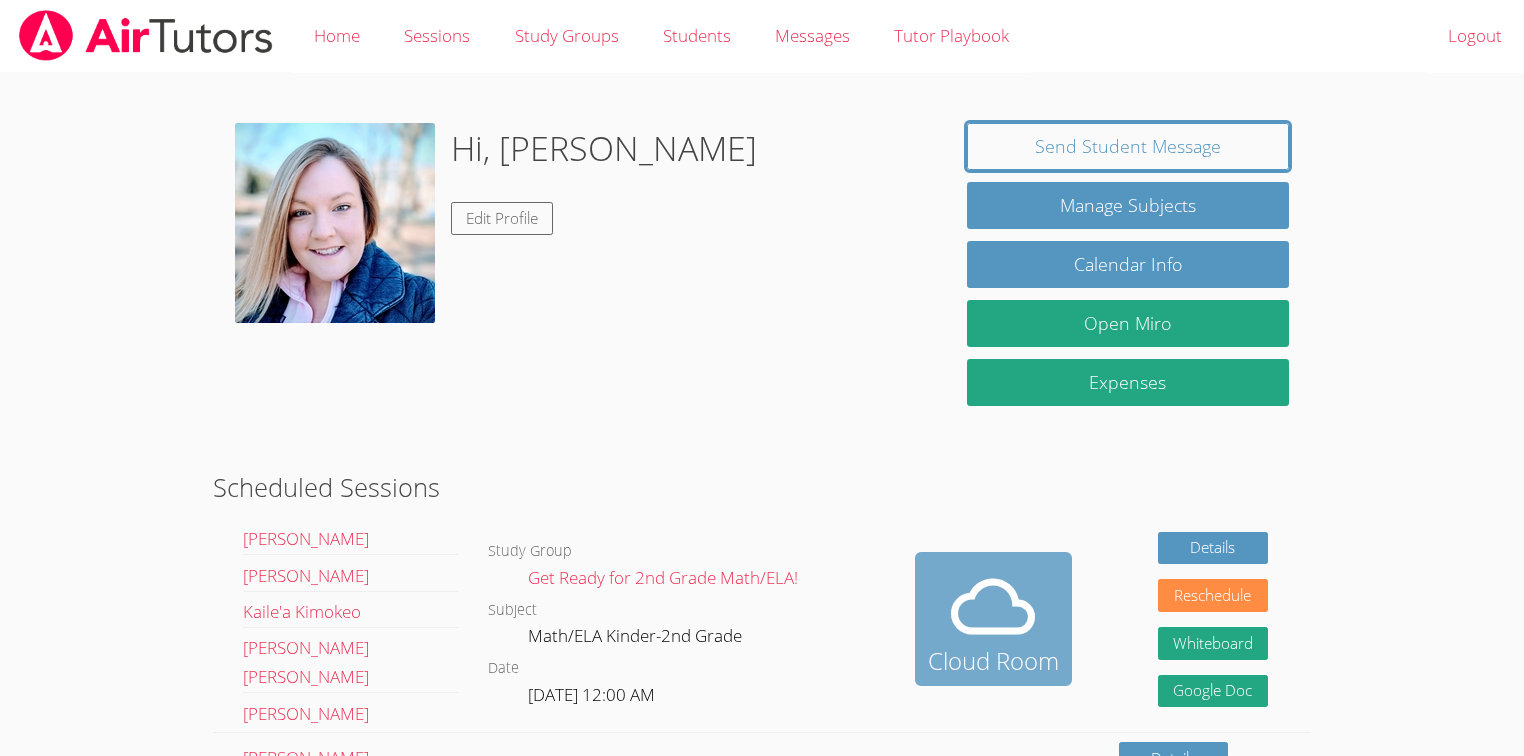 click at bounding box center [993, 607] 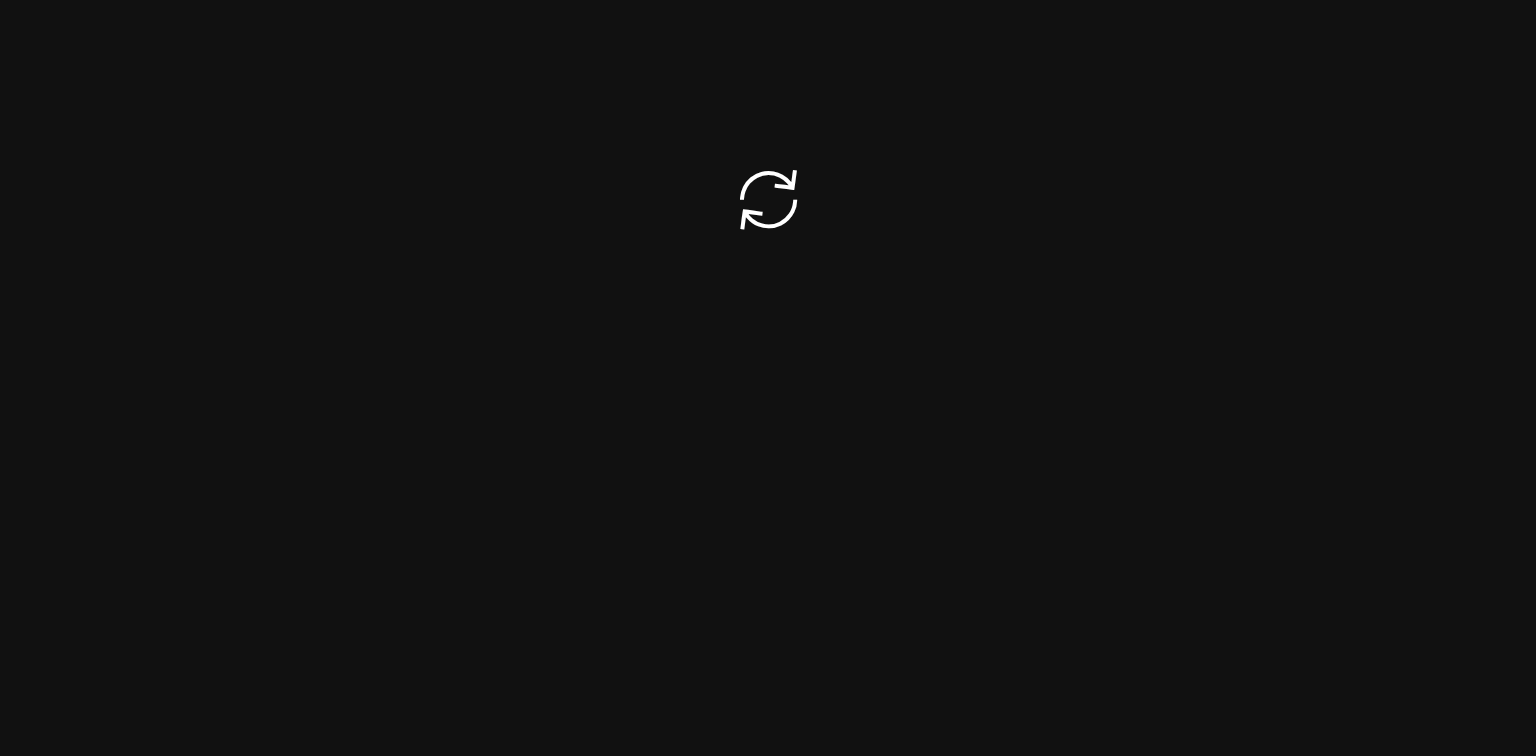 scroll, scrollTop: 0, scrollLeft: 0, axis: both 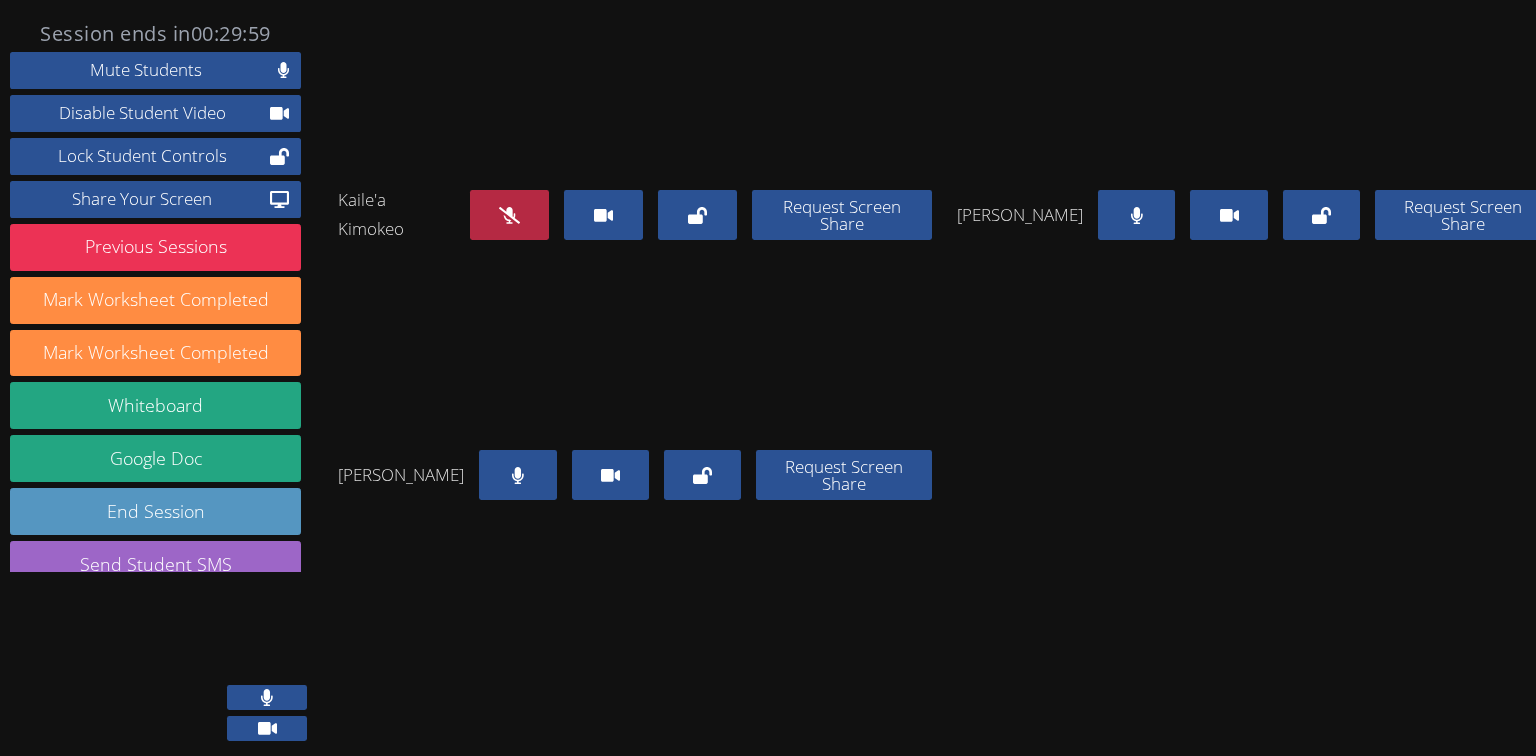 click at bounding box center [1136, 215] 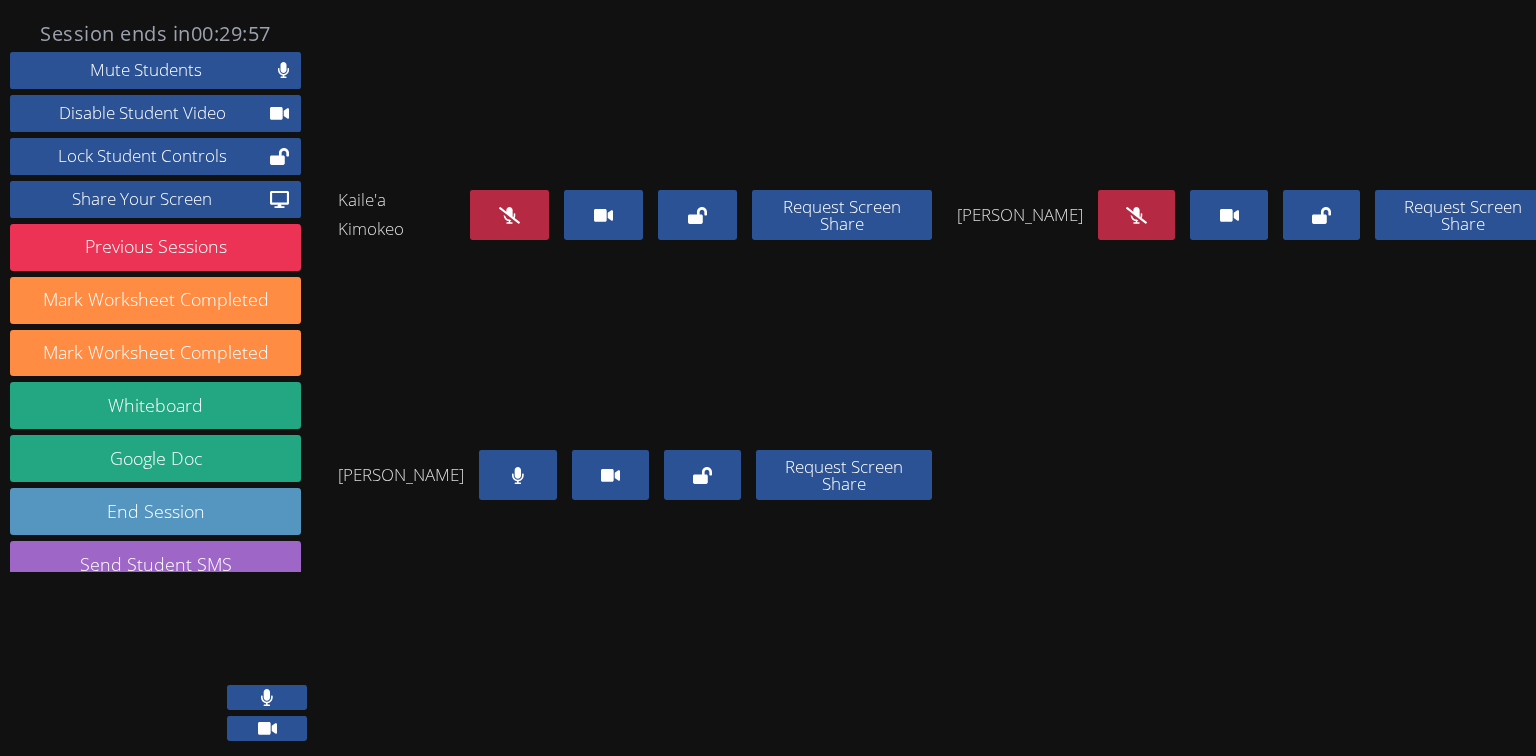 click at bounding box center (517, 475) 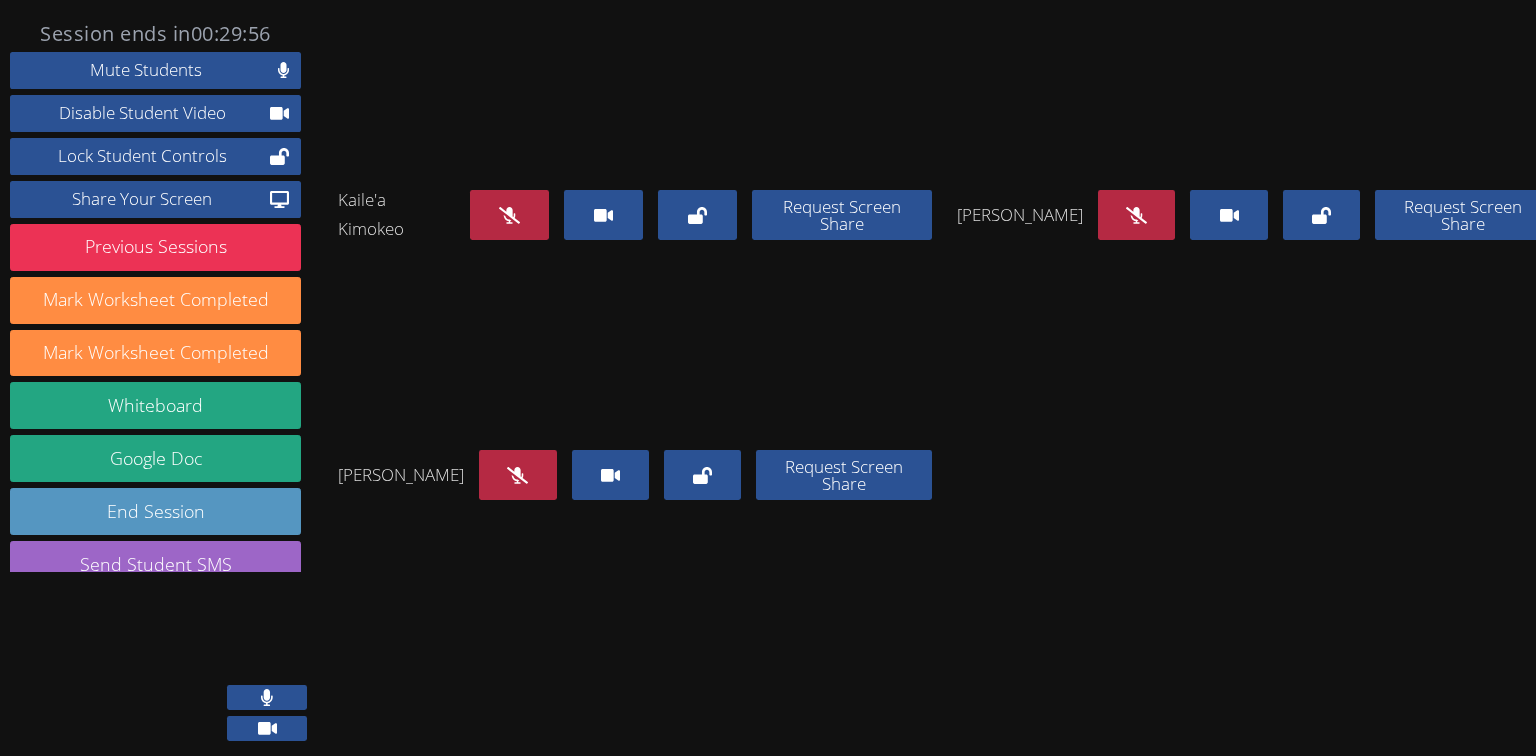scroll, scrollTop: 44, scrollLeft: 0, axis: vertical 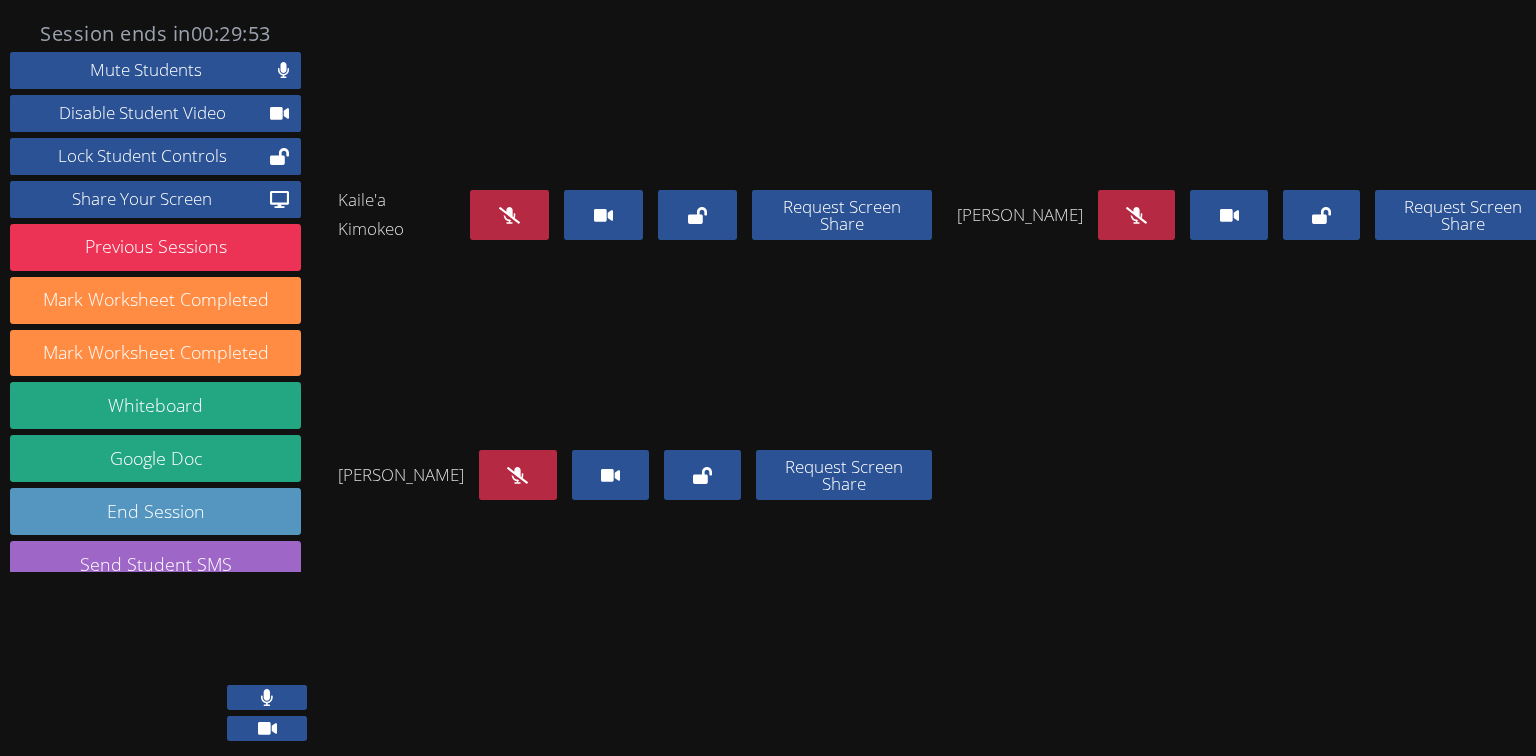 click at bounding box center (509, 215) 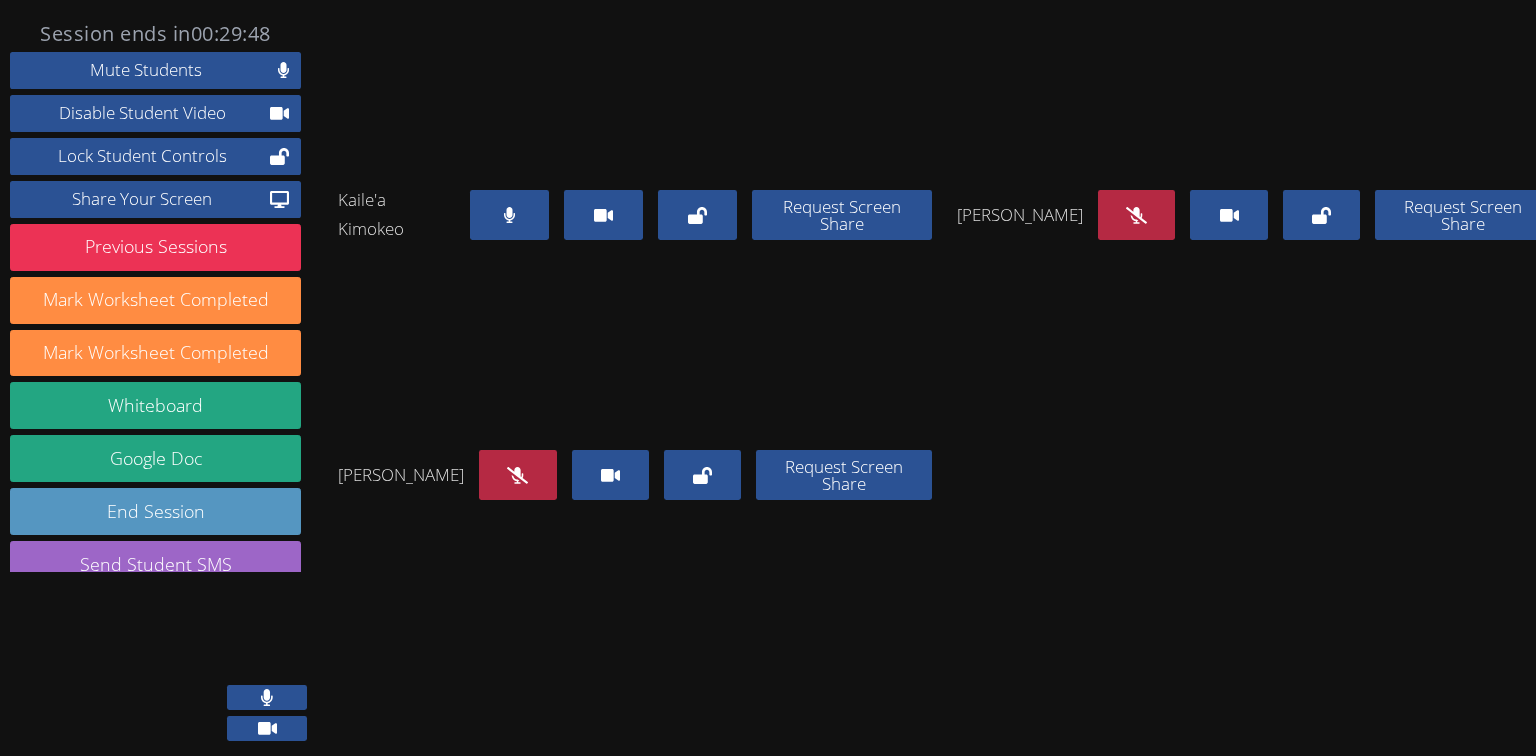 click 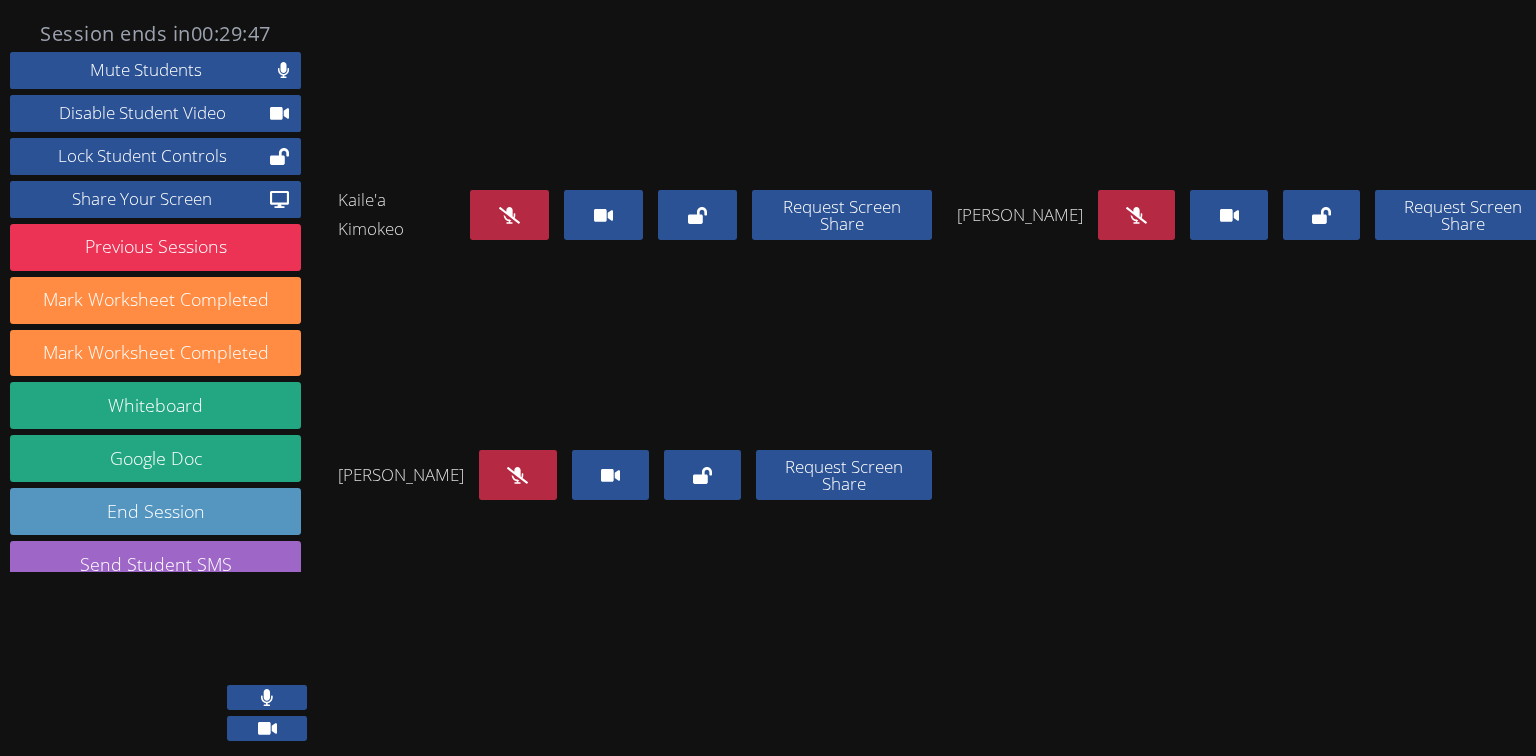click 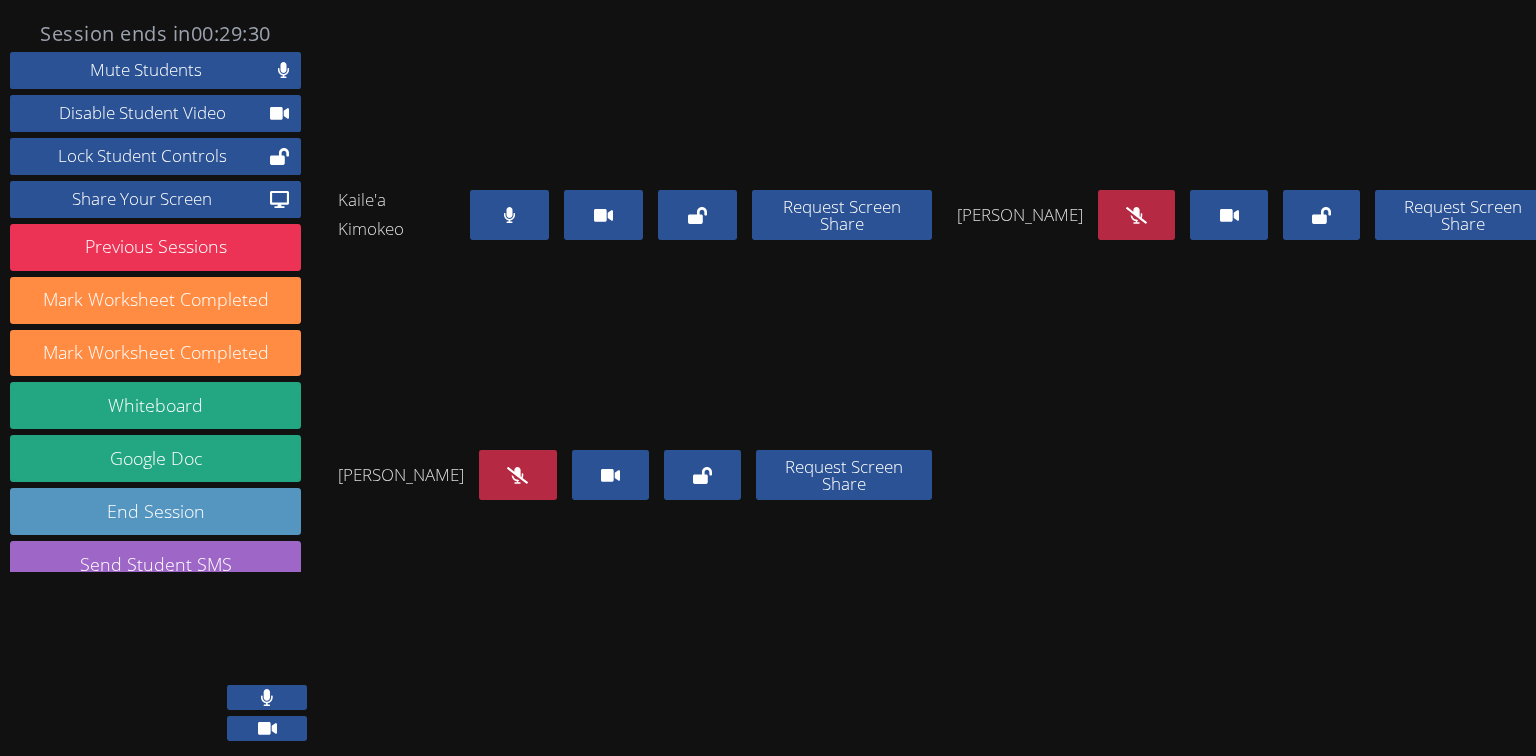 drag, startPoint x: 502, startPoint y: 354, endPoint x: 496, endPoint y: 364, distance: 11.661903 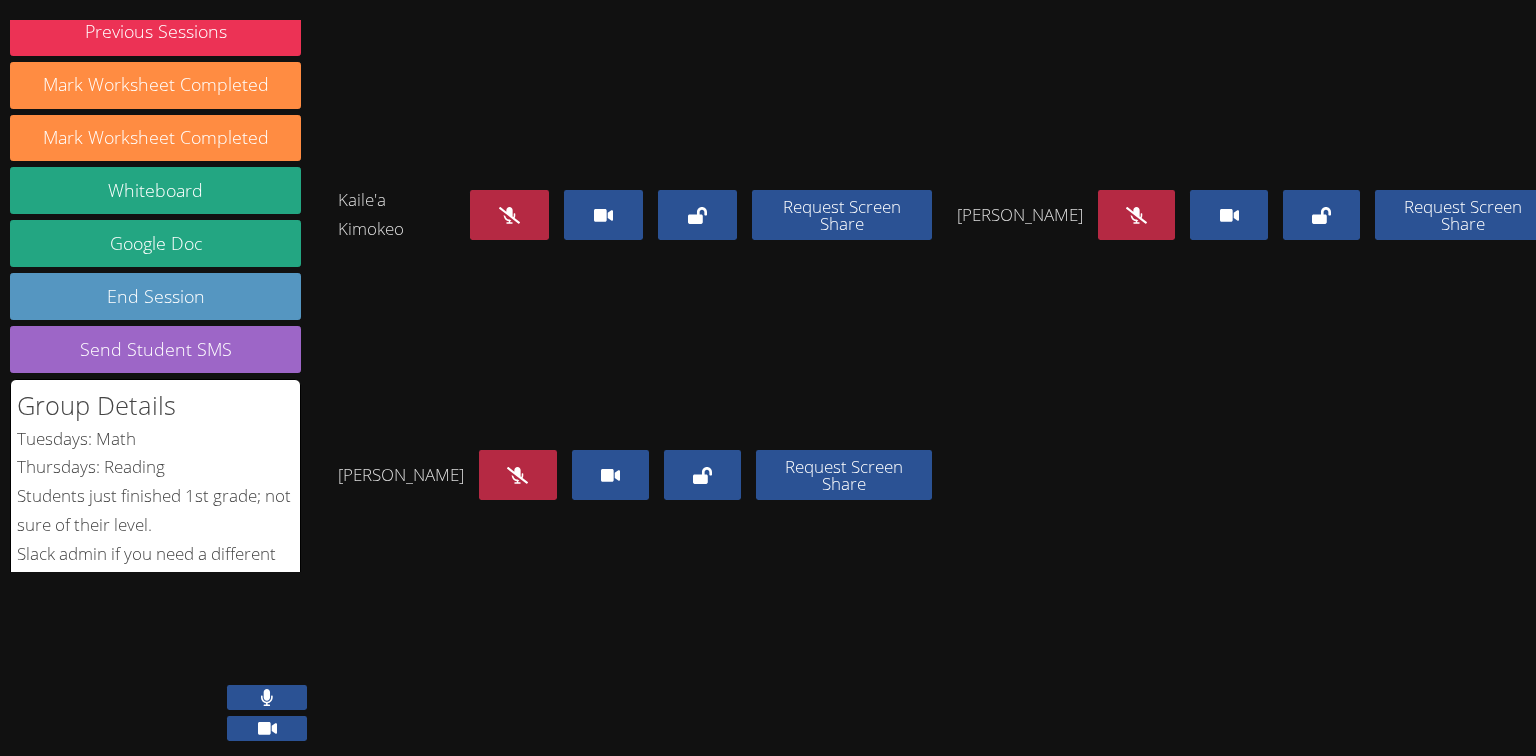 scroll, scrollTop: 113, scrollLeft: 0, axis: vertical 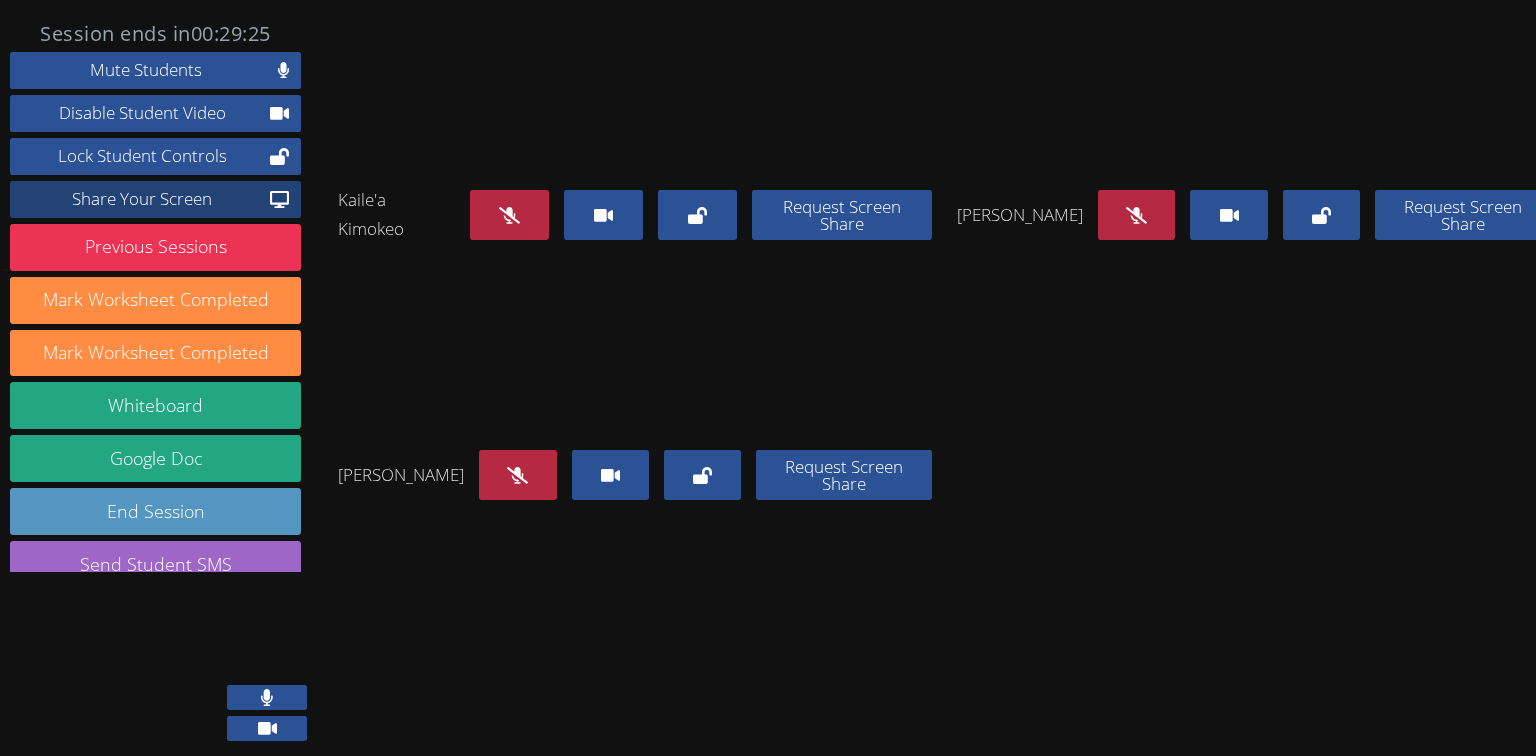 click on "Share Your Screen" at bounding box center [142, 199] 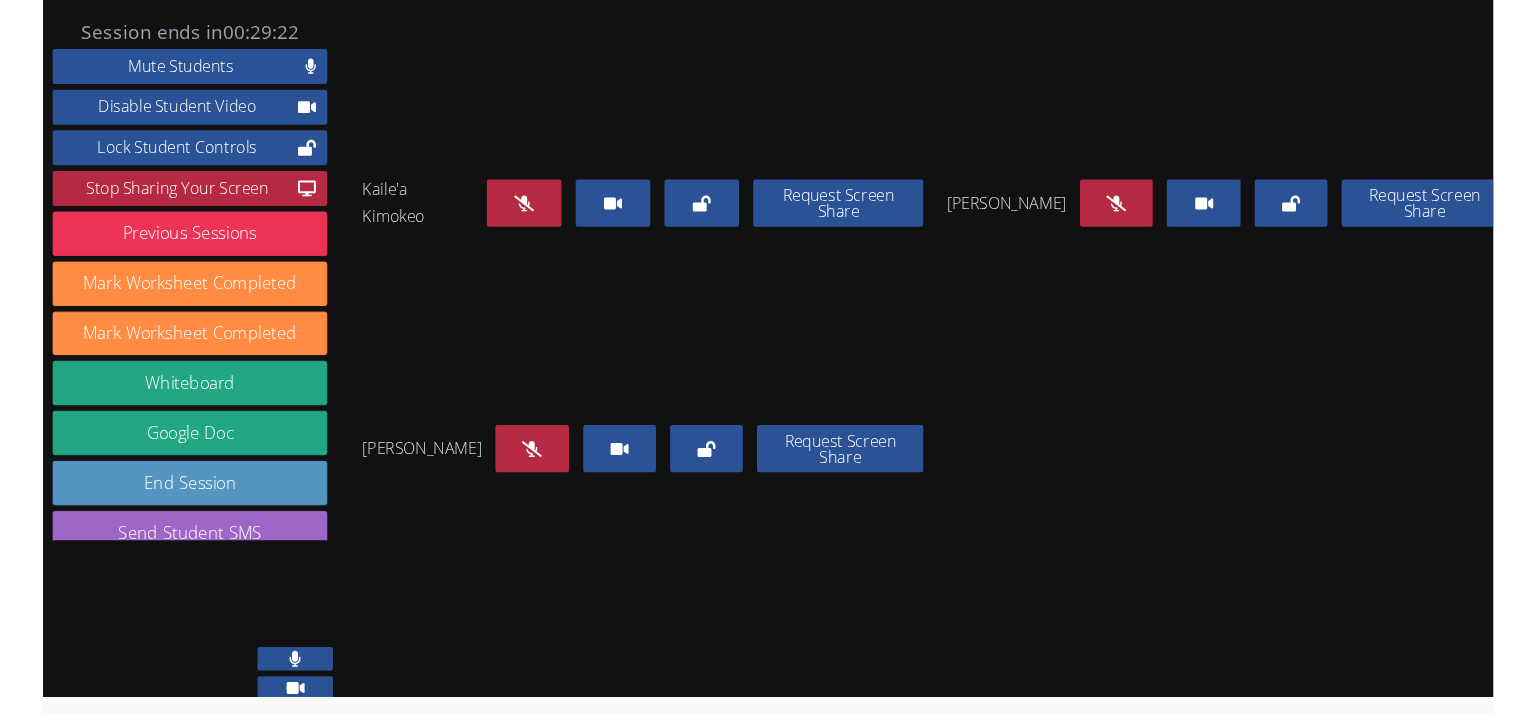 scroll, scrollTop: 124, scrollLeft: 0, axis: vertical 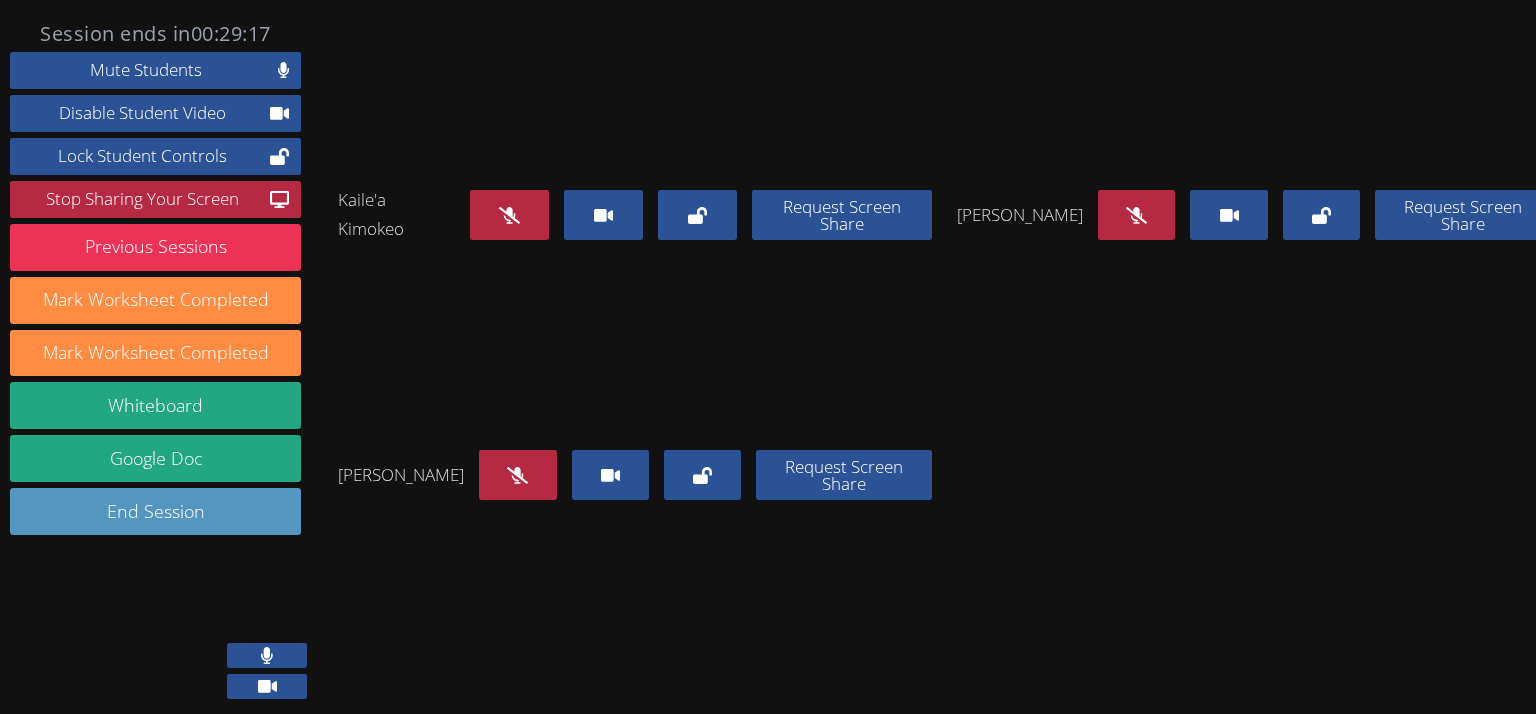 click 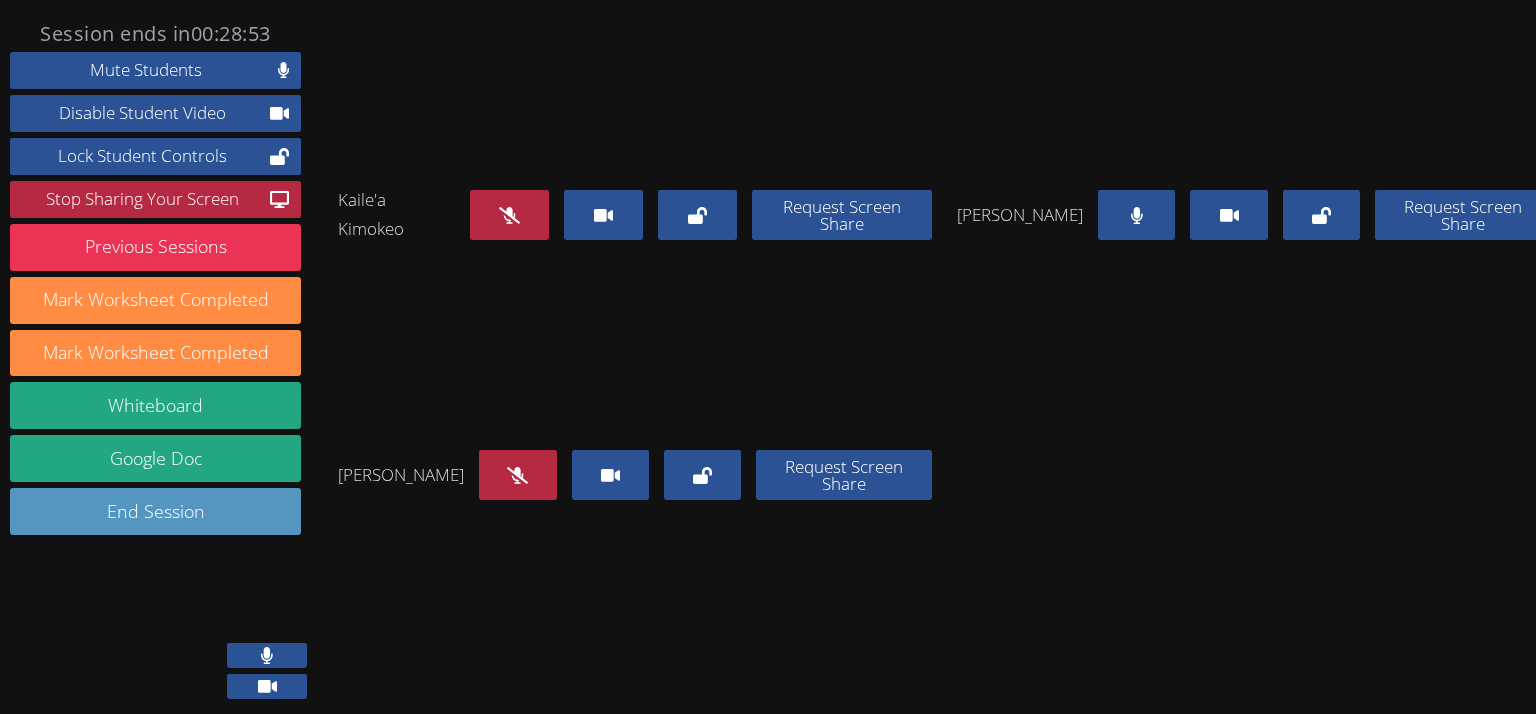 drag, startPoint x: 1110, startPoint y: 258, endPoint x: 1062, endPoint y: 264, distance: 48.373547 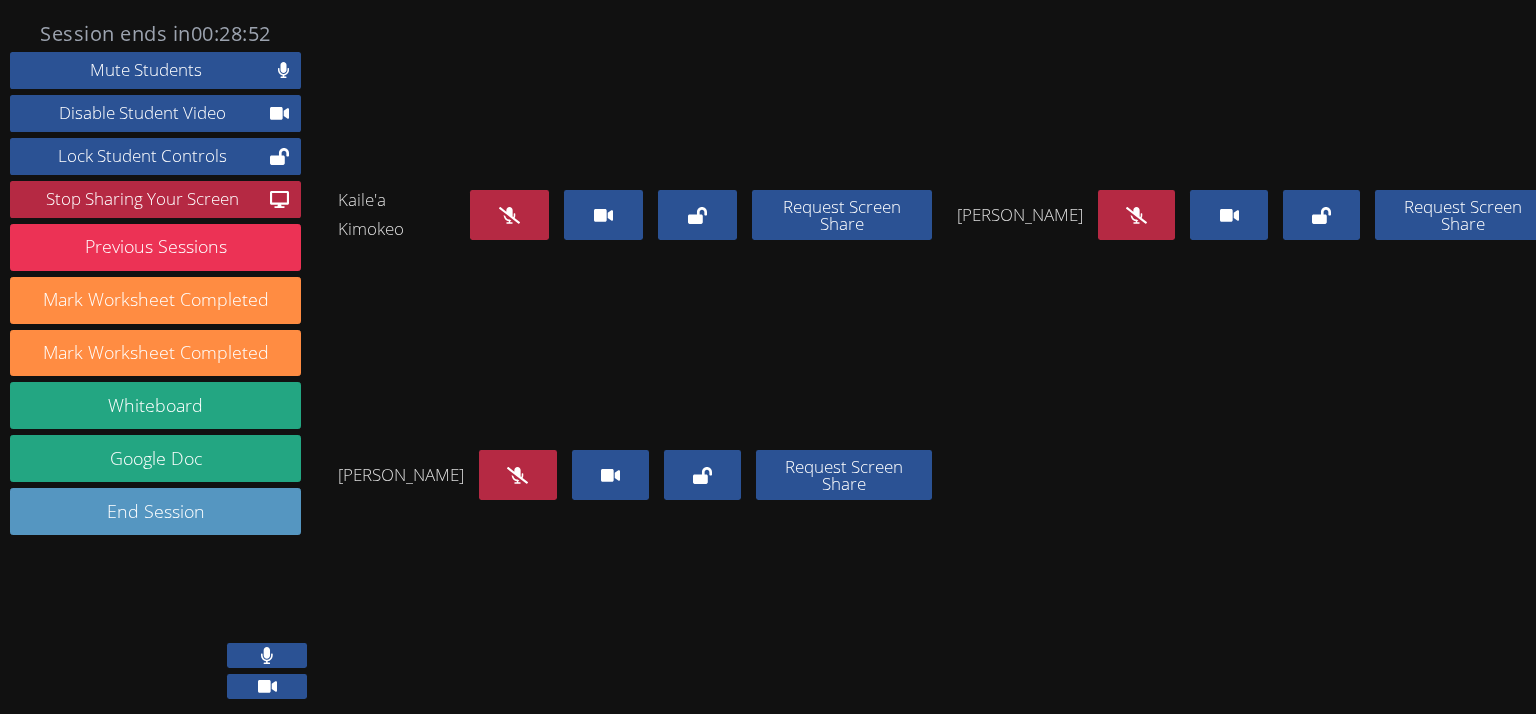 drag, startPoint x: 562, startPoint y: 693, endPoint x: 543, endPoint y: 688, distance: 19.646883 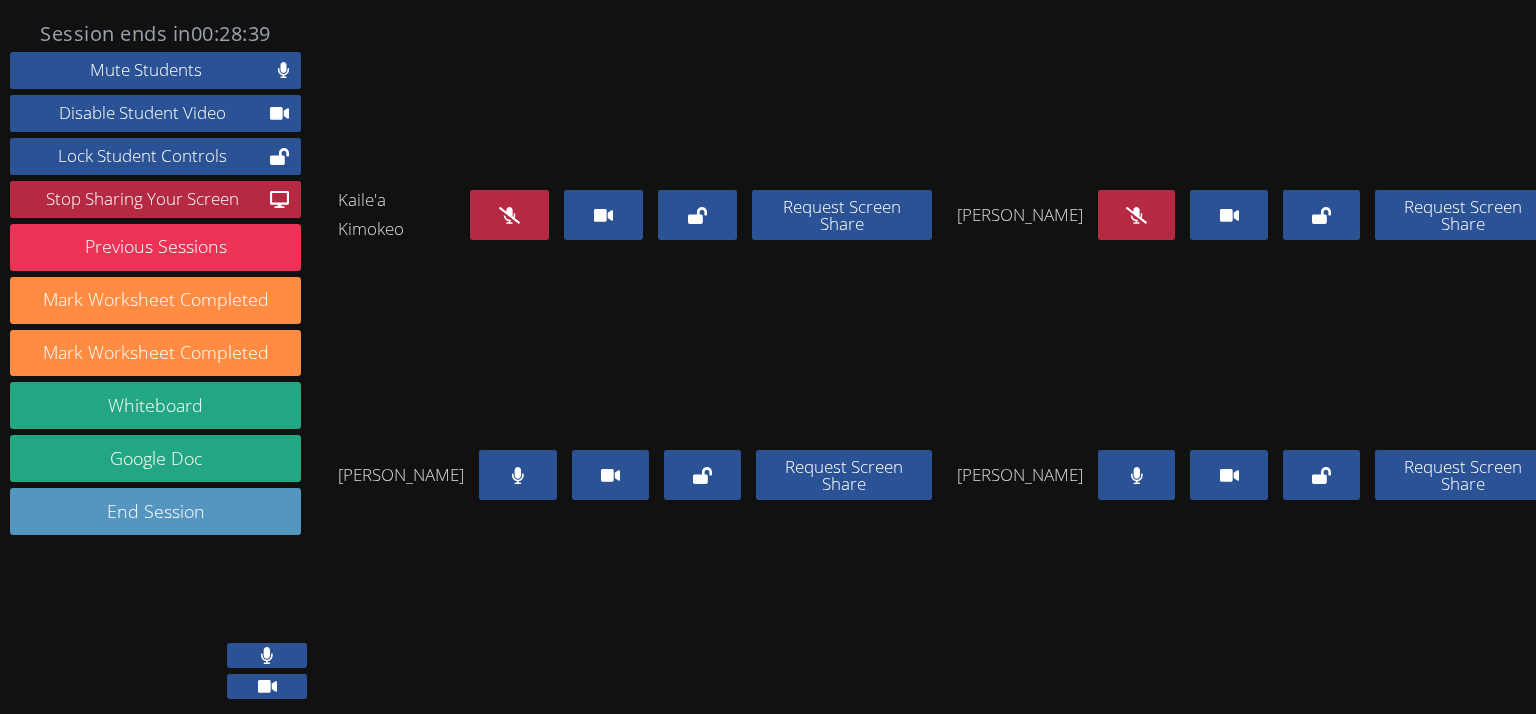 scroll, scrollTop: 450, scrollLeft: 0, axis: vertical 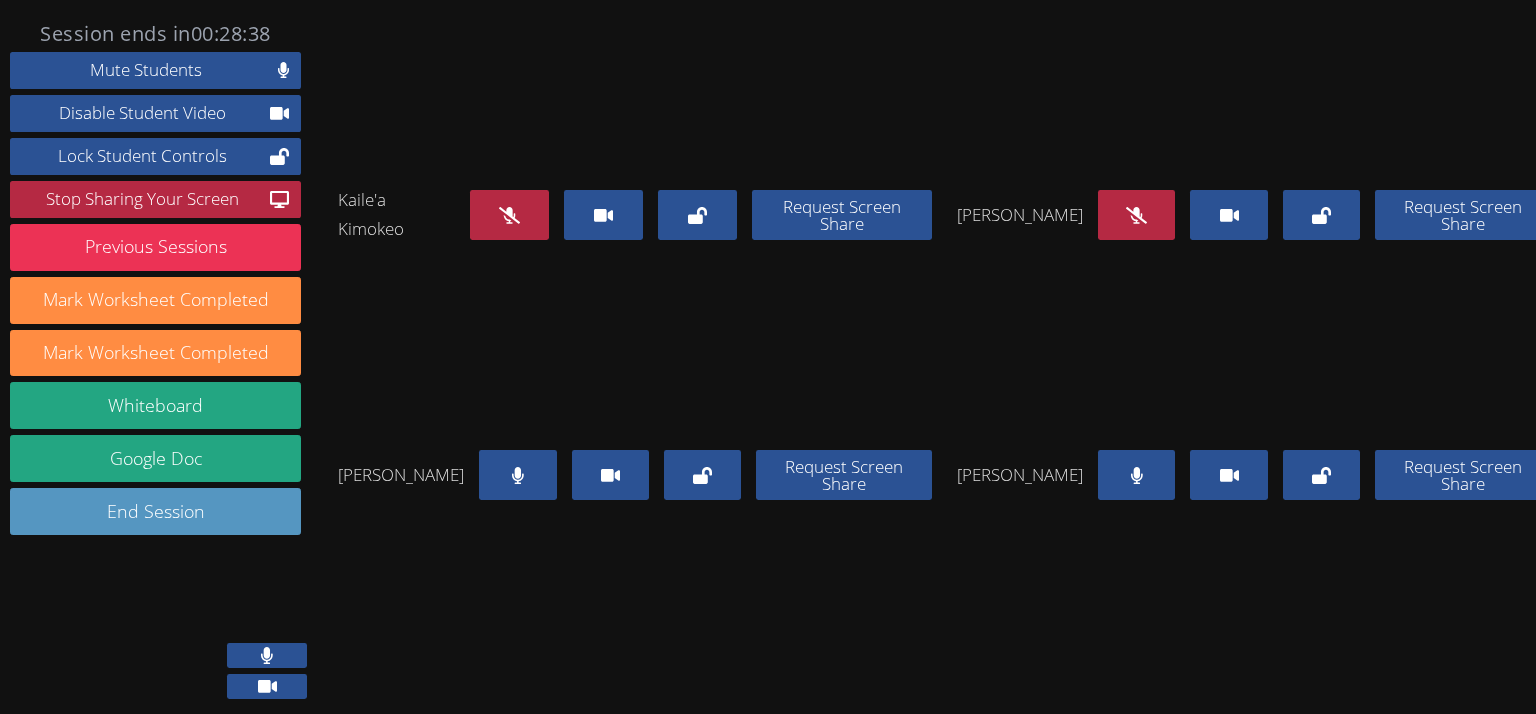 click at bounding box center (1136, 475) 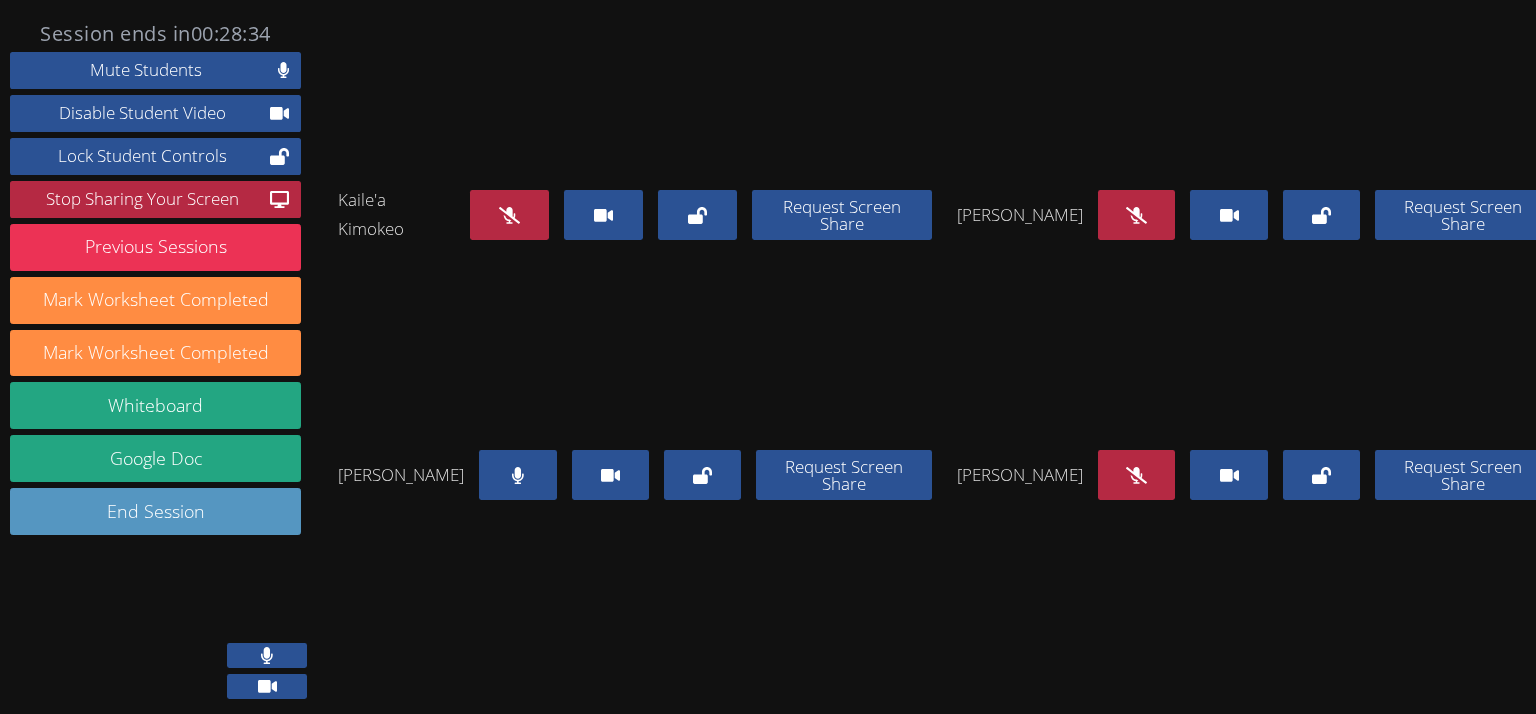 scroll, scrollTop: 50, scrollLeft: 0, axis: vertical 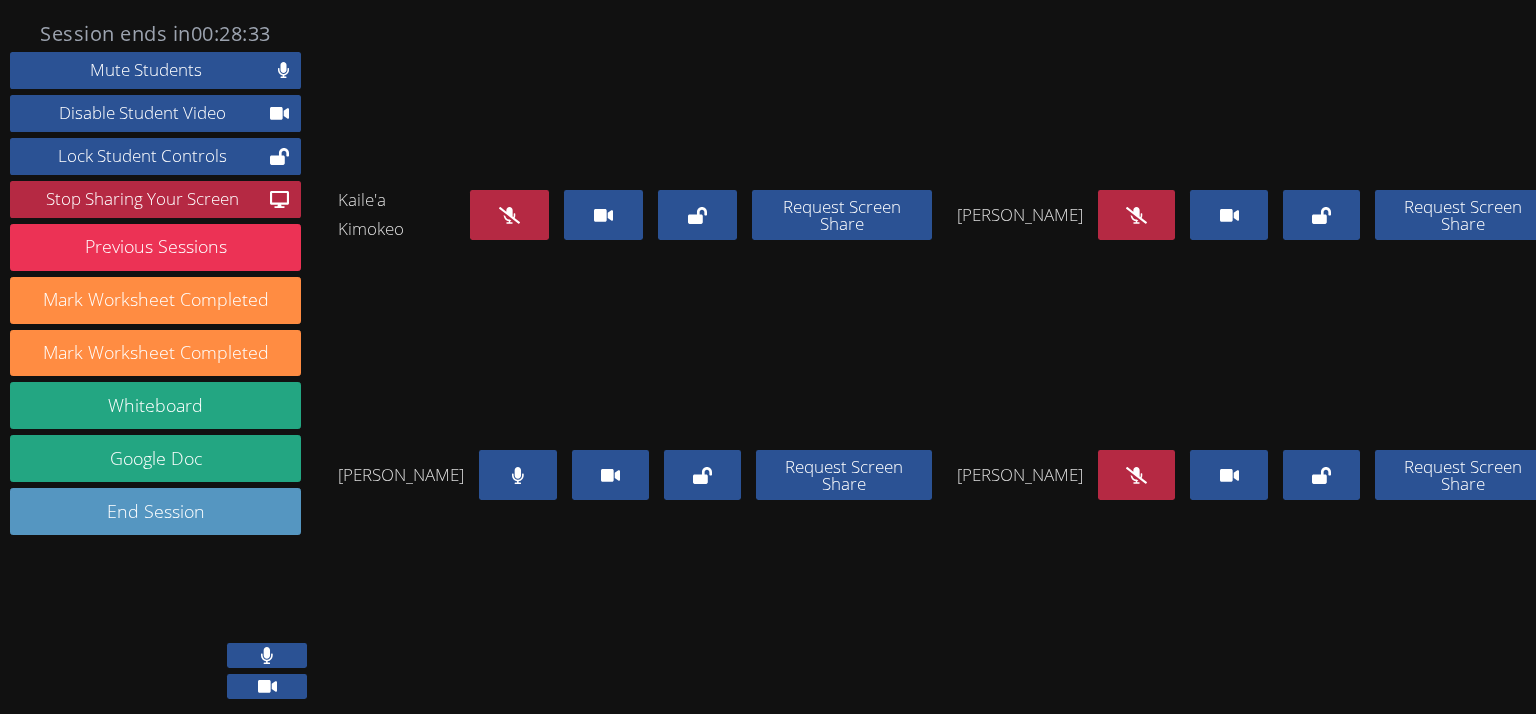 drag, startPoint x: 497, startPoint y: 341, endPoint x: 500, endPoint y: 361, distance: 20.22375 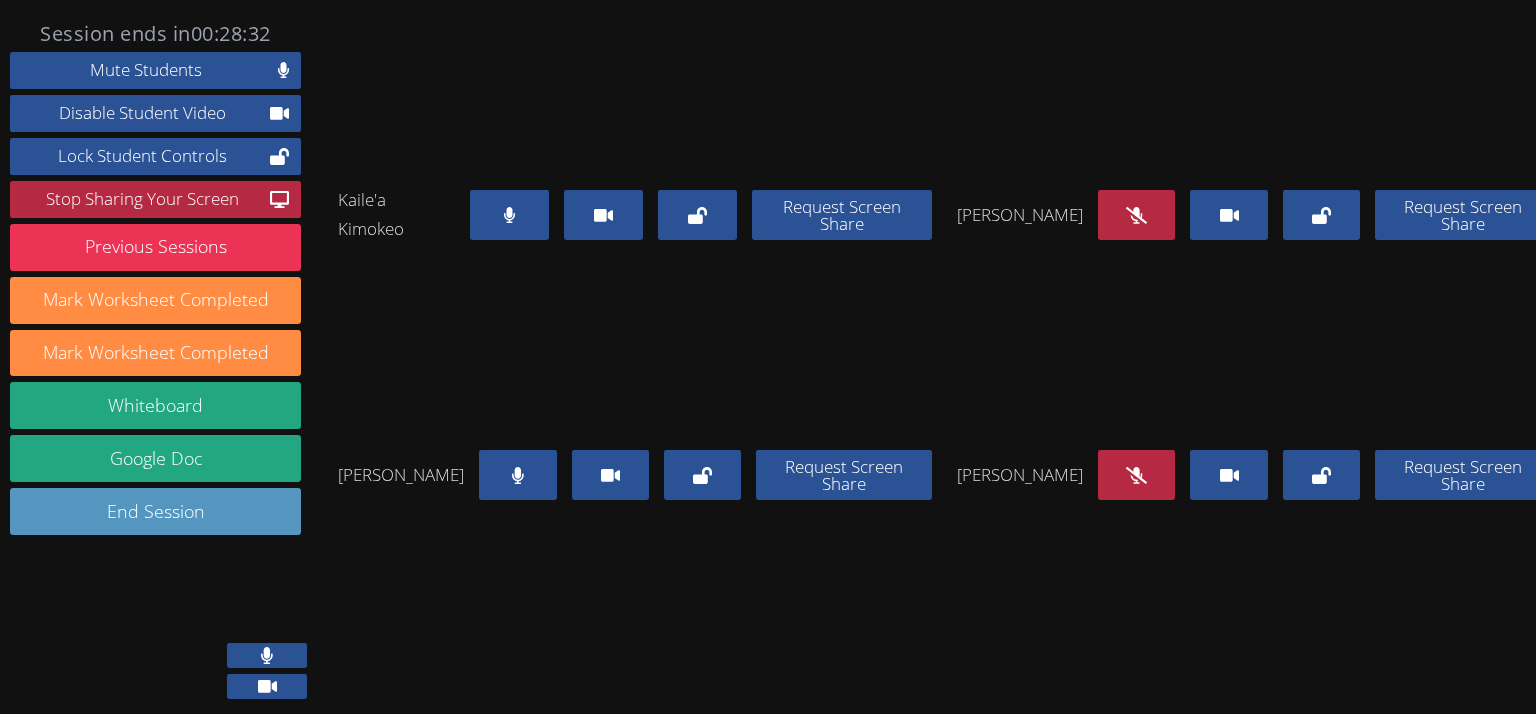 scroll, scrollTop: 290, scrollLeft: 0, axis: vertical 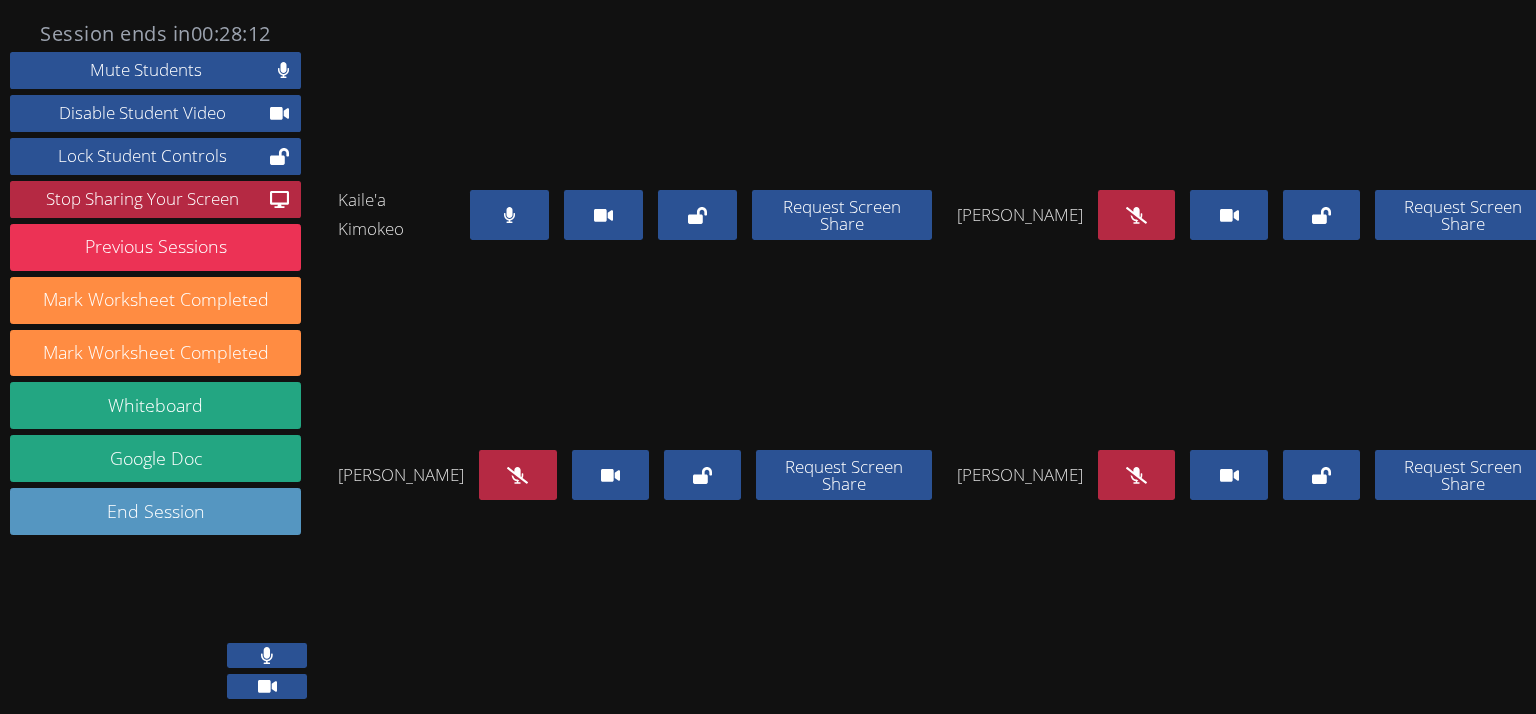 drag, startPoint x: 496, startPoint y: 96, endPoint x: 488, endPoint y: 136, distance: 40.792156 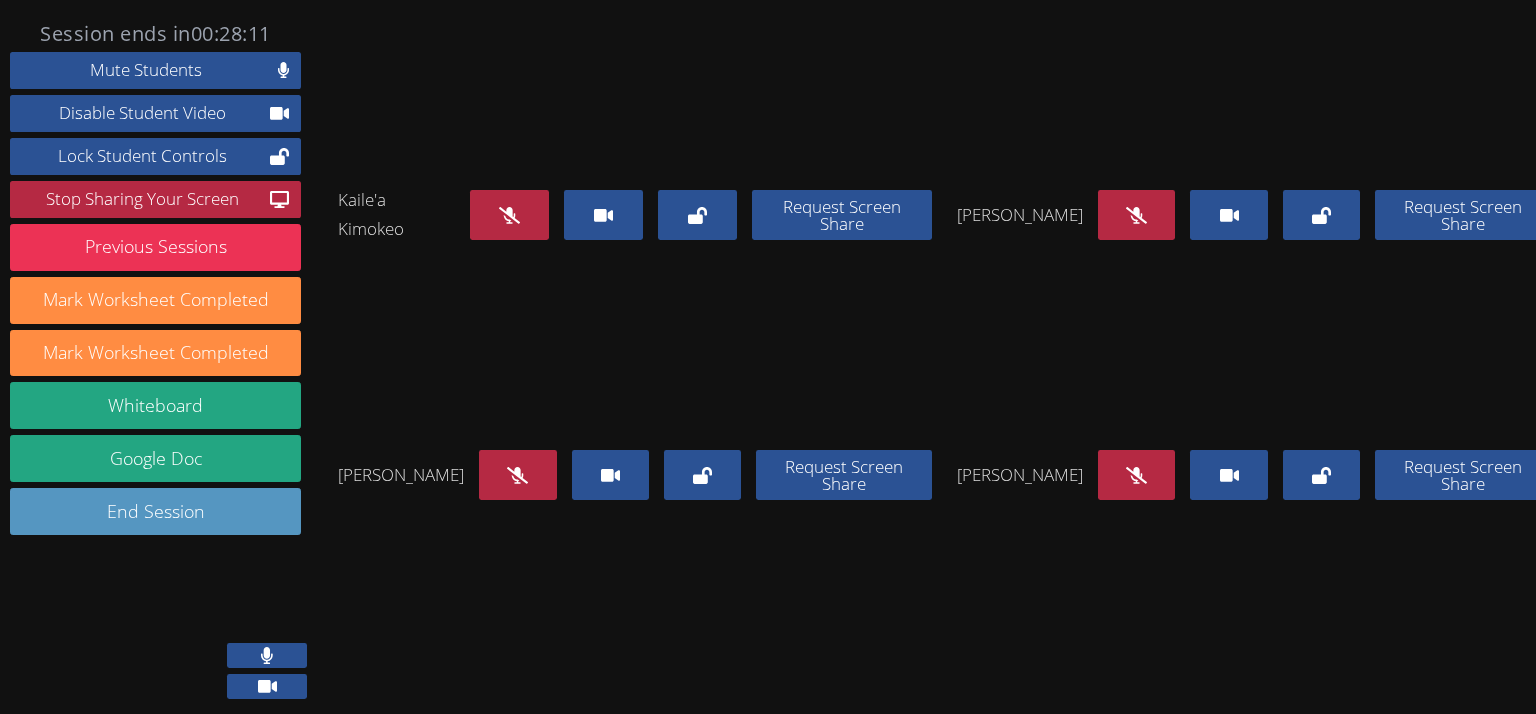 scroll, scrollTop: 450, scrollLeft: 0, axis: vertical 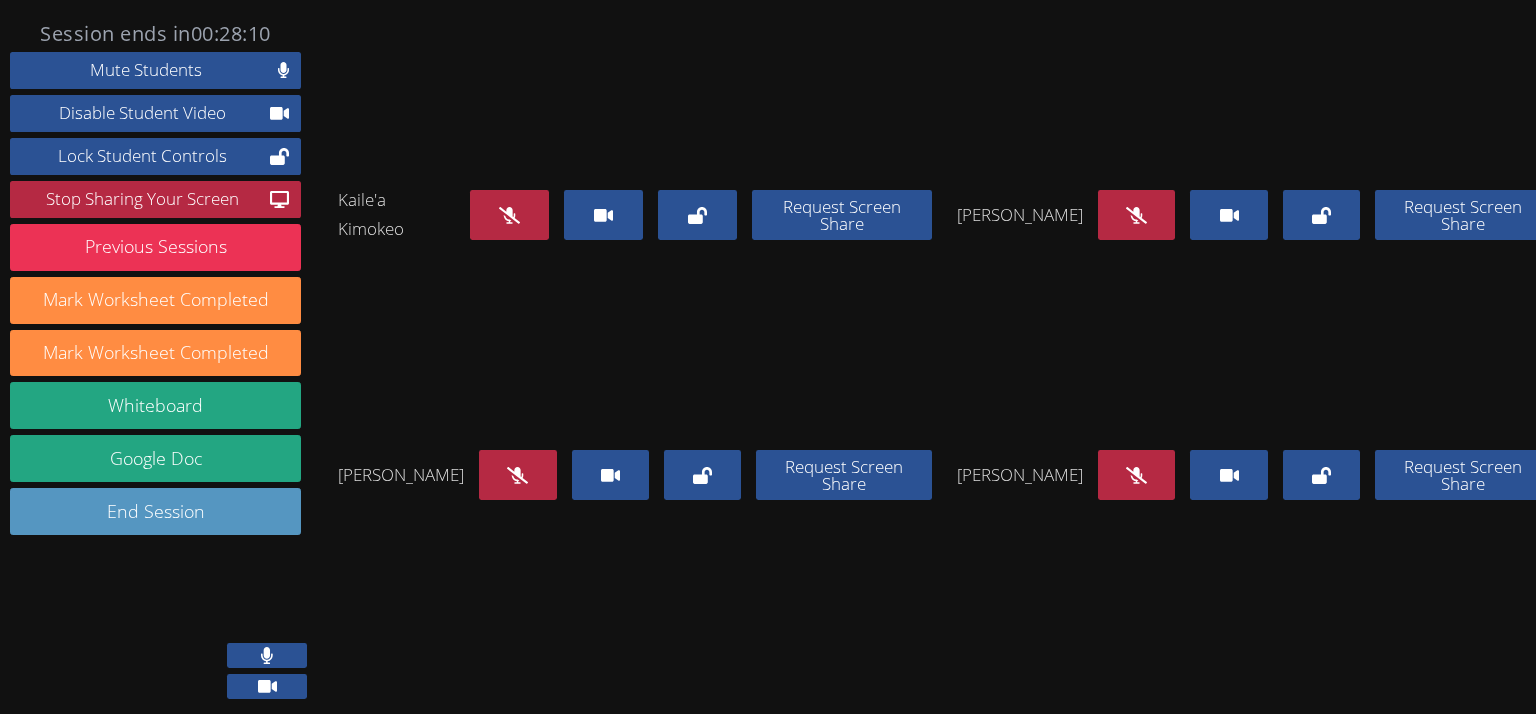 click 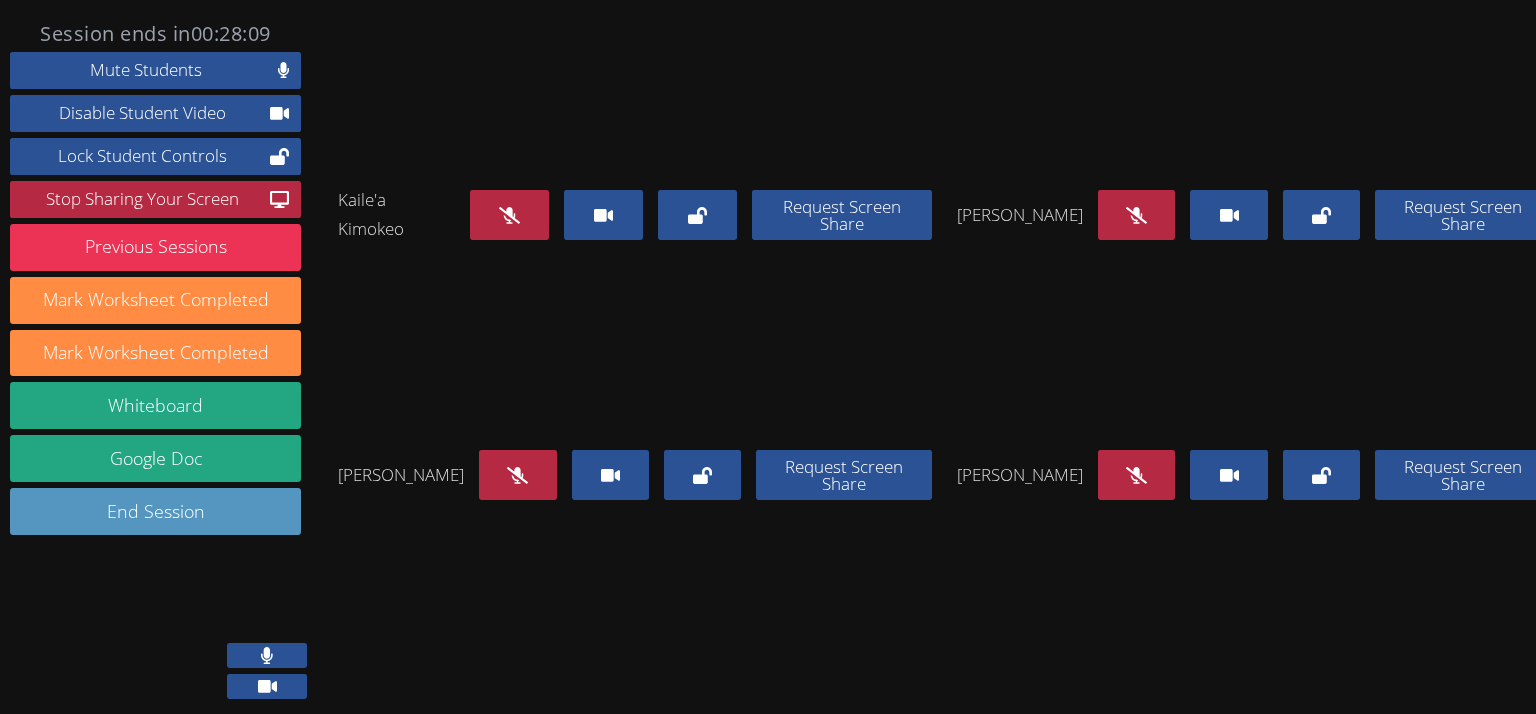 click 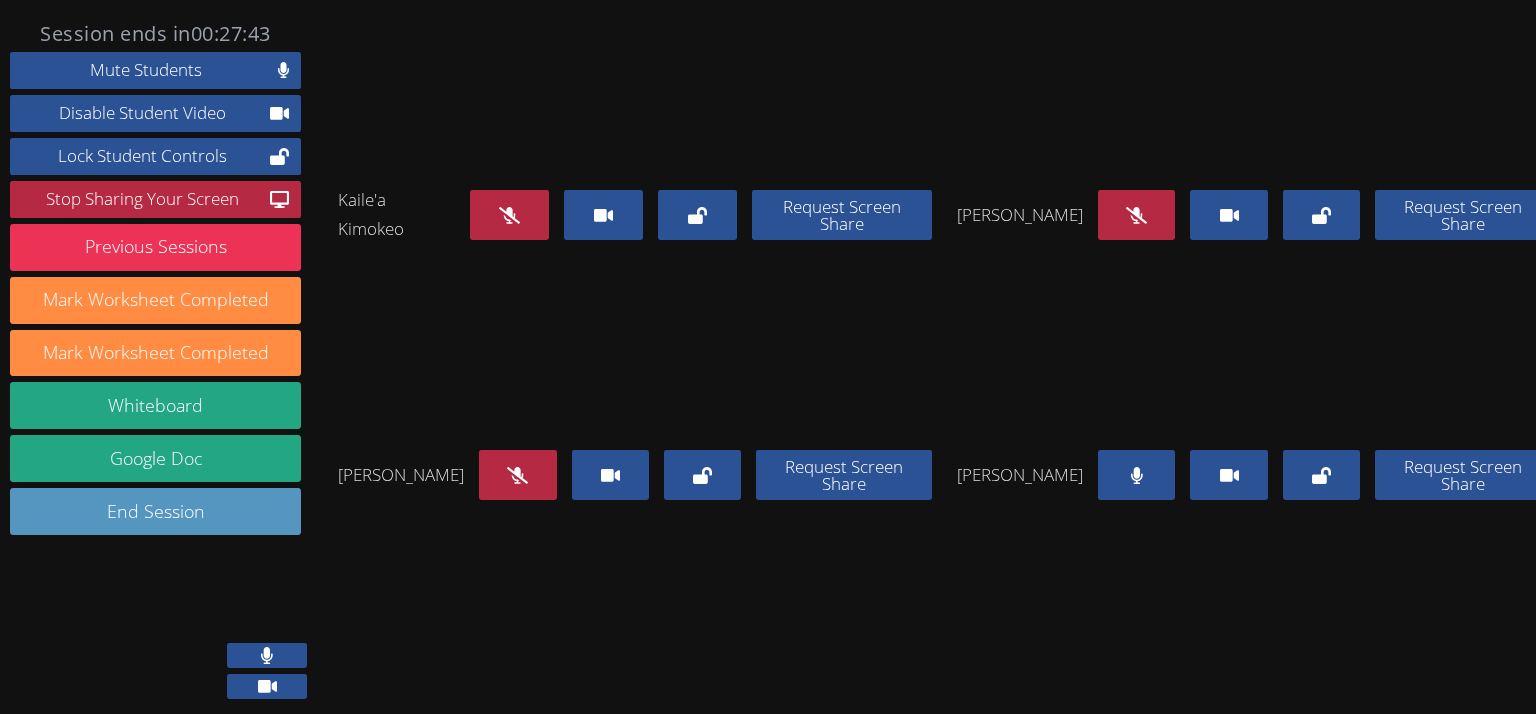 scroll, scrollTop: 450, scrollLeft: 0, axis: vertical 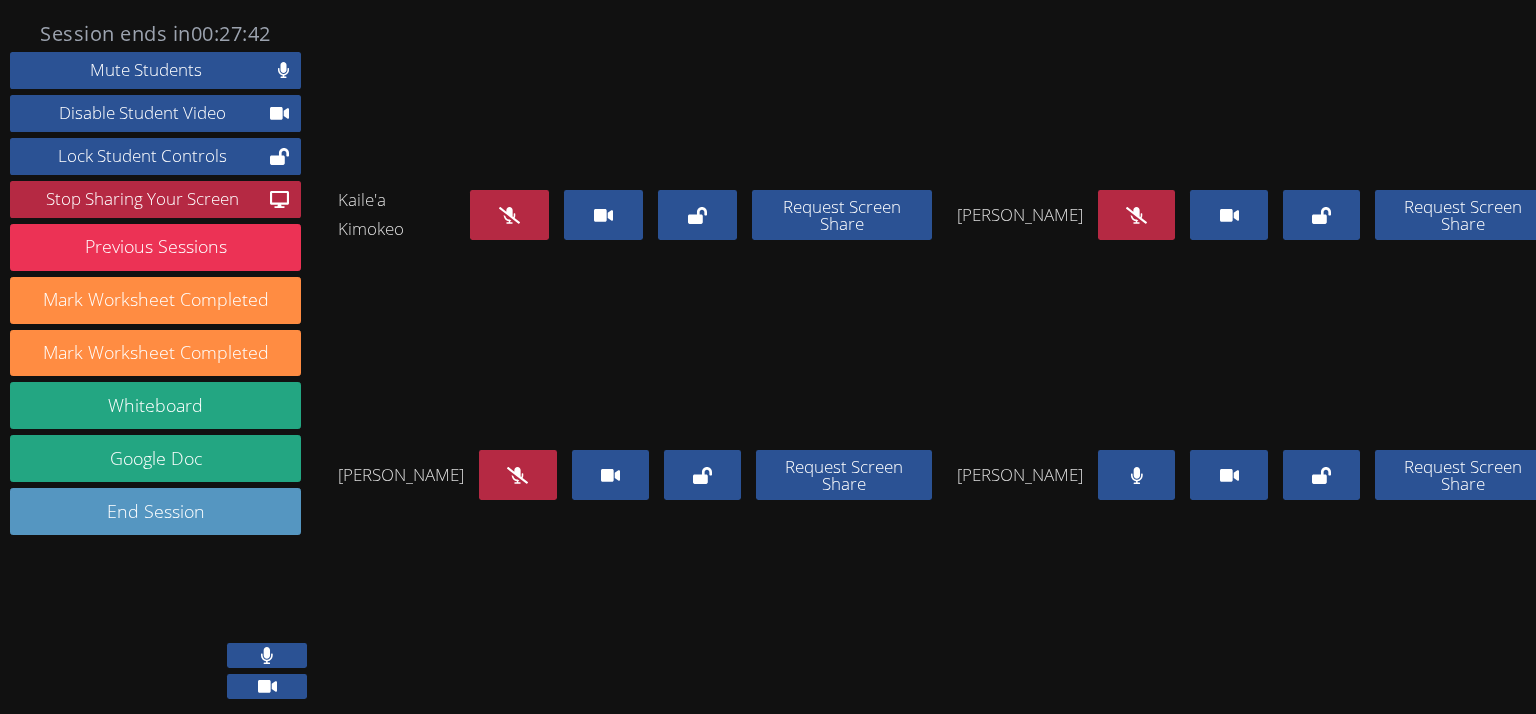 drag, startPoint x: 1135, startPoint y: 663, endPoint x: 1014, endPoint y: 642, distance: 122.80879 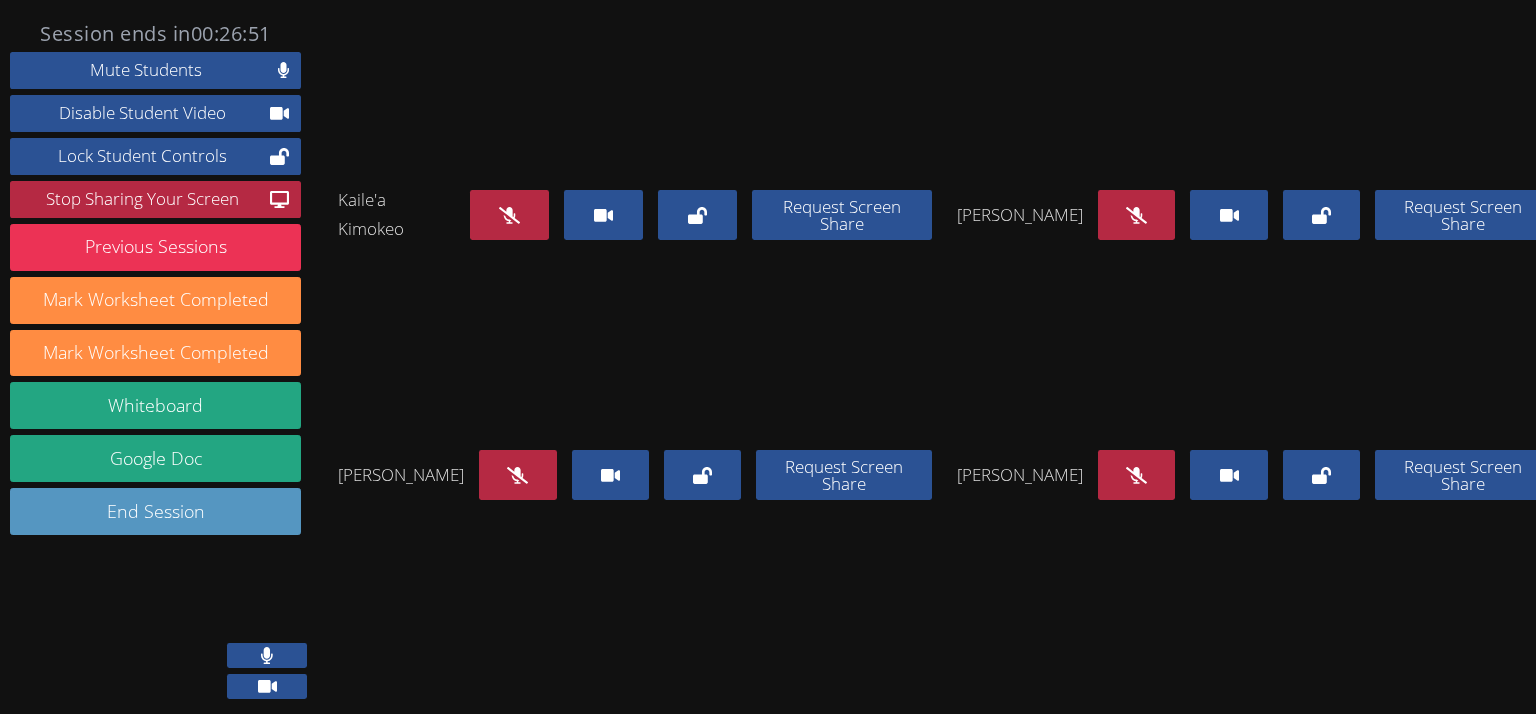 scroll, scrollTop: 450, scrollLeft: 0, axis: vertical 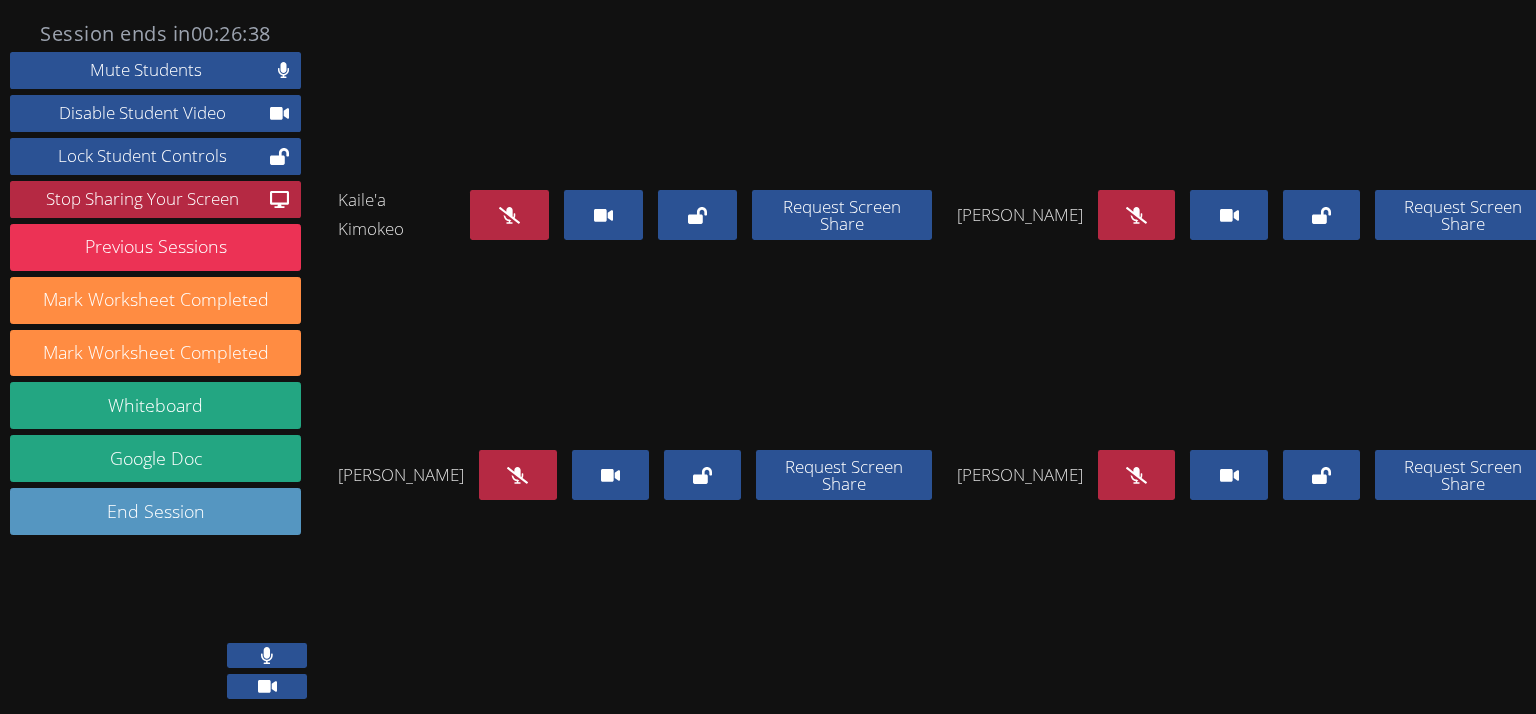 drag, startPoint x: 521, startPoint y: 389, endPoint x: 470, endPoint y: 380, distance: 51.78803 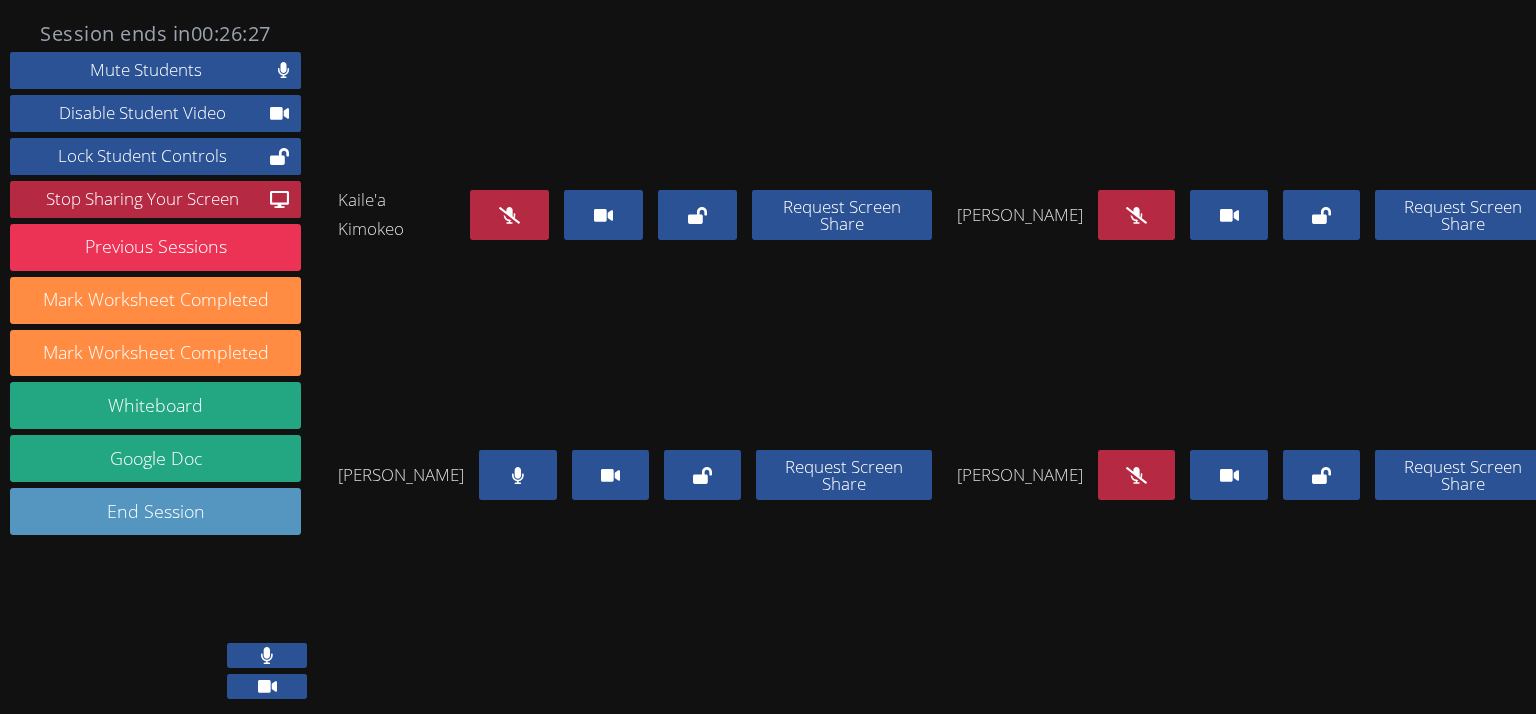 drag, startPoint x: 531, startPoint y: 383, endPoint x: 356, endPoint y: 430, distance: 181.20154 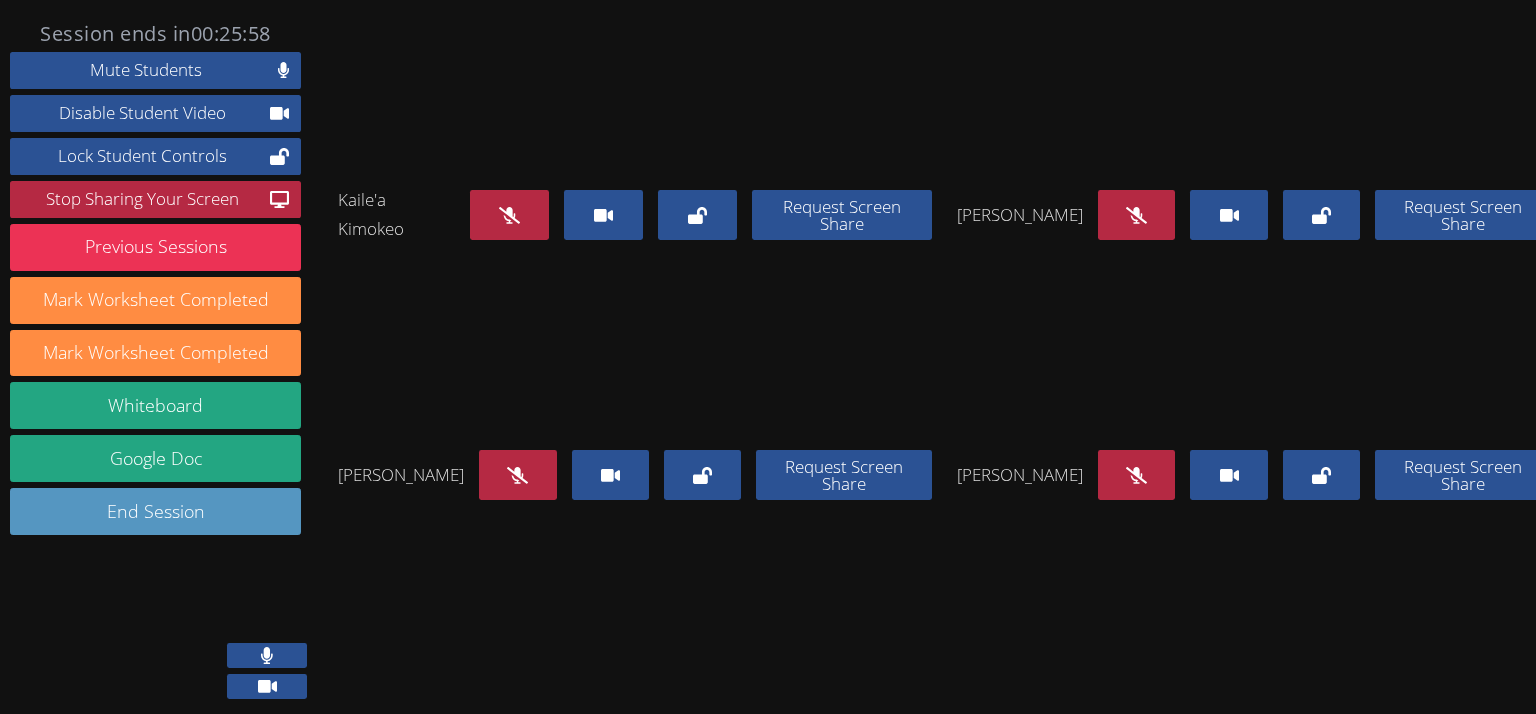 drag, startPoint x: 1121, startPoint y: 678, endPoint x: 1128, endPoint y: 668, distance: 12.206555 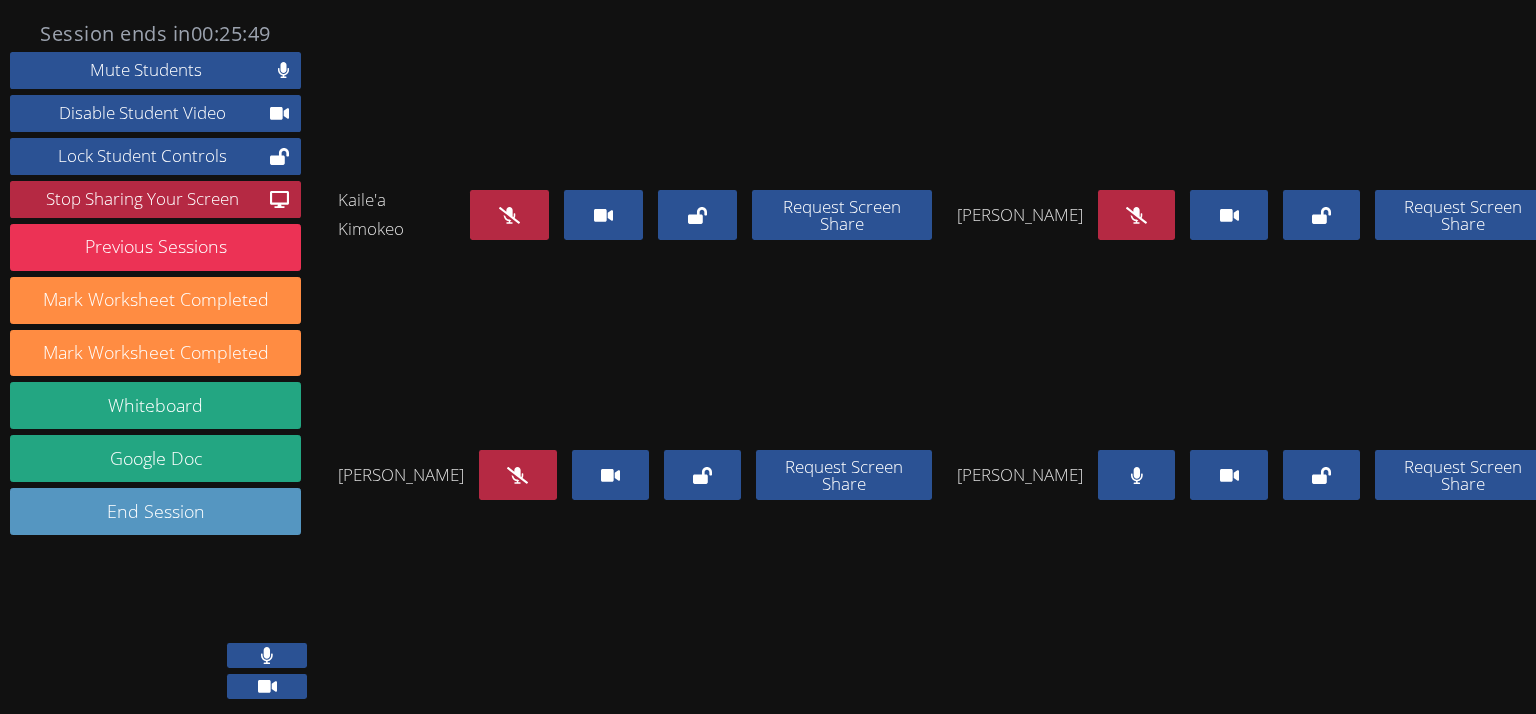 click 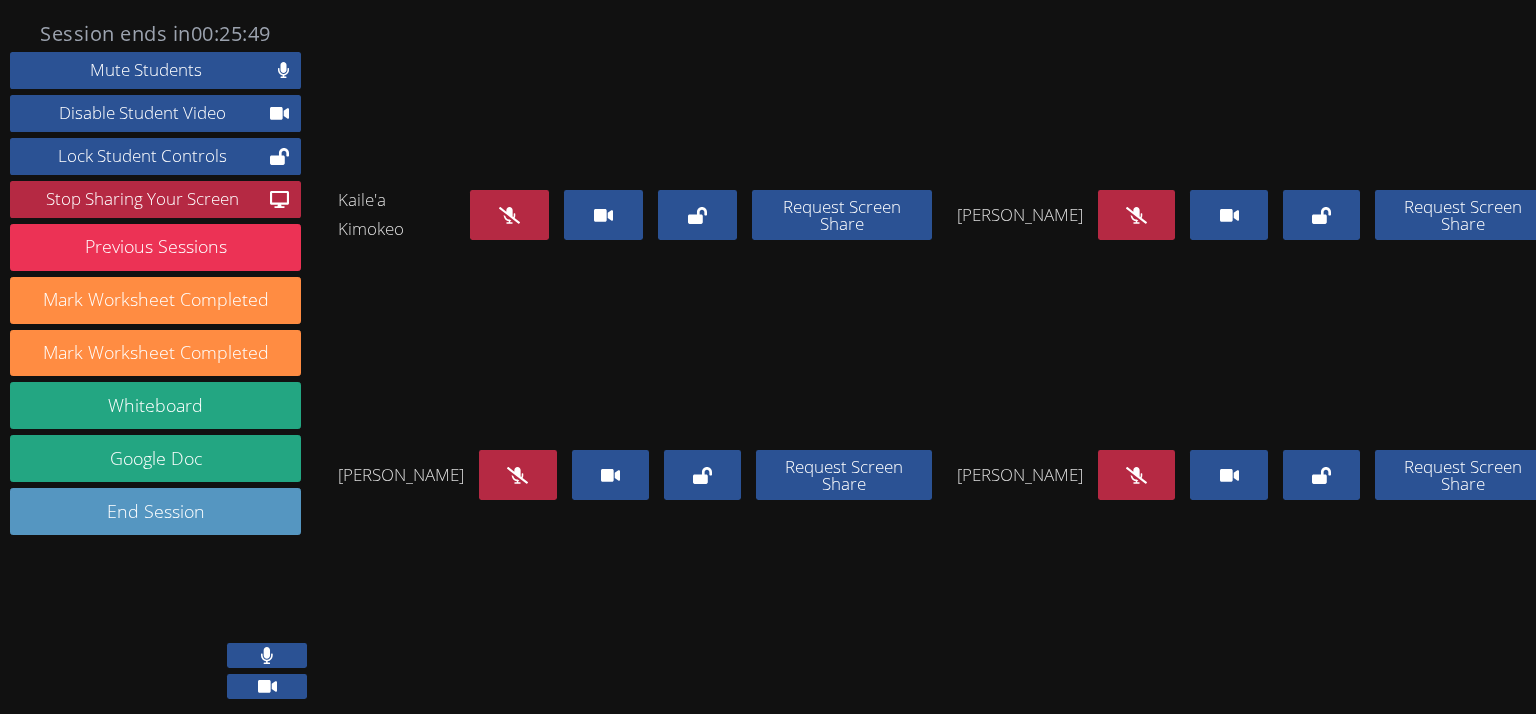 drag, startPoint x: 523, startPoint y: 383, endPoint x: 521, endPoint y: 400, distance: 17.117243 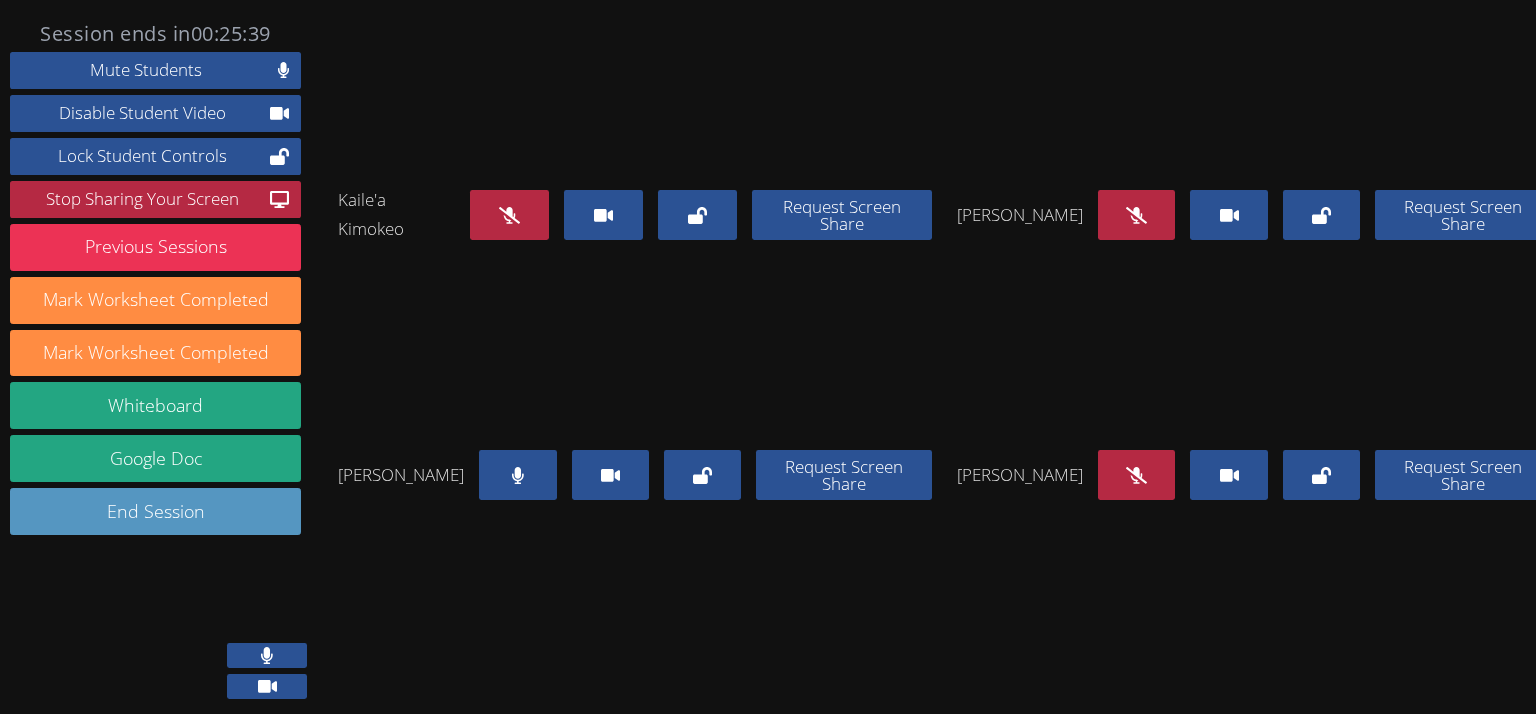 click at bounding box center [517, 475] 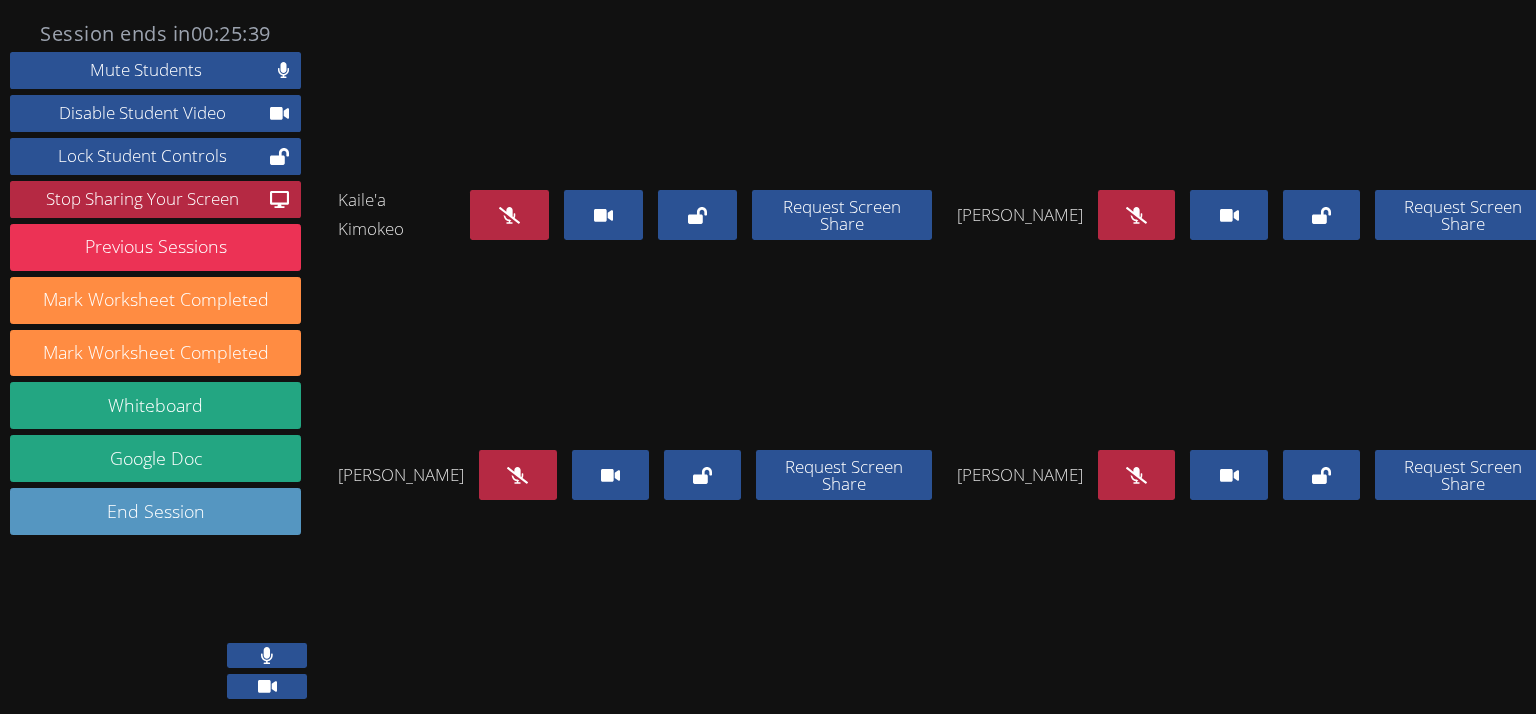 scroll, scrollTop: 0, scrollLeft: 0, axis: both 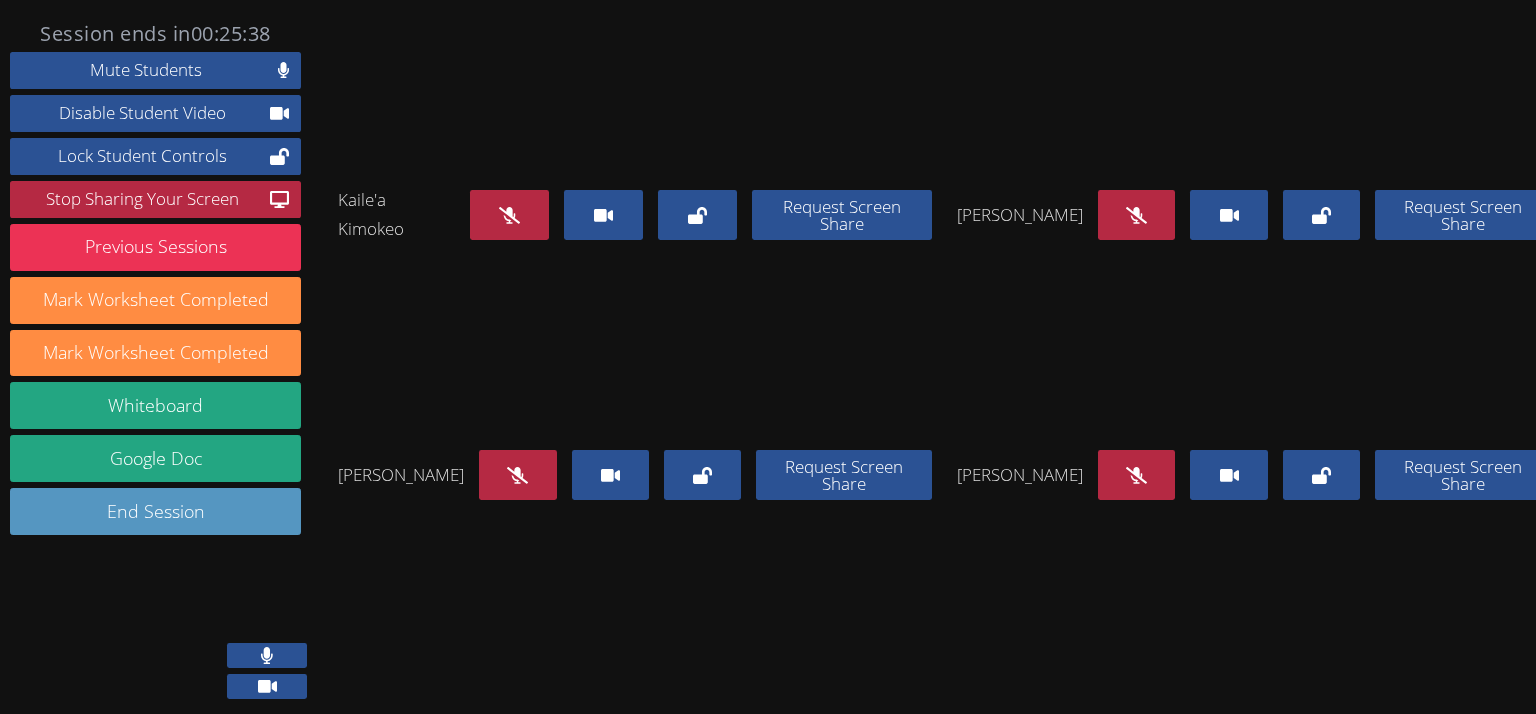 click 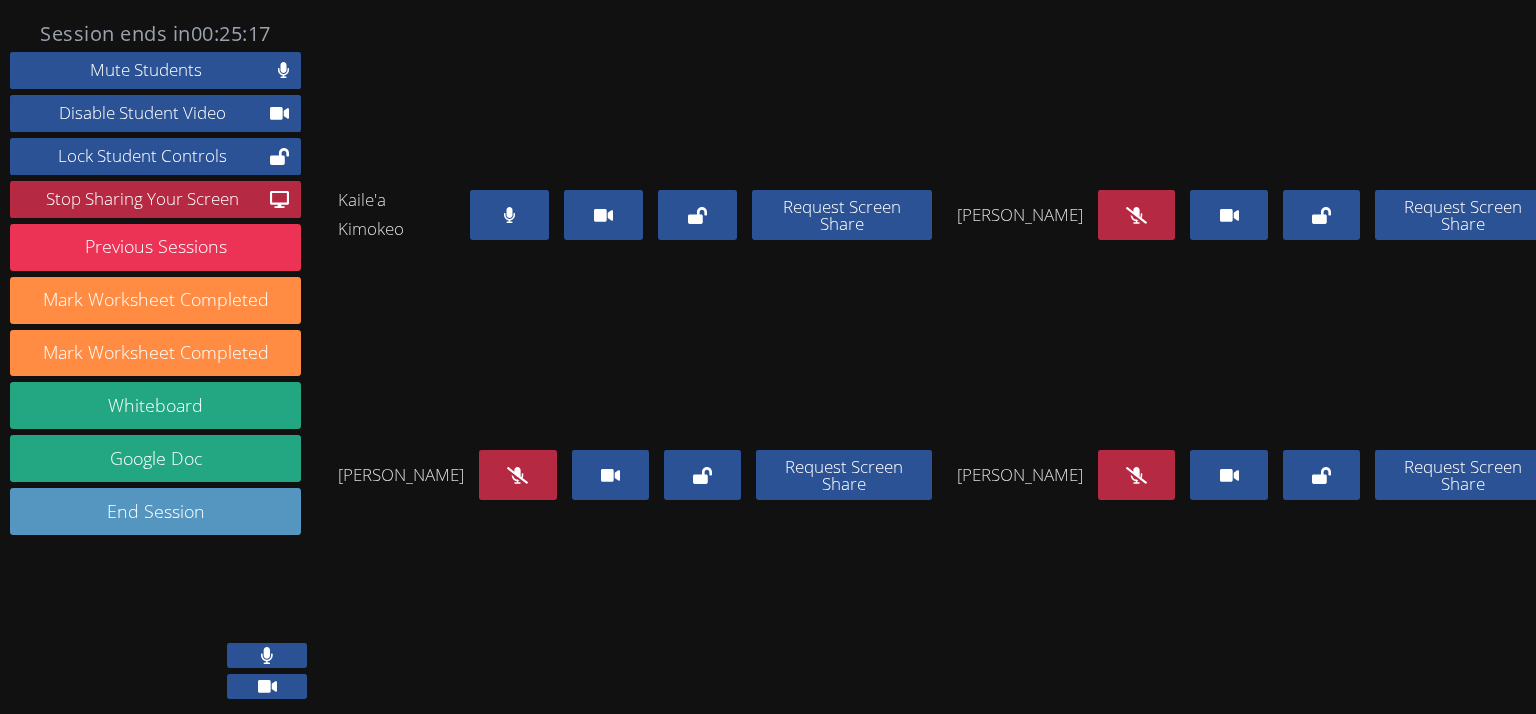 click at bounding box center (509, 215) 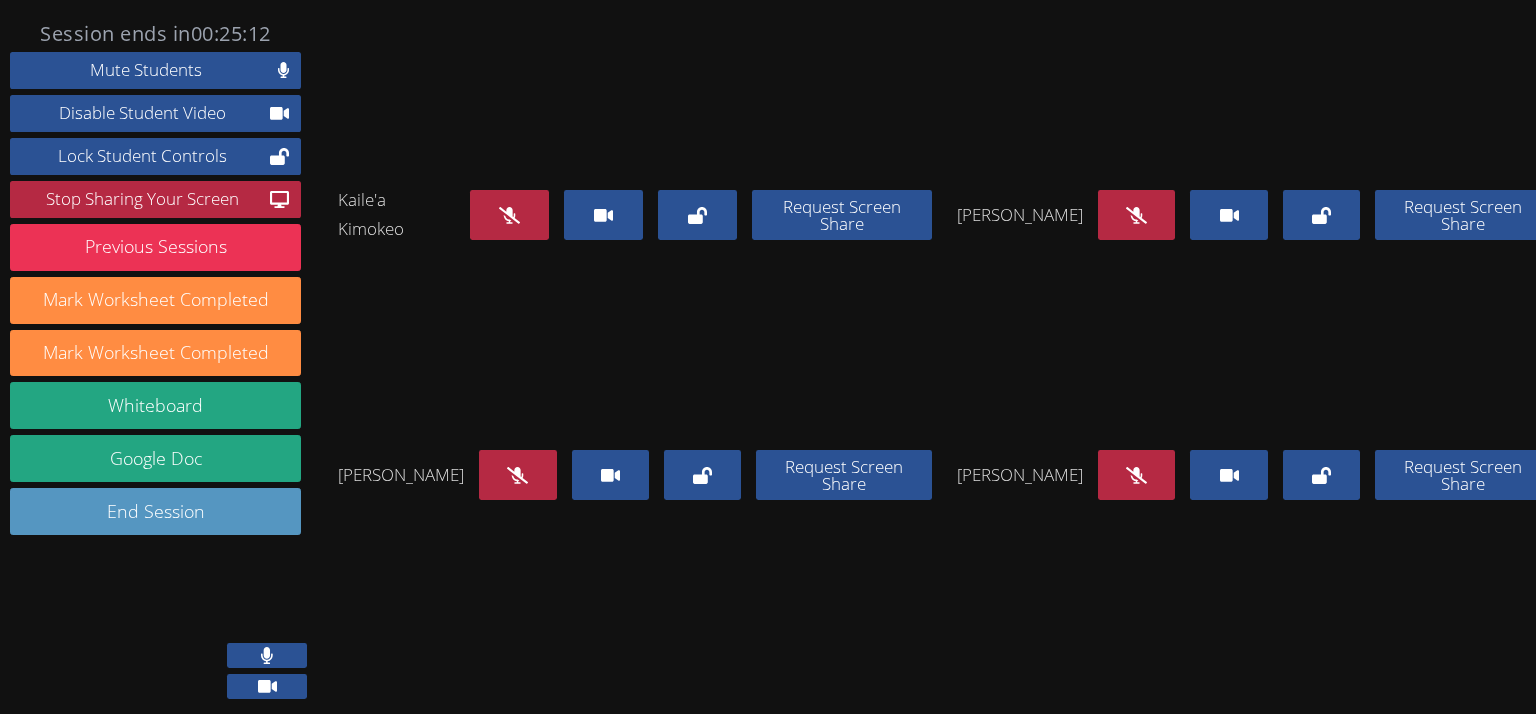 click 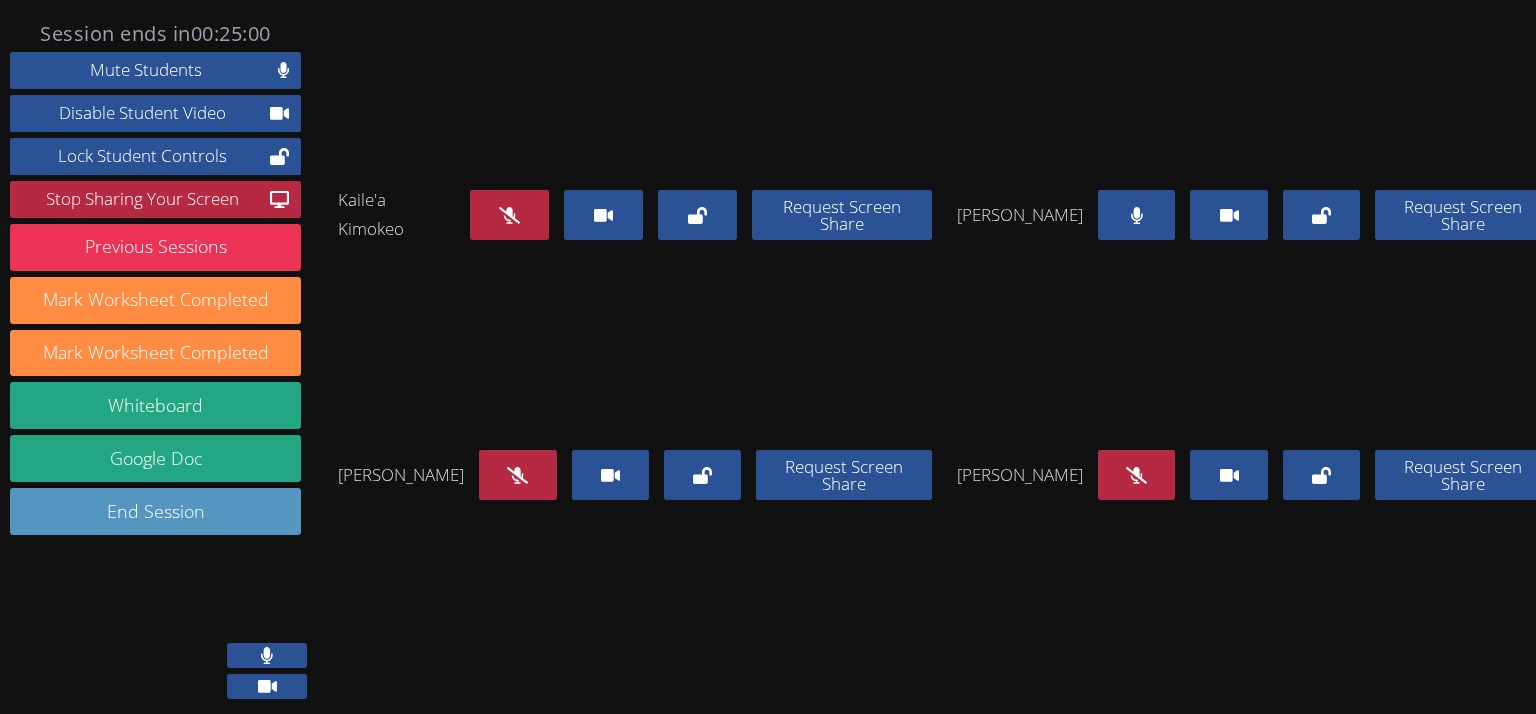 click at bounding box center (1136, 215) 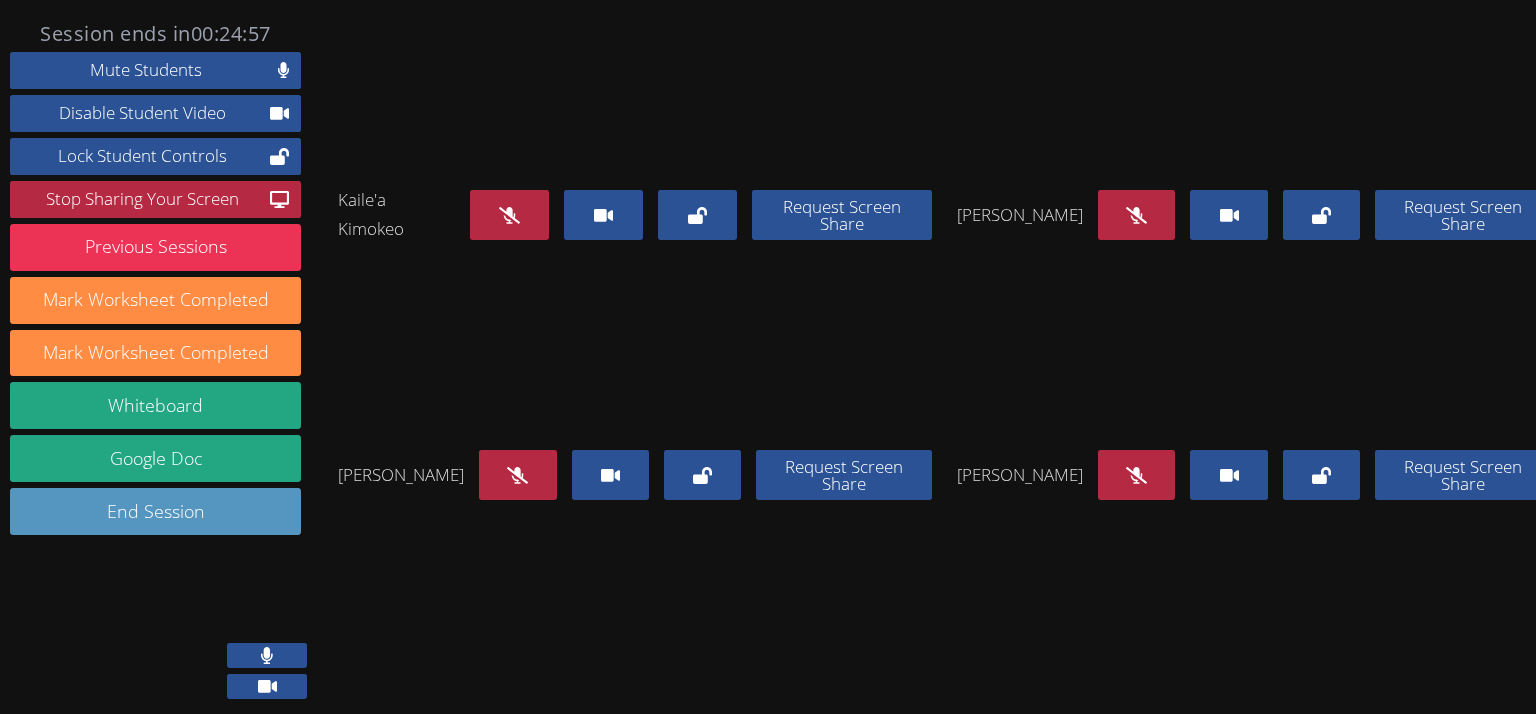 scroll, scrollTop: 156, scrollLeft: 0, axis: vertical 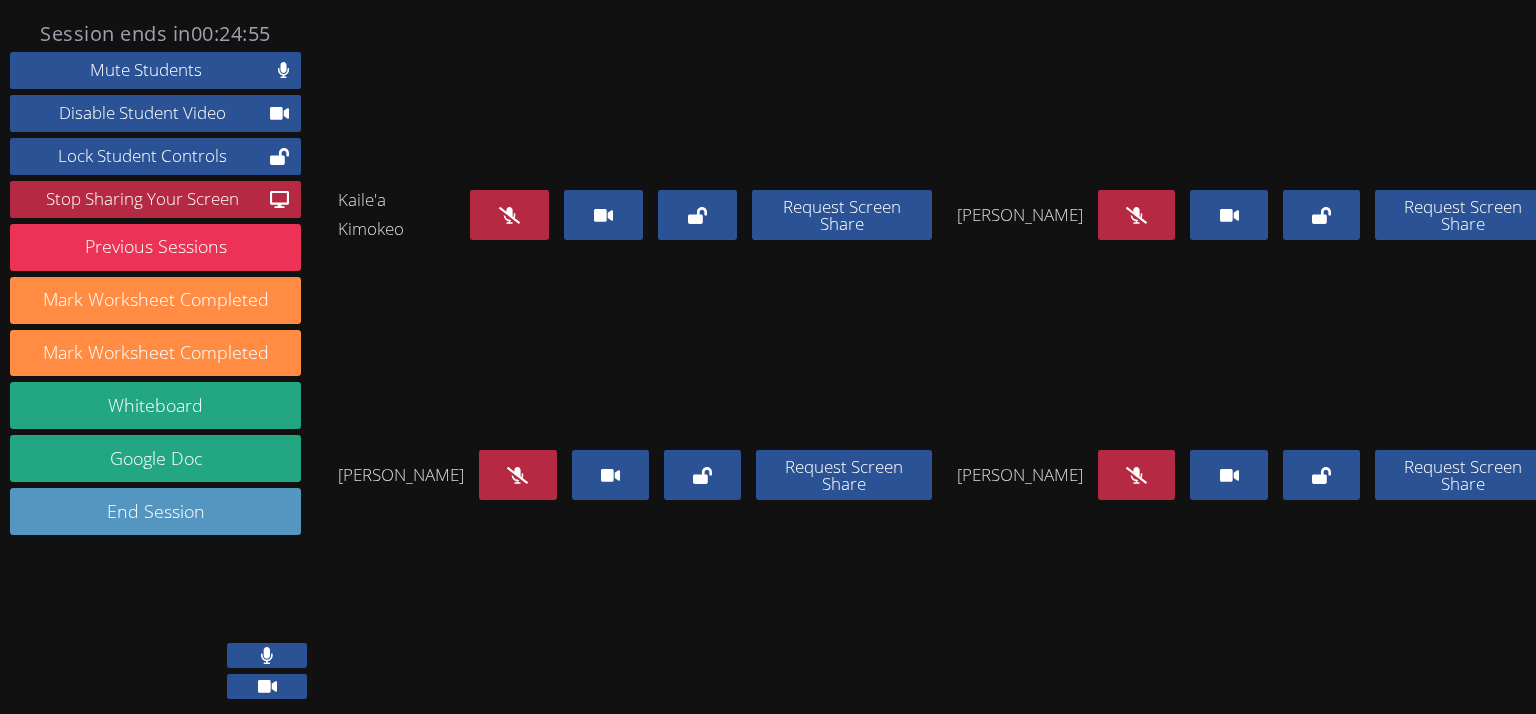 drag, startPoint x: 1123, startPoint y: 664, endPoint x: 1072, endPoint y: 668, distance: 51.156624 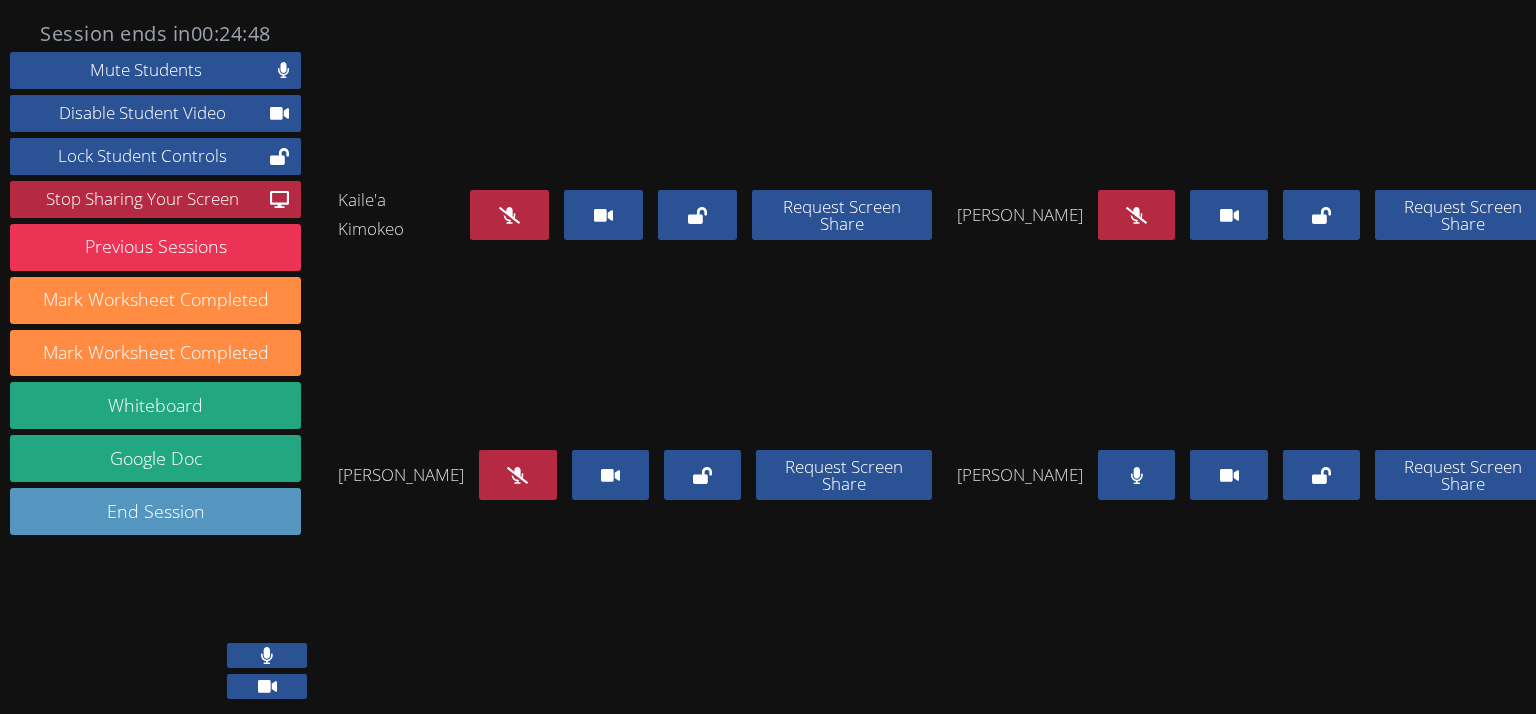 click at bounding box center (1136, 475) 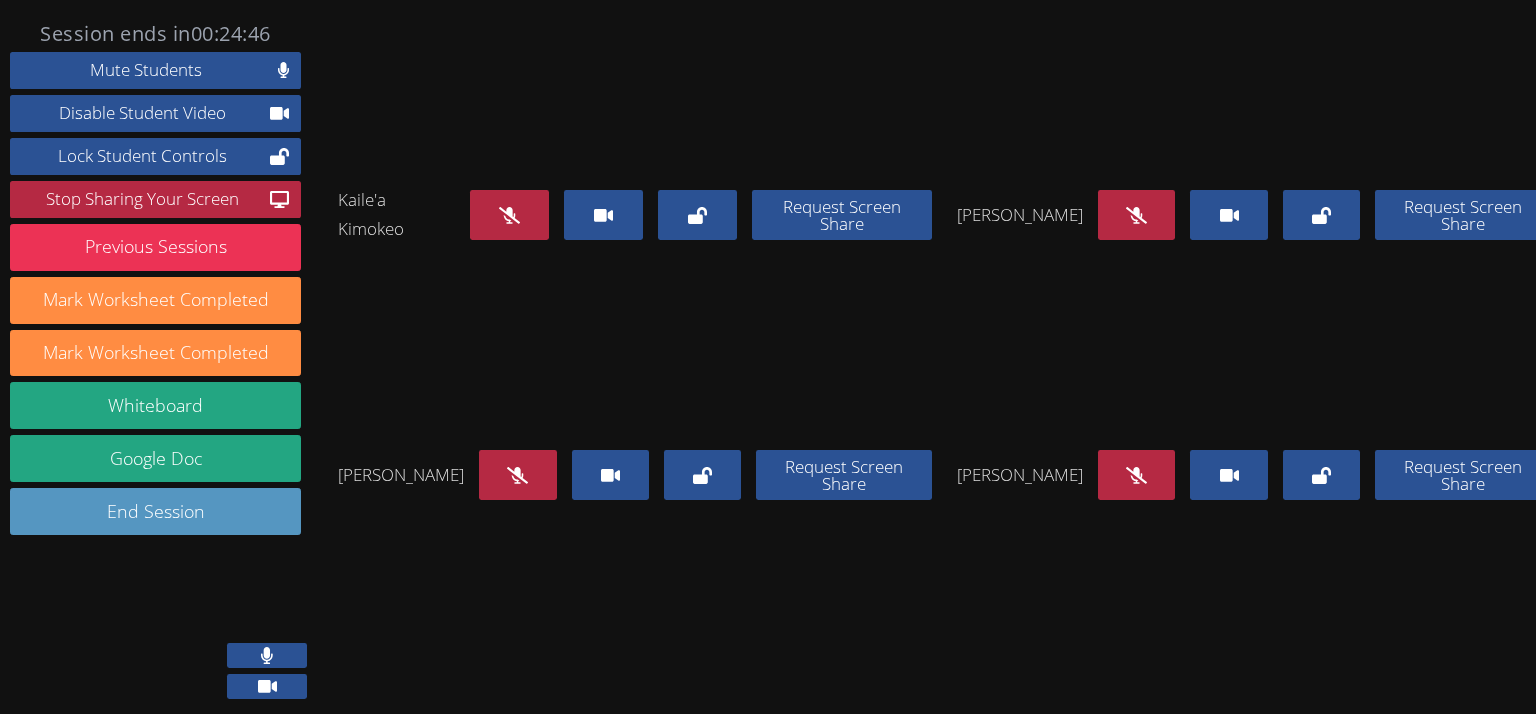 drag, startPoint x: -108, startPoint y: 229, endPoint x: -284, endPoint y: 247, distance: 176.91806 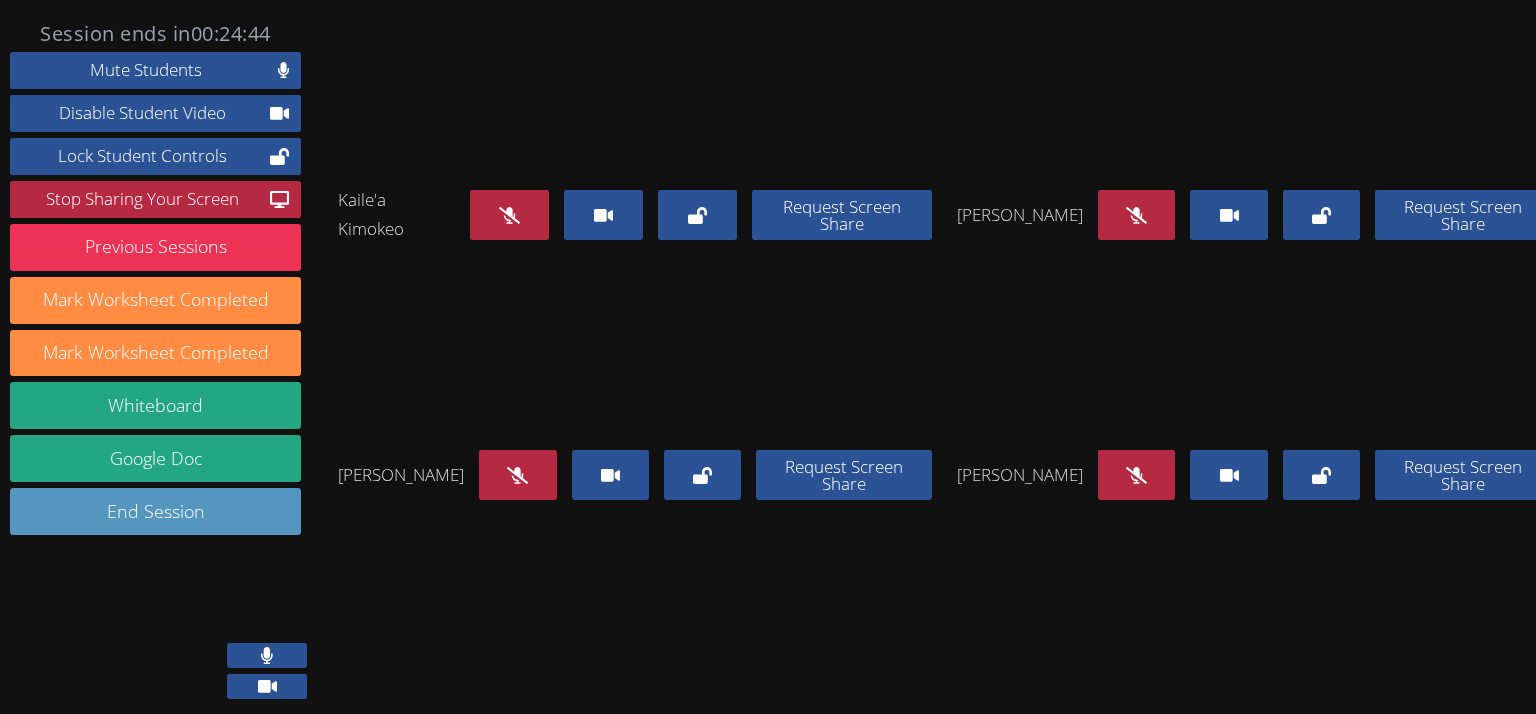 click 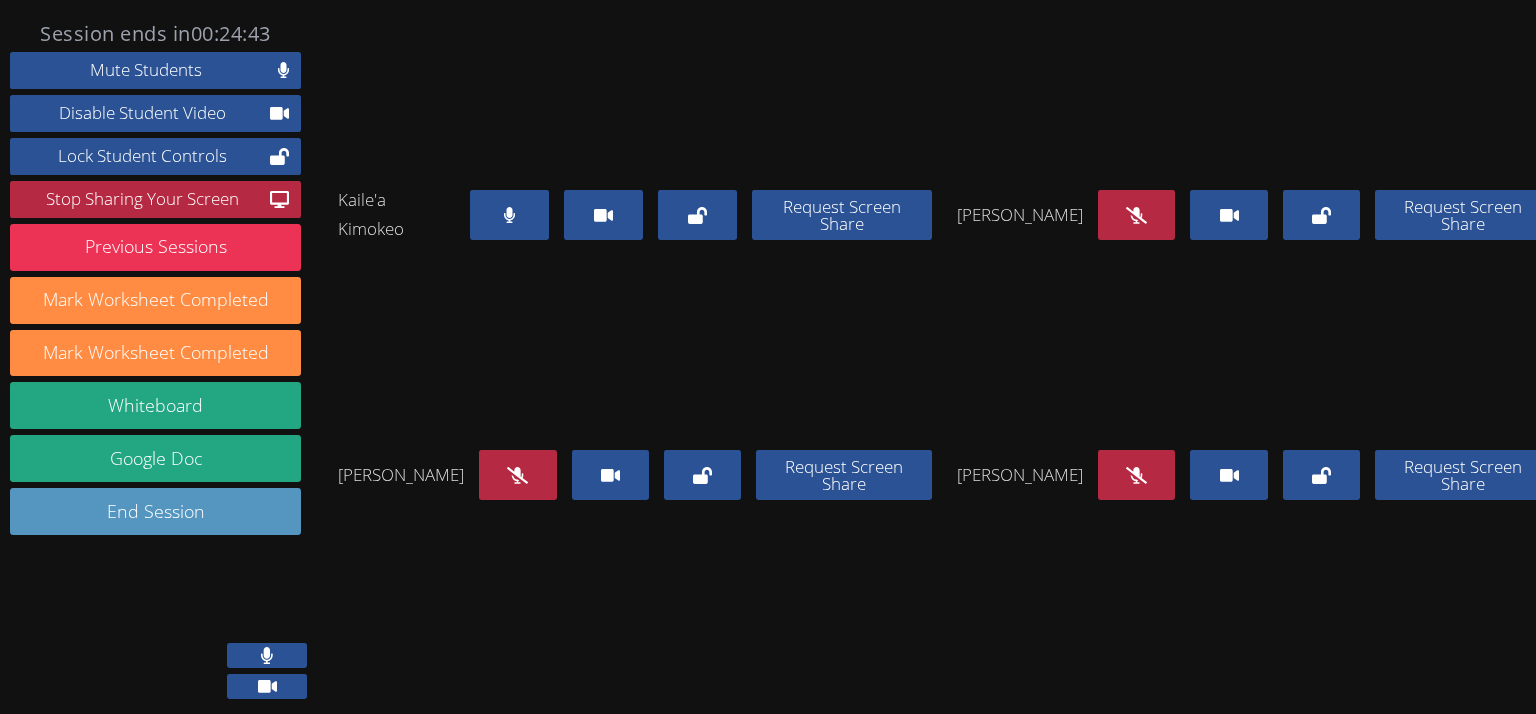 scroll, scrollTop: 0, scrollLeft: 0, axis: both 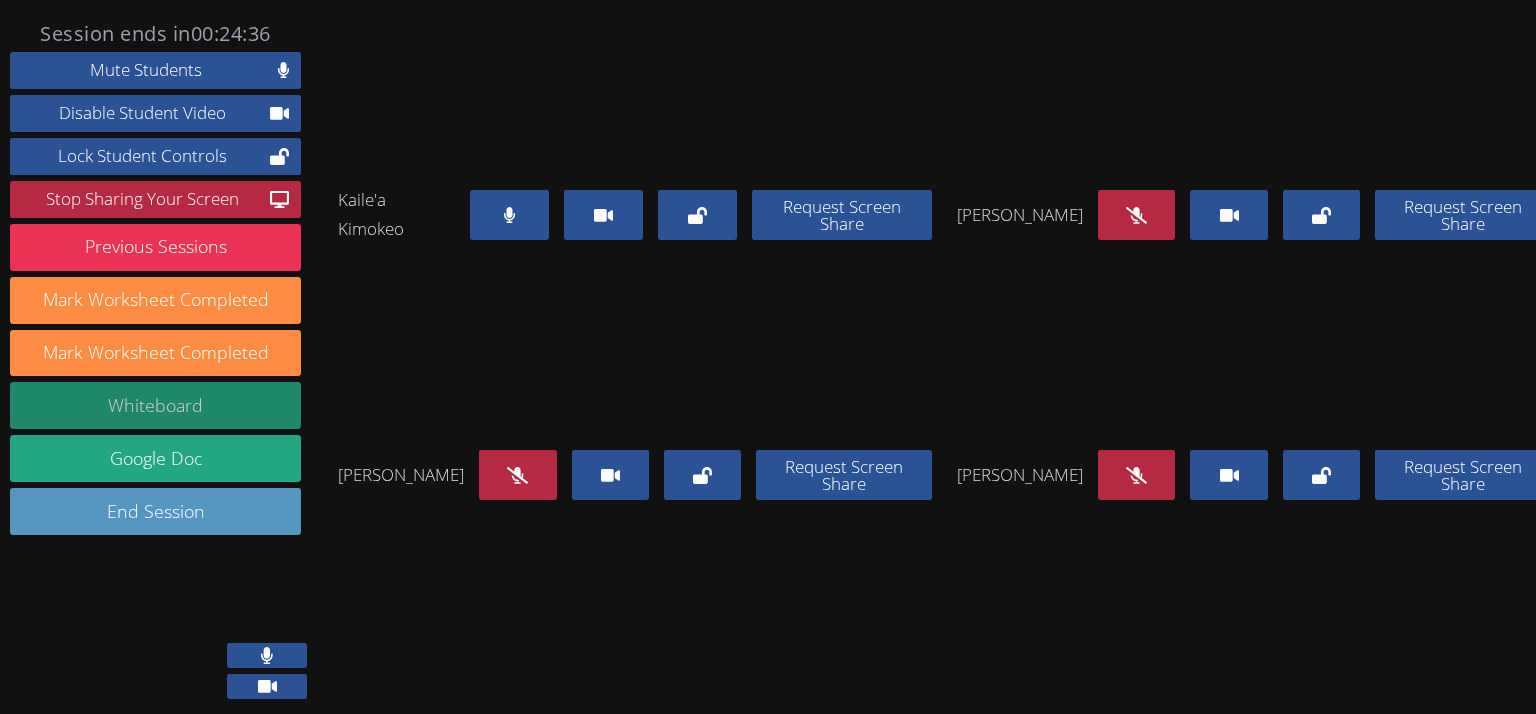 drag, startPoint x: 500, startPoint y: 392, endPoint x: 252, endPoint y: 416, distance: 249.15858 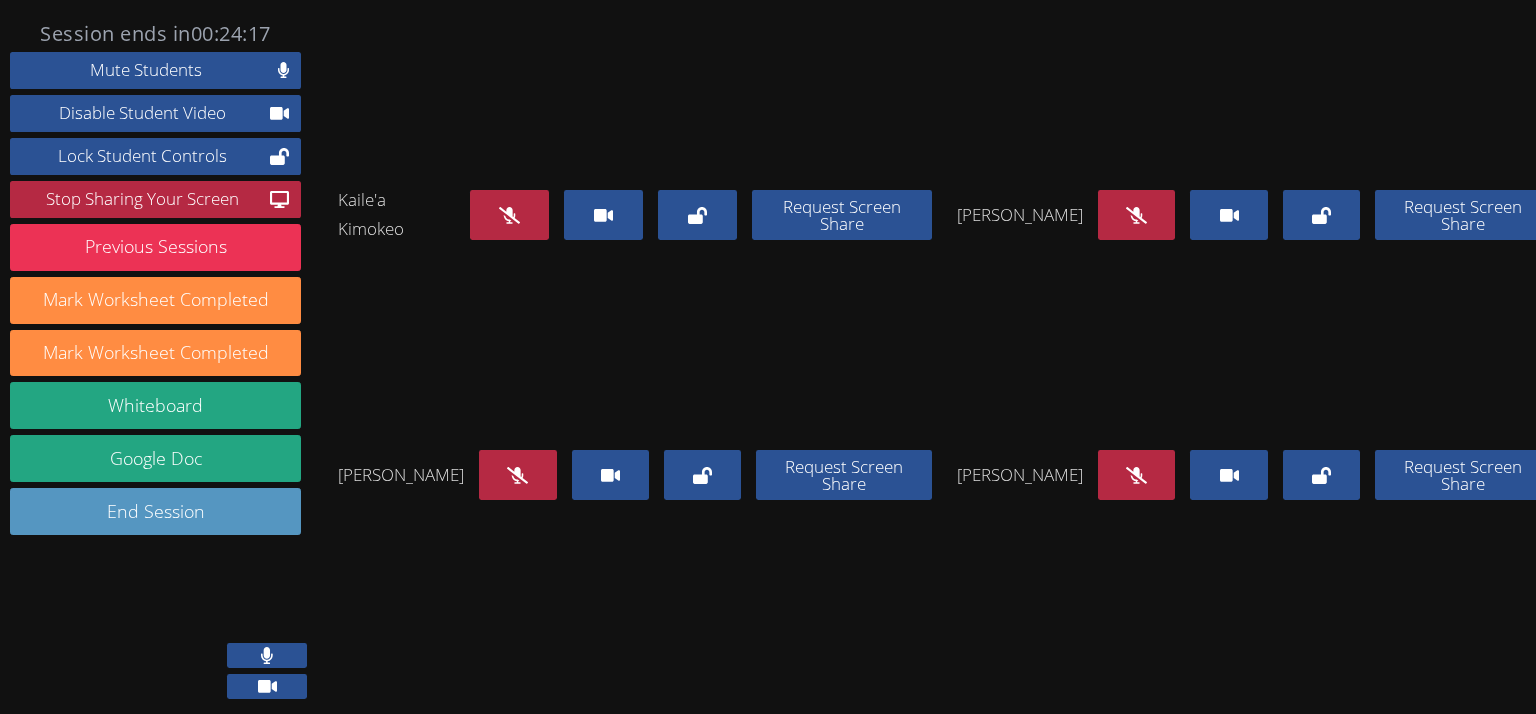 scroll, scrollTop: 80, scrollLeft: 0, axis: vertical 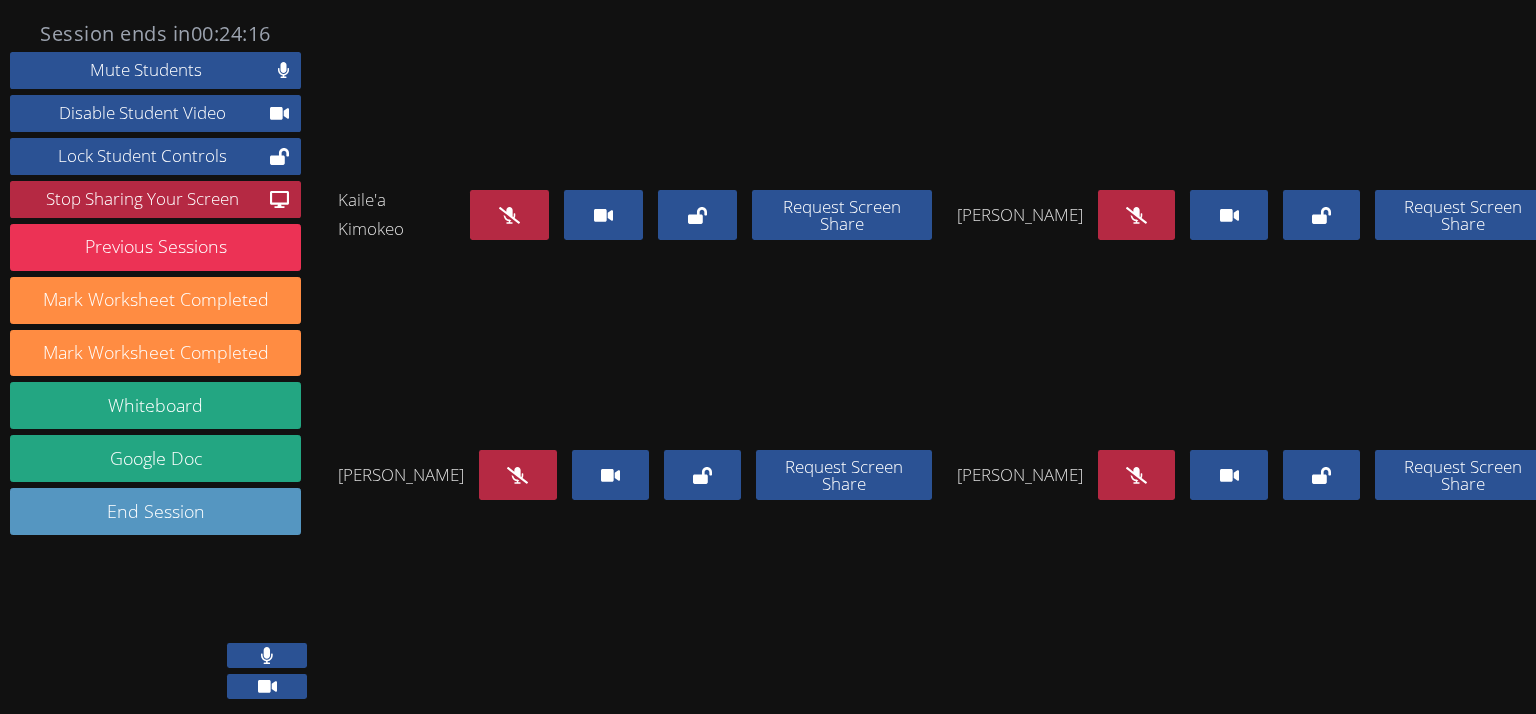 drag, startPoint x: 1100, startPoint y: 311, endPoint x: 1021, endPoint y: 310, distance: 79.00633 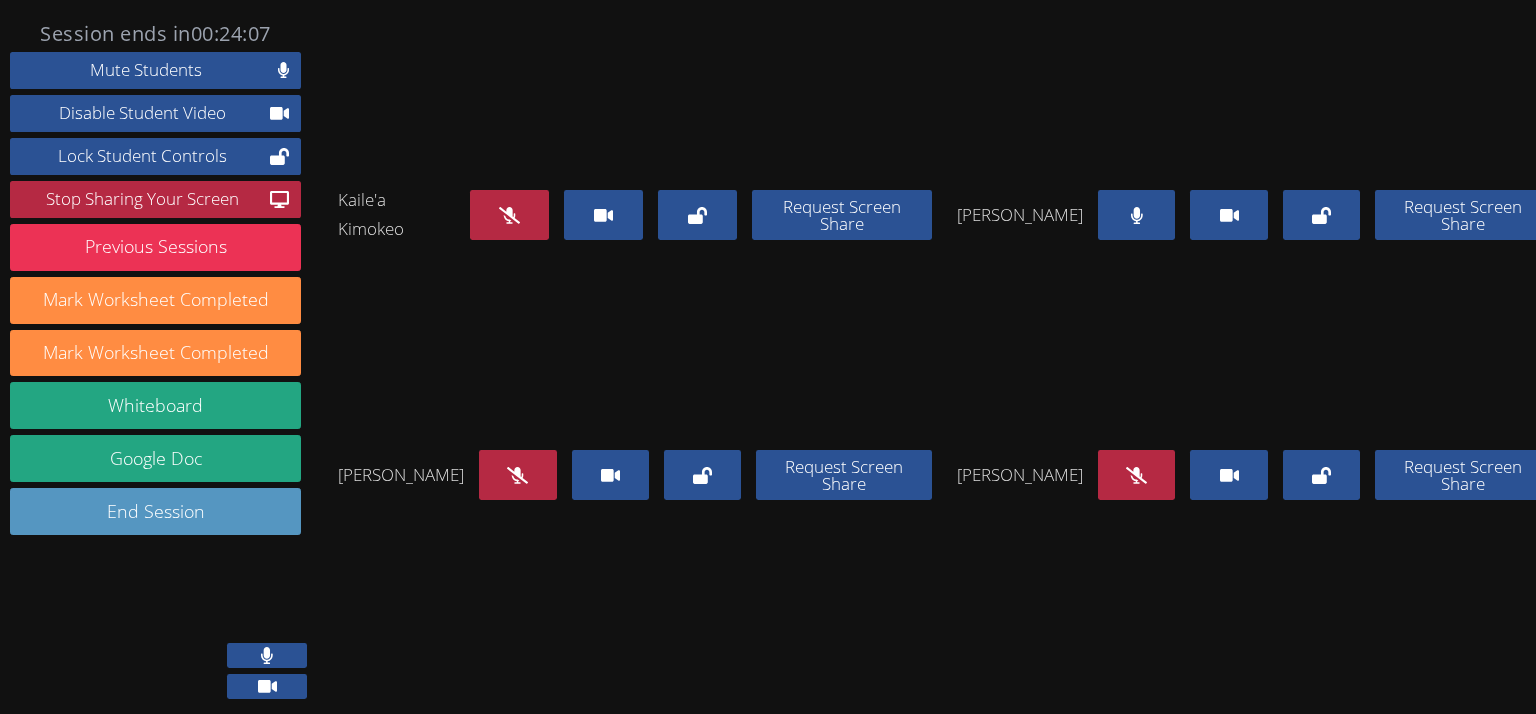 click at bounding box center [1136, 215] 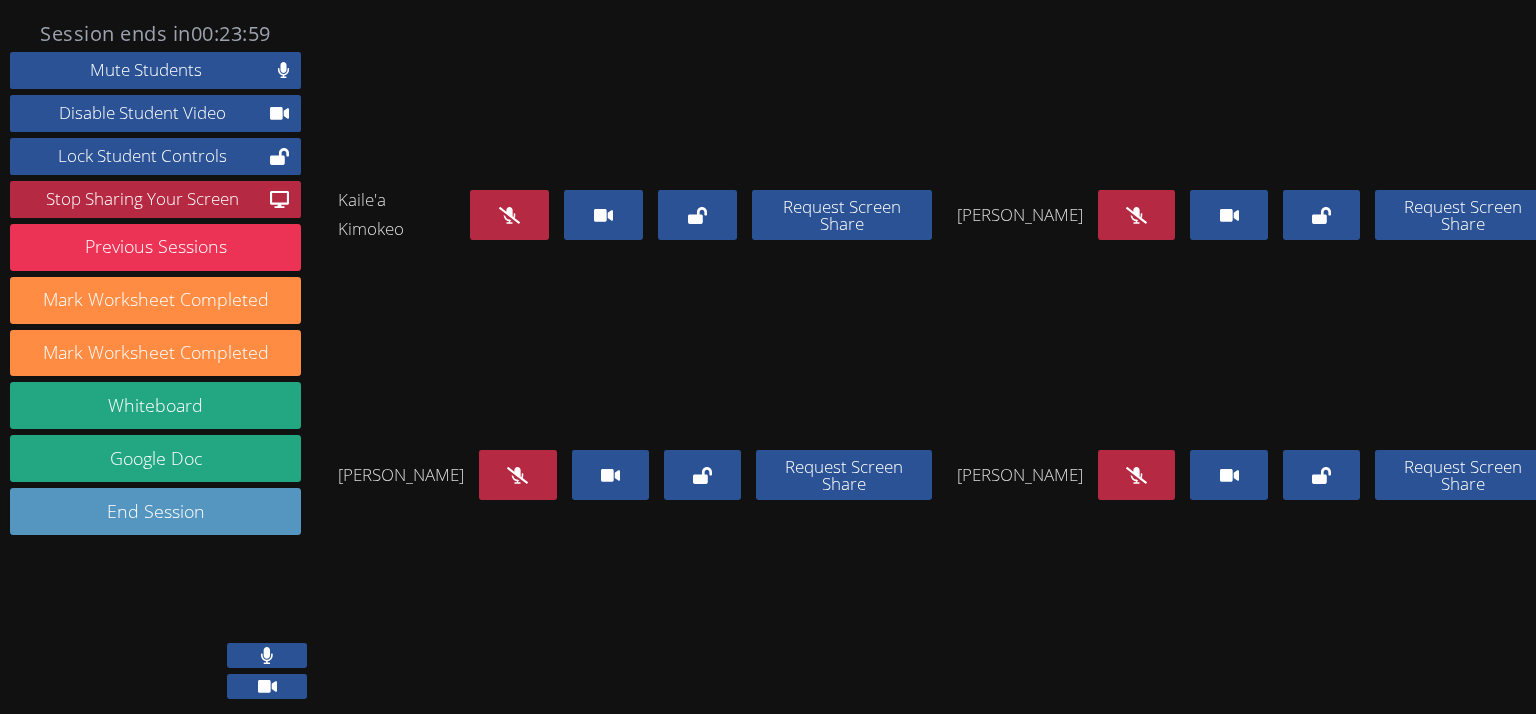 scroll, scrollTop: 156, scrollLeft: 0, axis: vertical 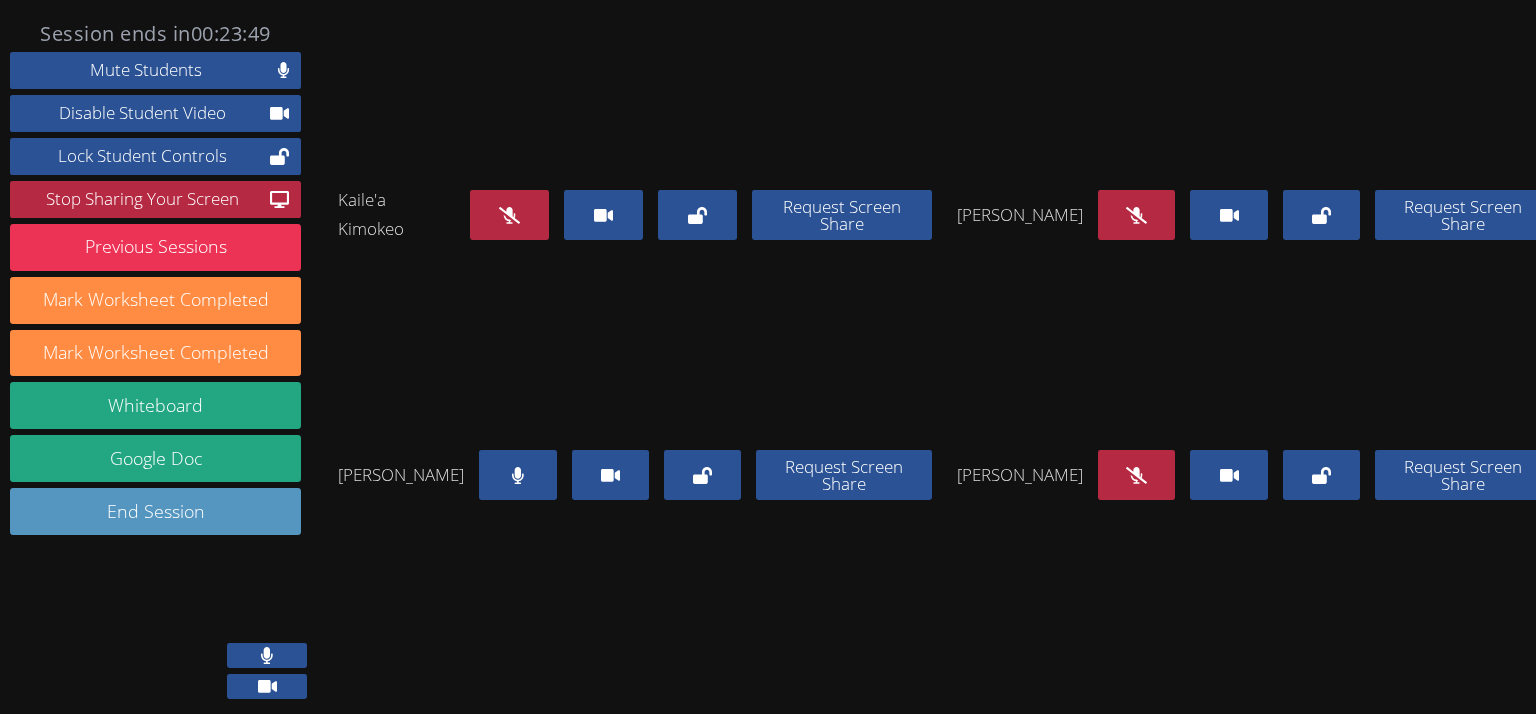 click 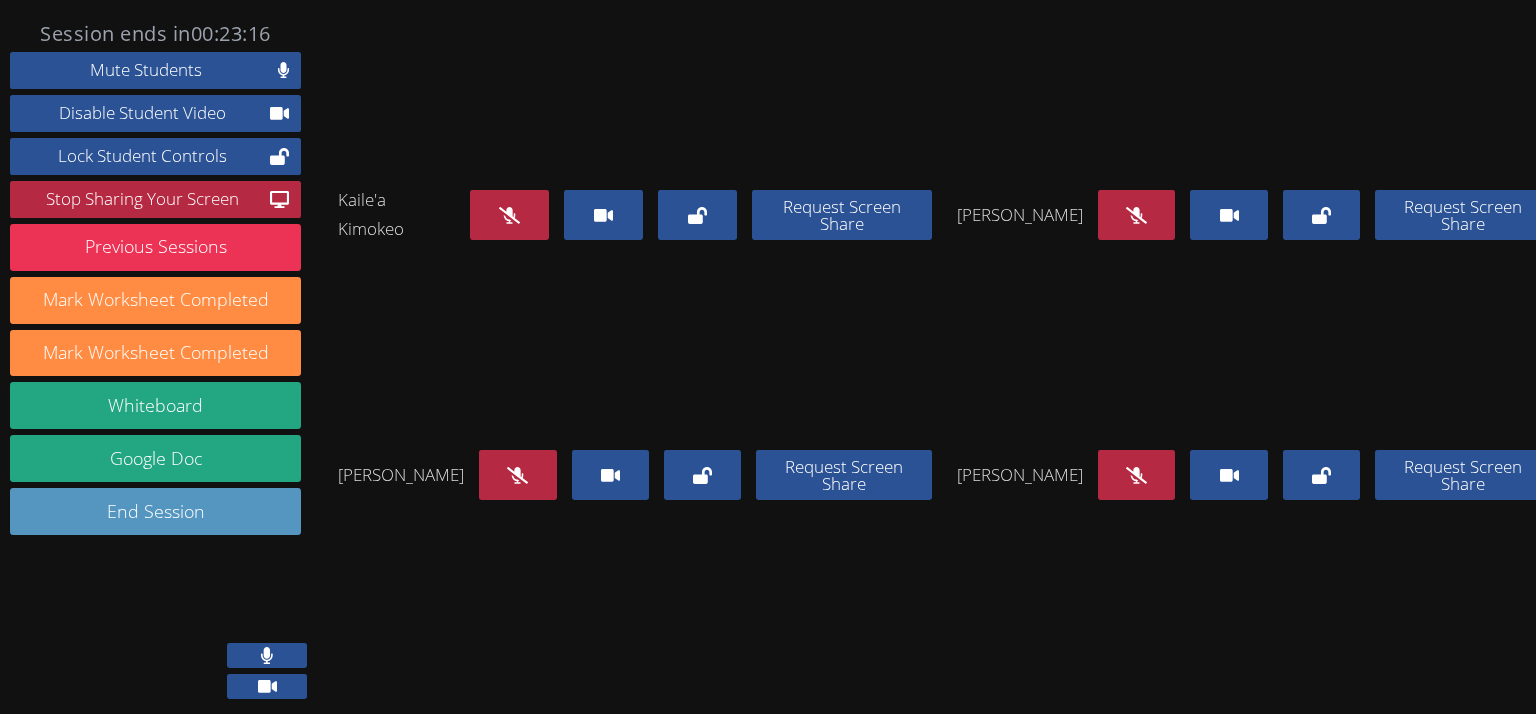 drag, startPoint x: 1143, startPoint y: 680, endPoint x: 1131, endPoint y: 676, distance: 12.649111 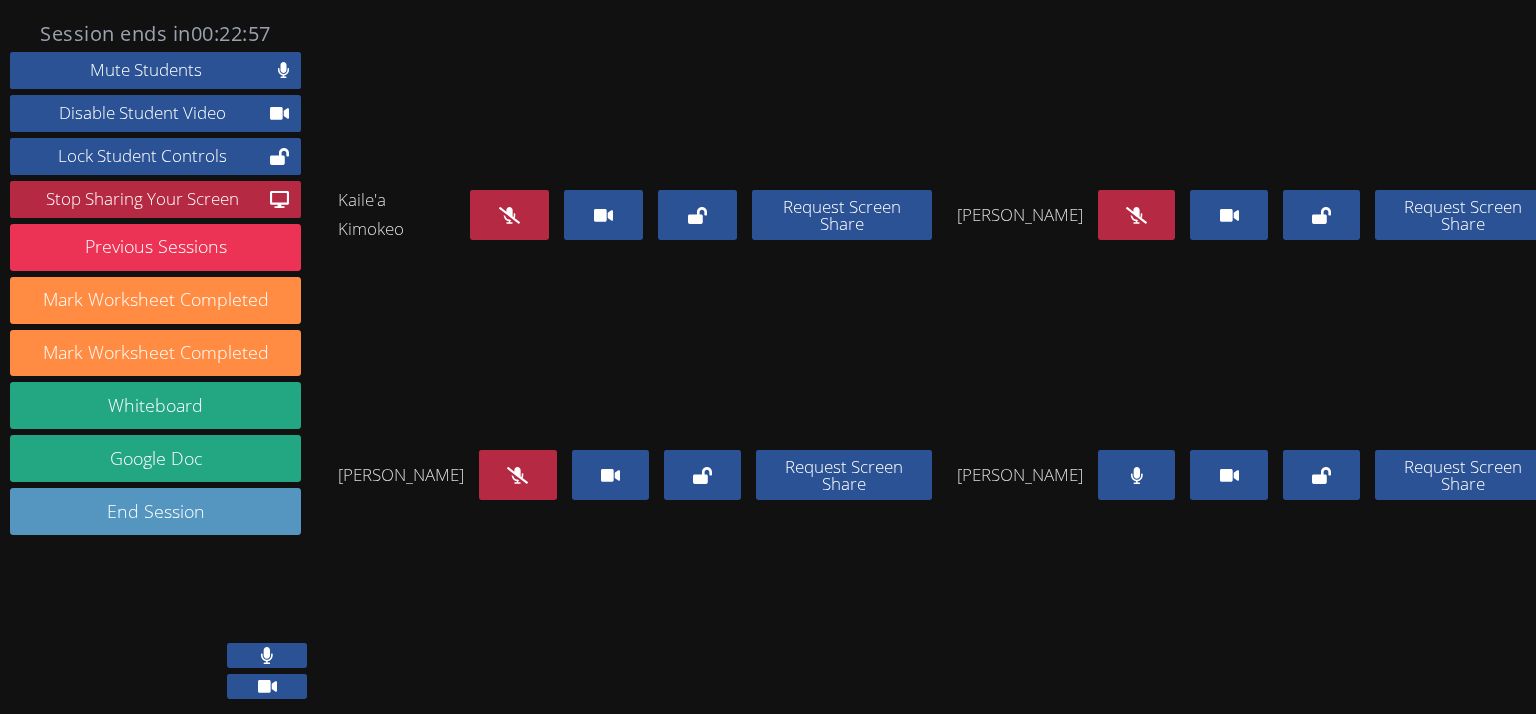 click at bounding box center (1136, 475) 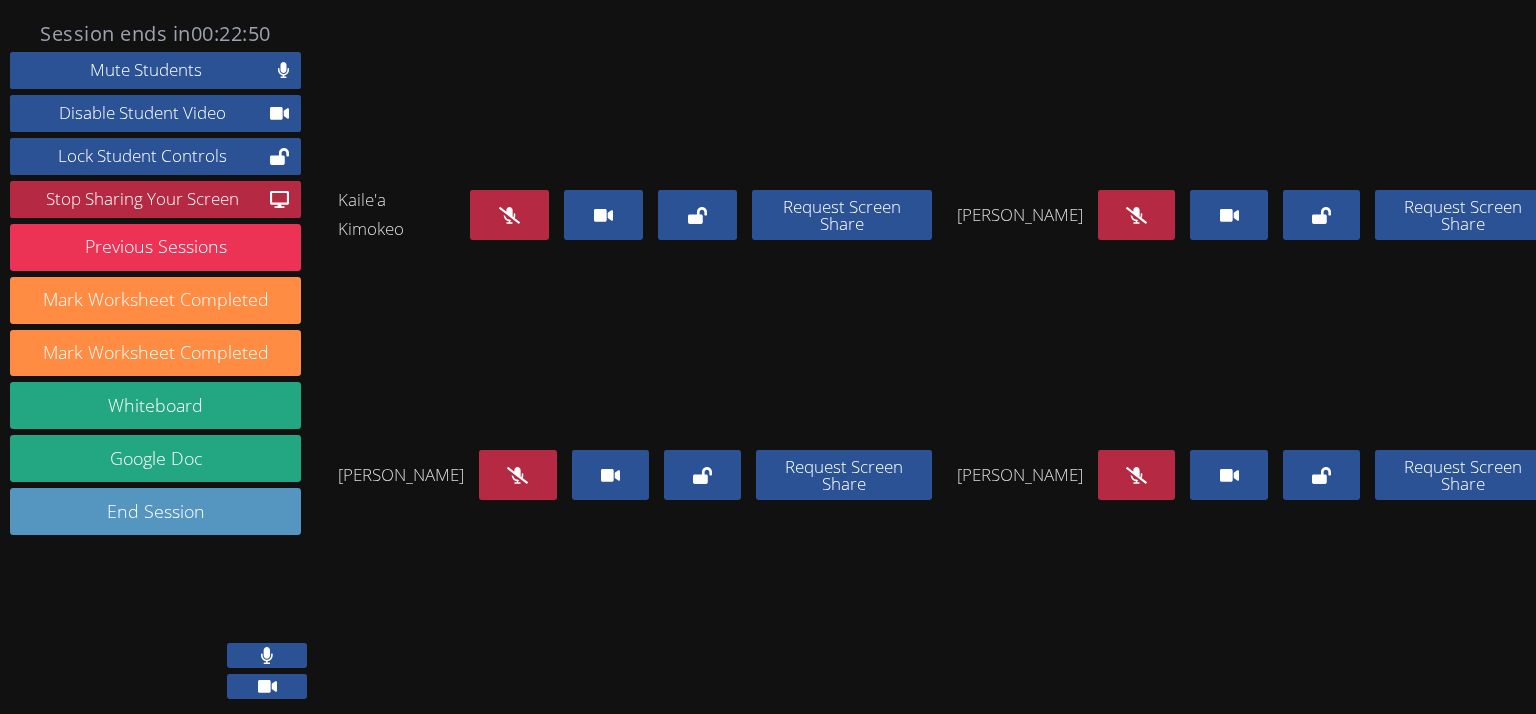 click at bounding box center (1136, 215) 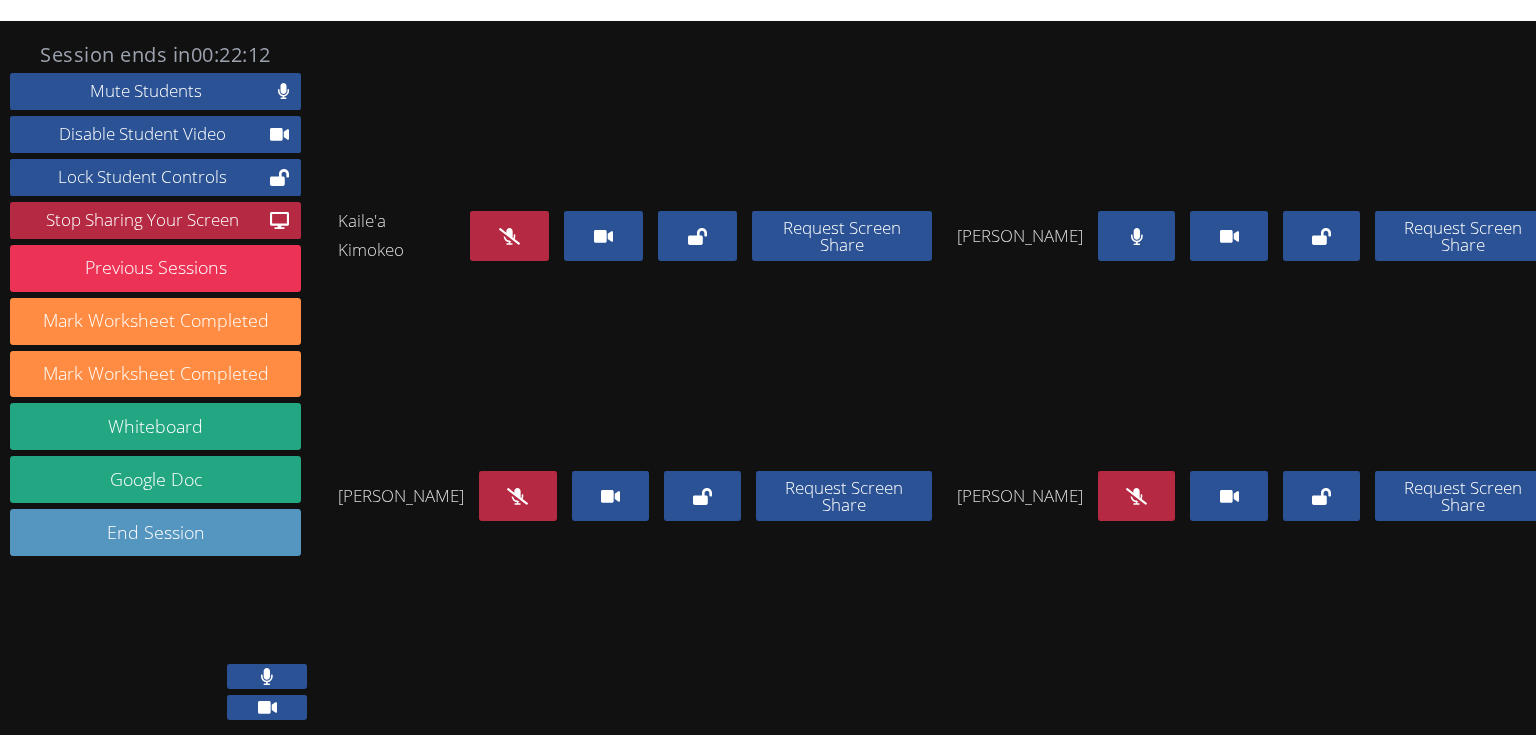 scroll, scrollTop: 156, scrollLeft: 0, axis: vertical 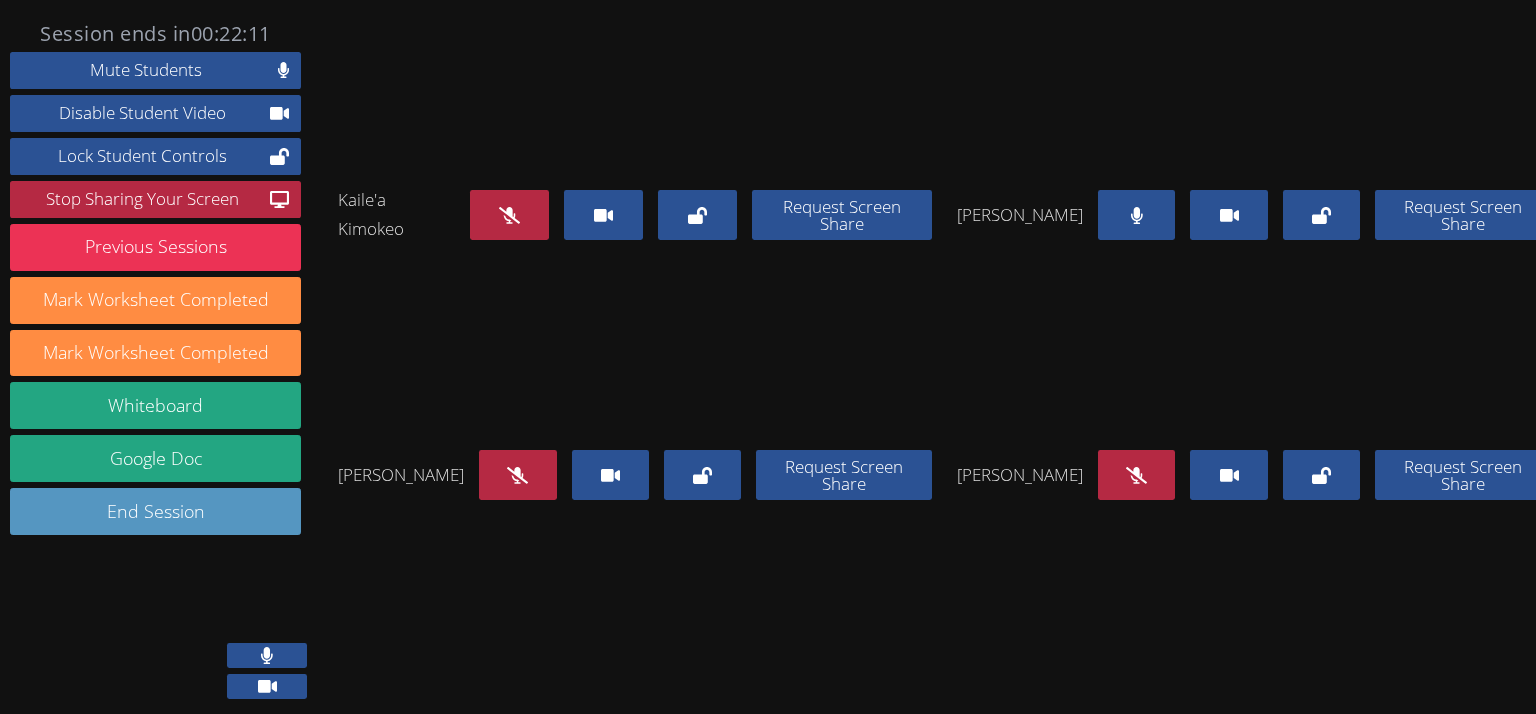 click at bounding box center (1136, 215) 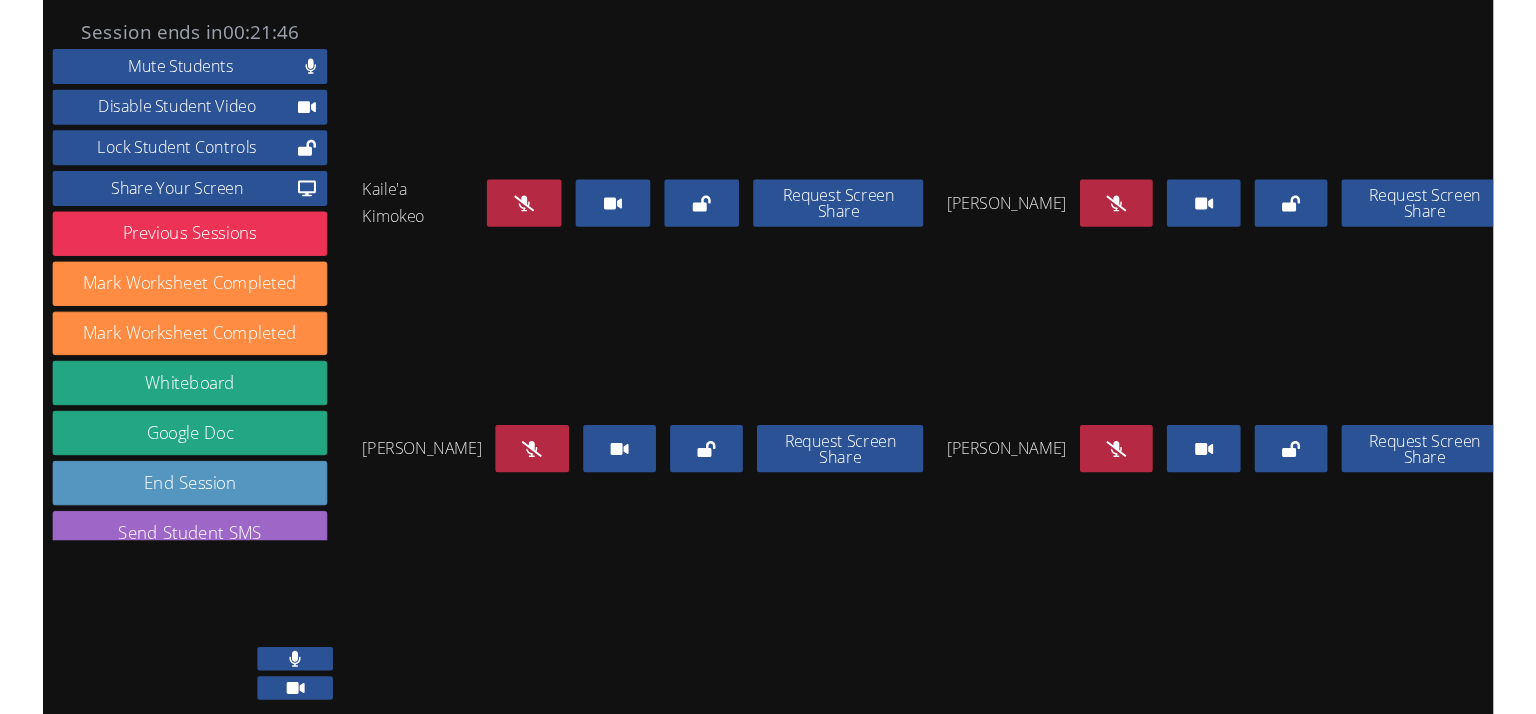 scroll, scrollTop: 114, scrollLeft: 0, axis: vertical 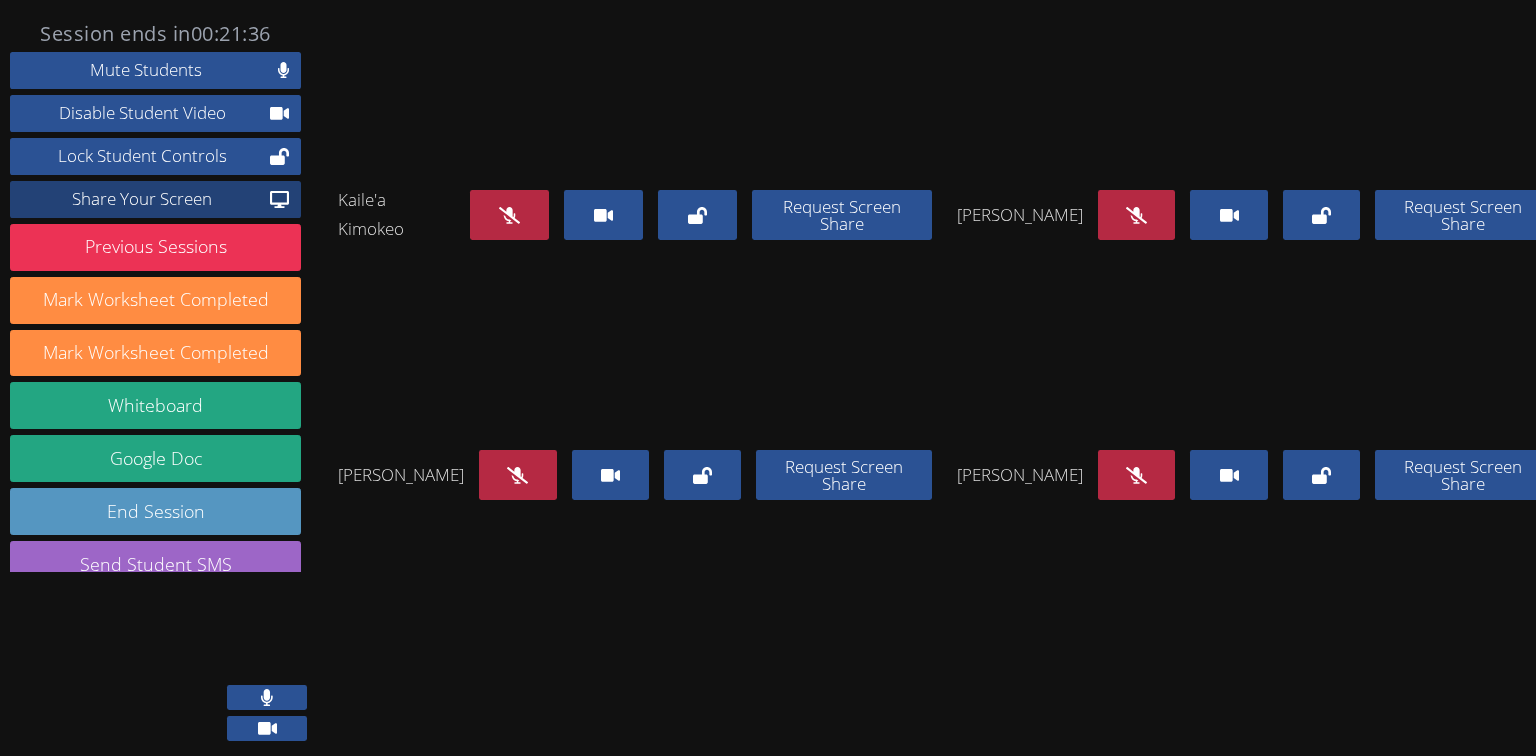 click 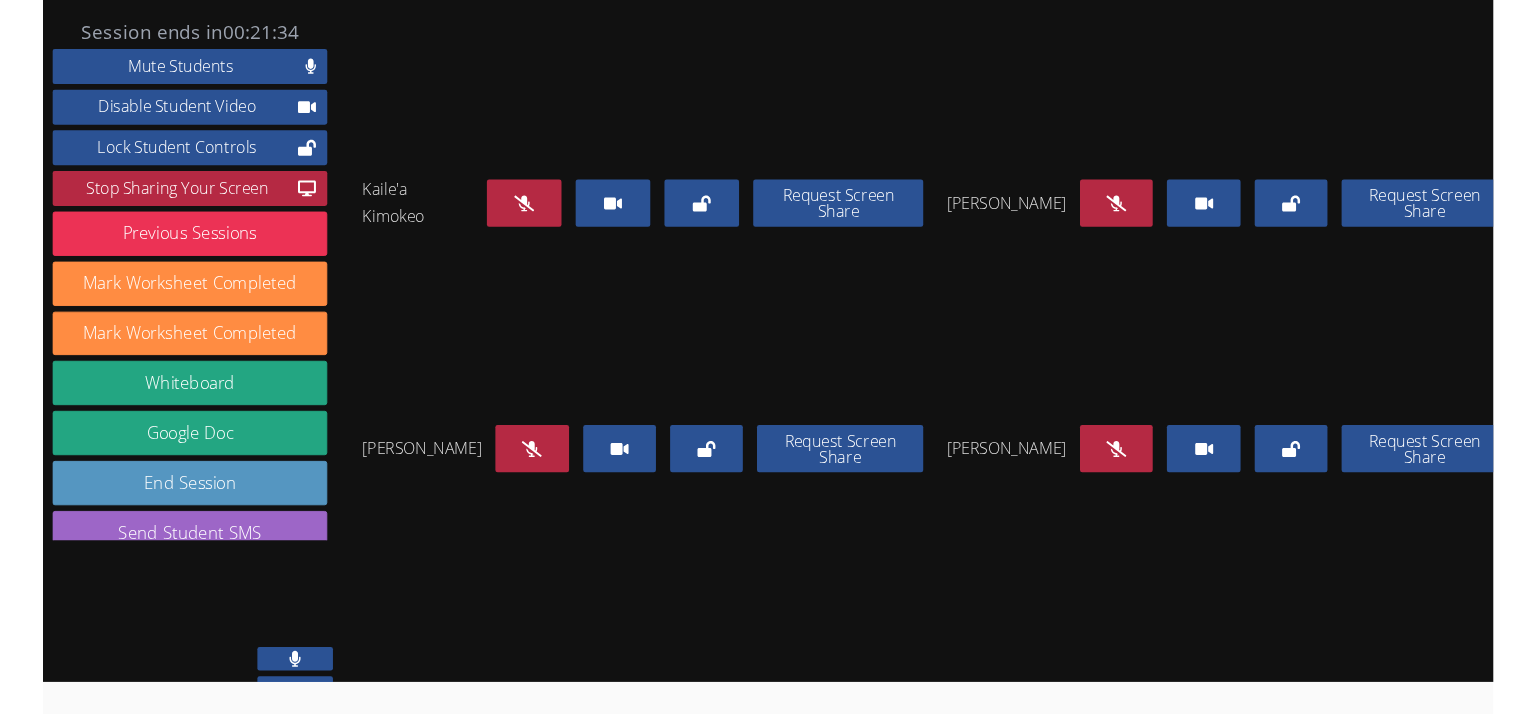 scroll, scrollTop: 114, scrollLeft: 0, axis: vertical 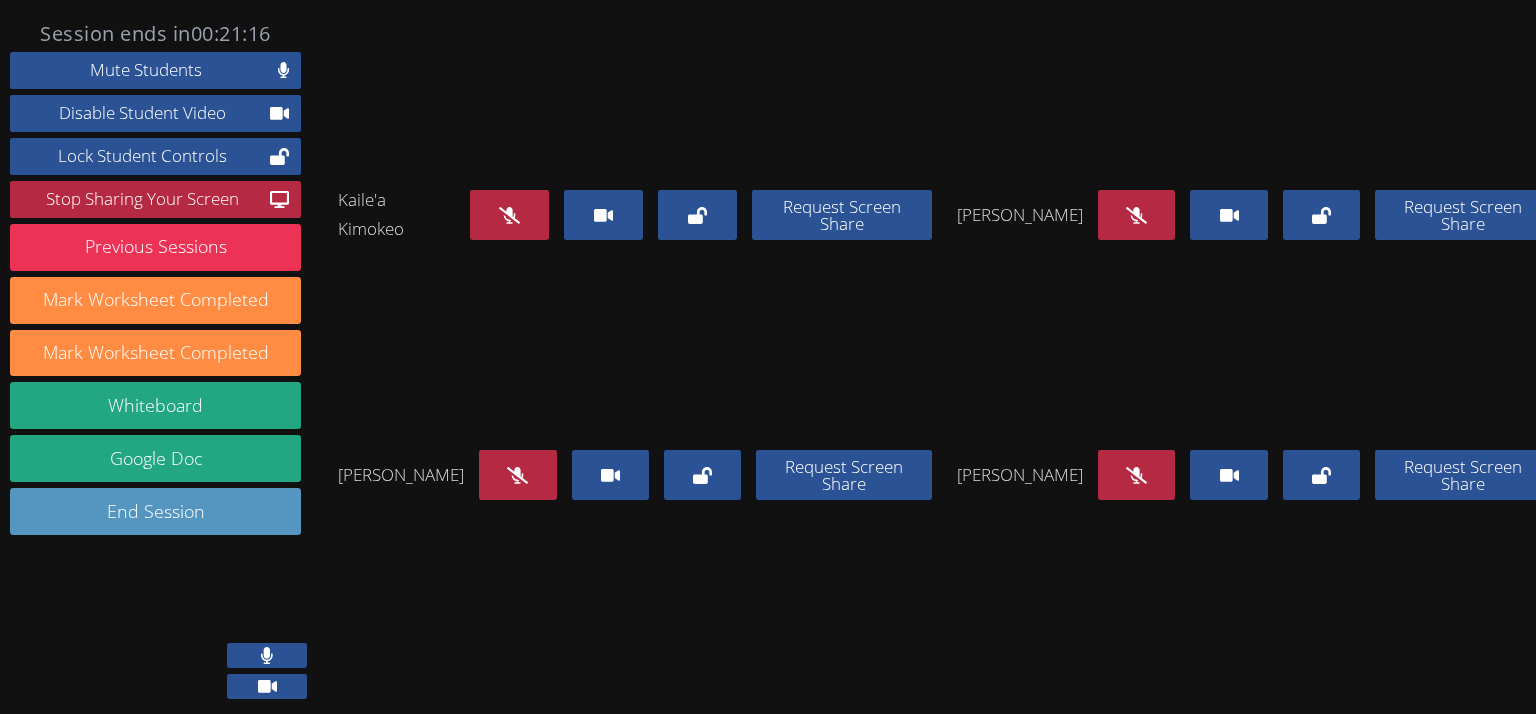 drag, startPoint x: 532, startPoint y: 287, endPoint x: 472, endPoint y: 337, distance: 78.10249 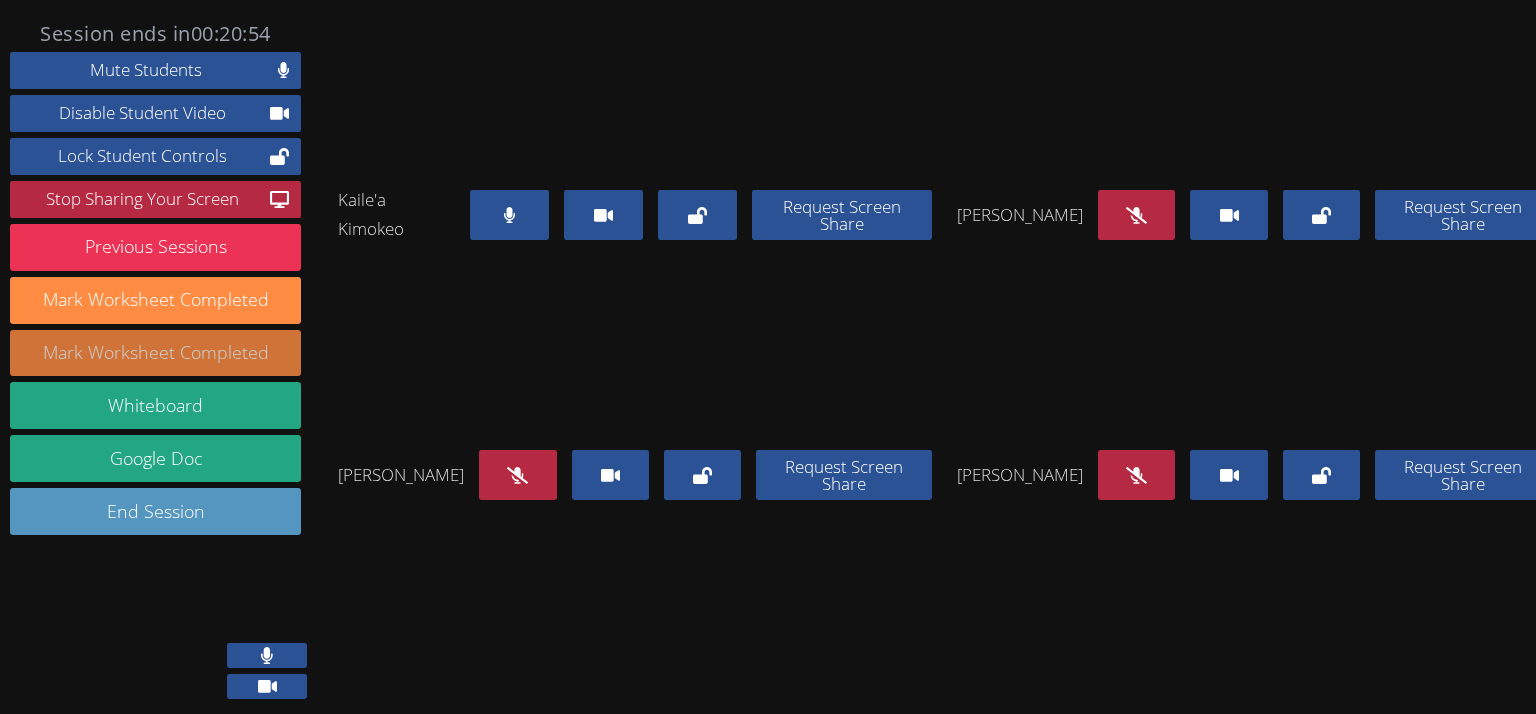 drag, startPoint x: 531, startPoint y: 280, endPoint x: 174, endPoint y: 336, distance: 361.36548 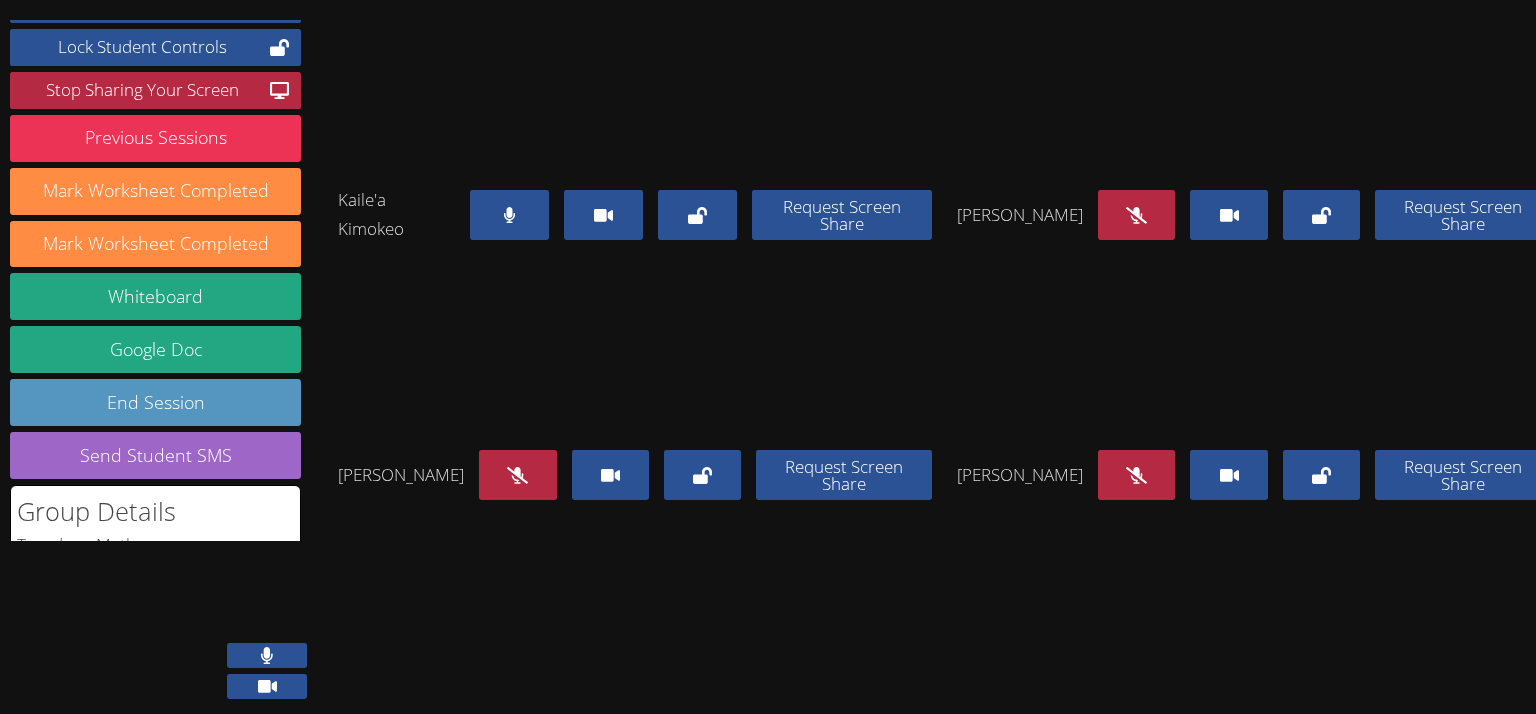 scroll, scrollTop: 309, scrollLeft: 0, axis: vertical 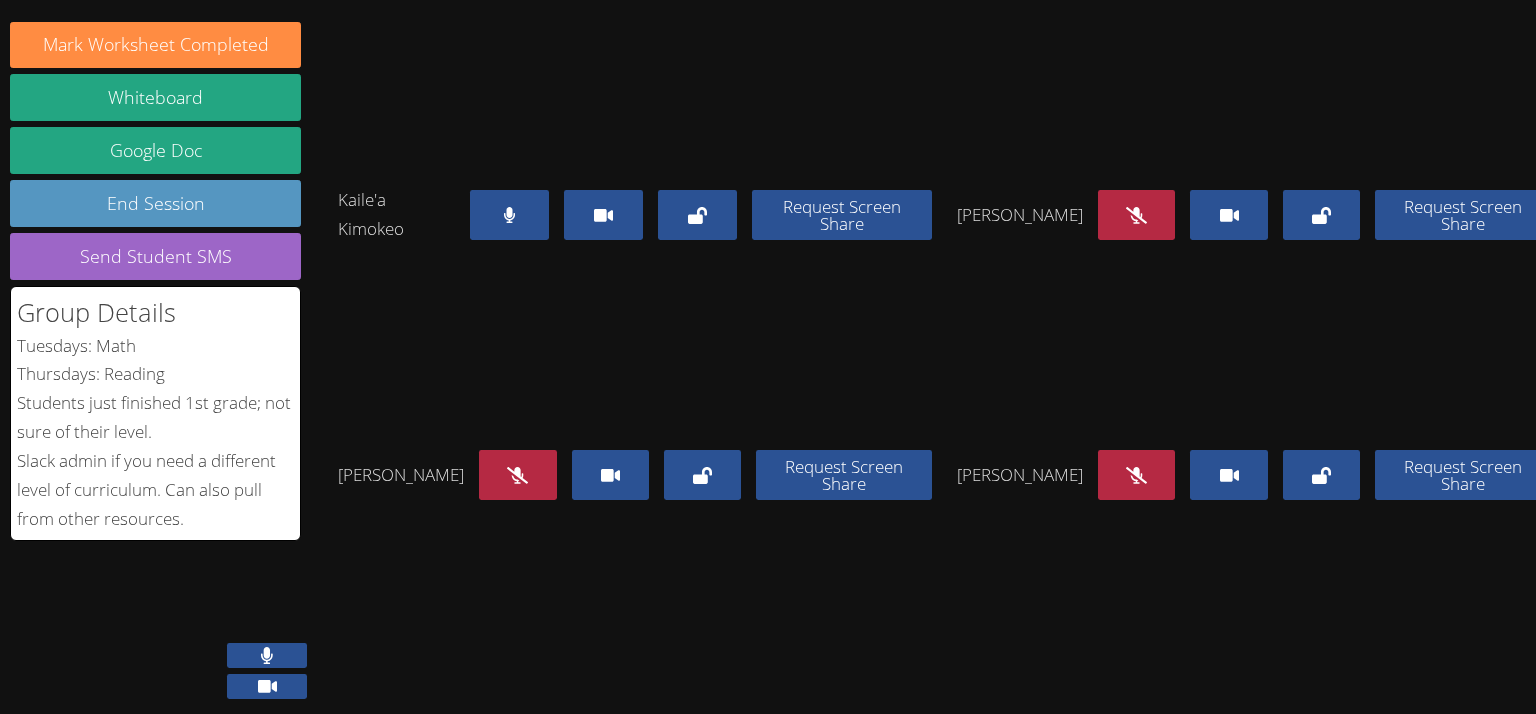 click at bounding box center [509, 215] 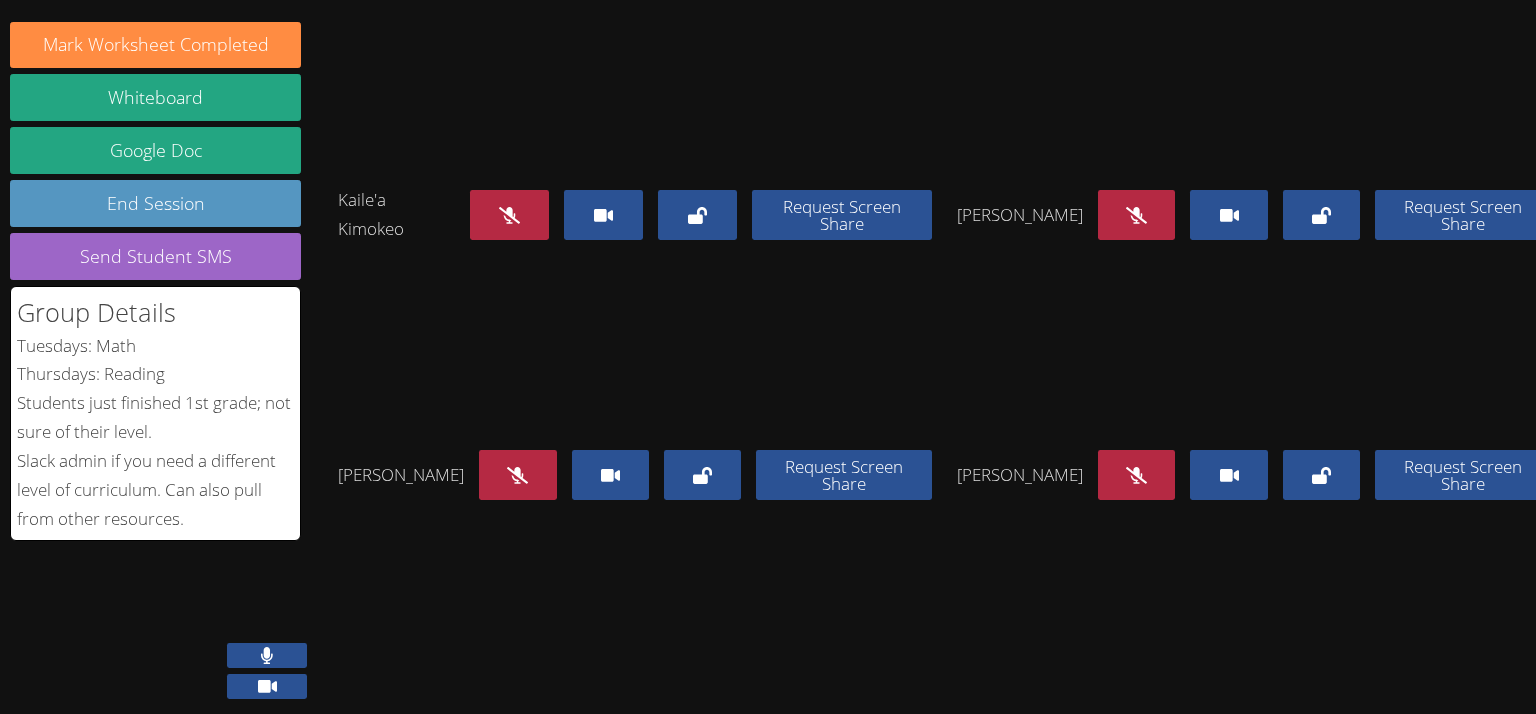 drag, startPoint x: 691, startPoint y: 249, endPoint x: 488, endPoint y: 468, distance: 298.61346 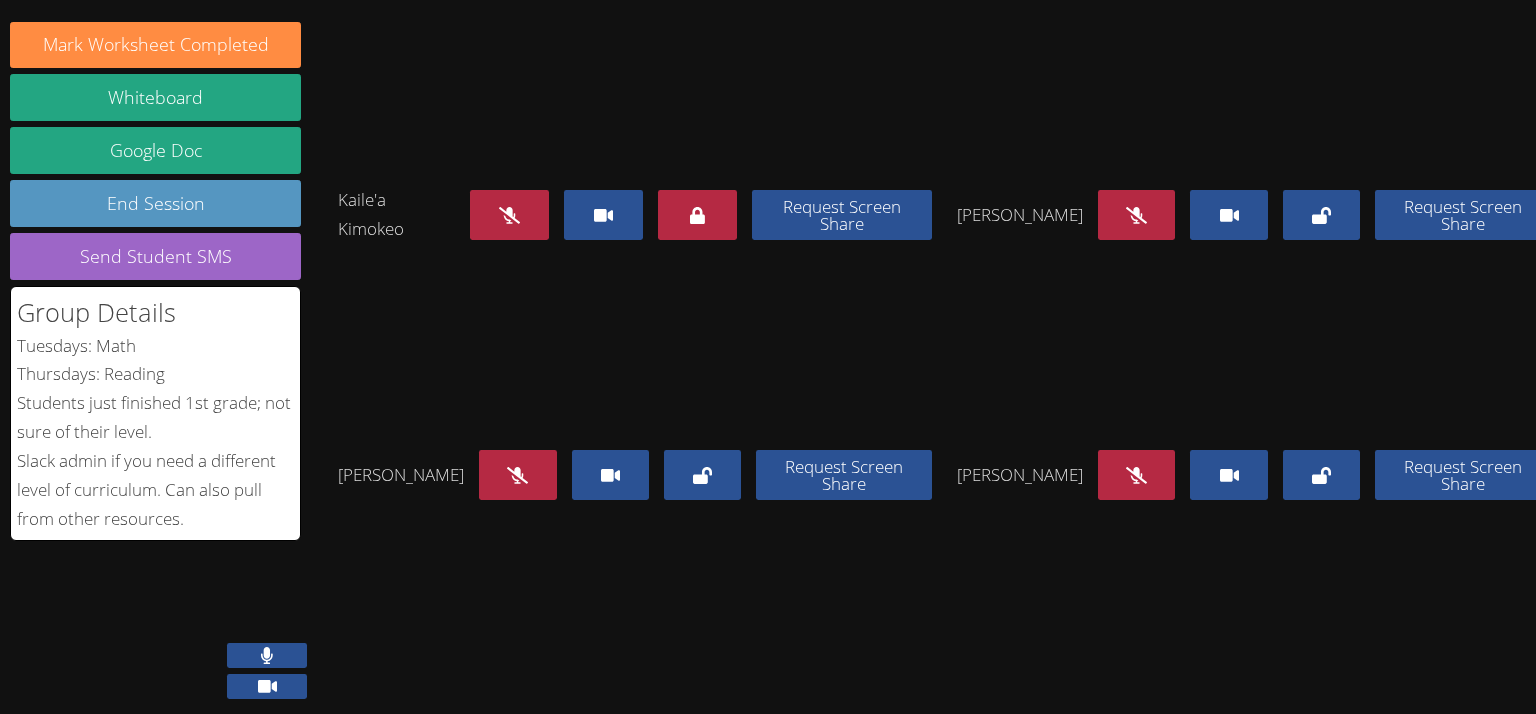 scroll, scrollTop: 370, scrollLeft: 0, axis: vertical 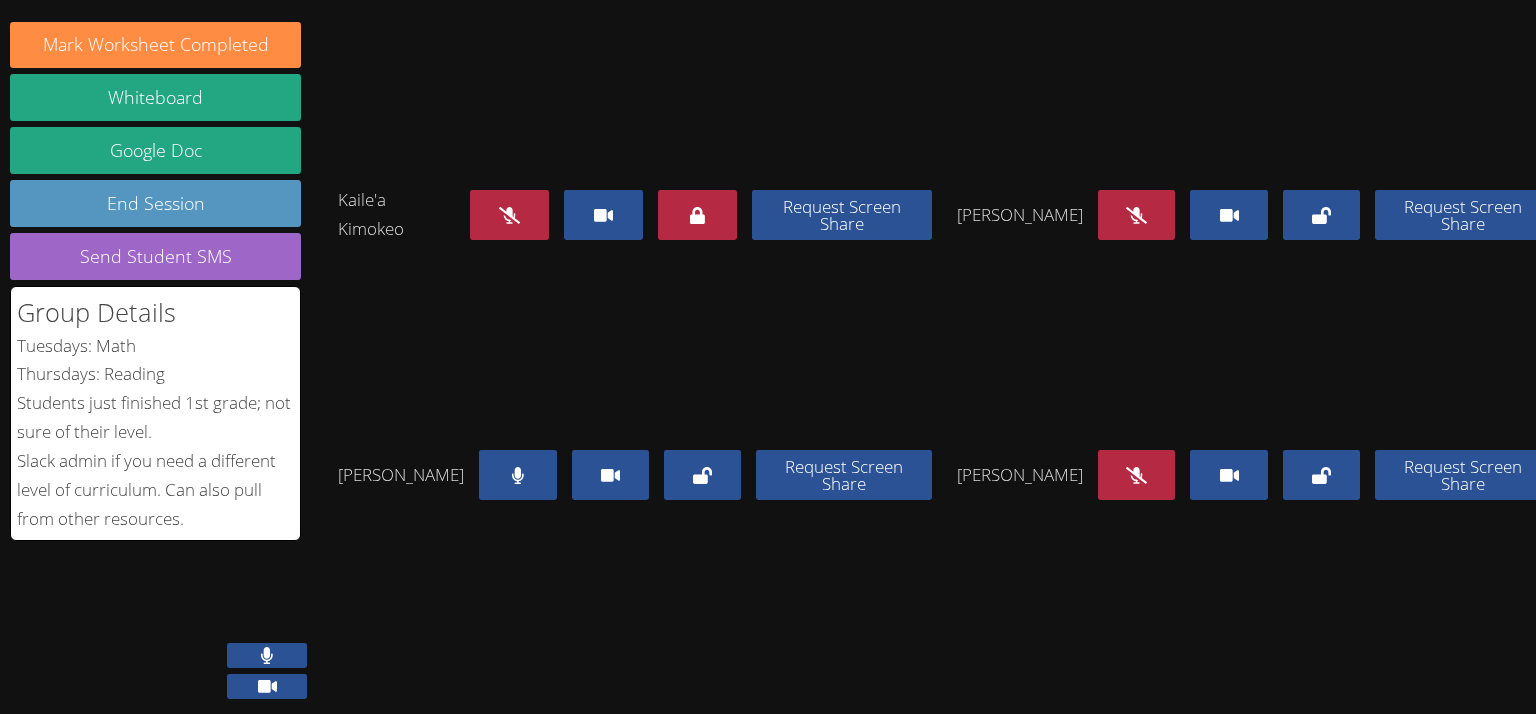 drag, startPoint x: 540, startPoint y: 656, endPoint x: 376, endPoint y: 659, distance: 164.02744 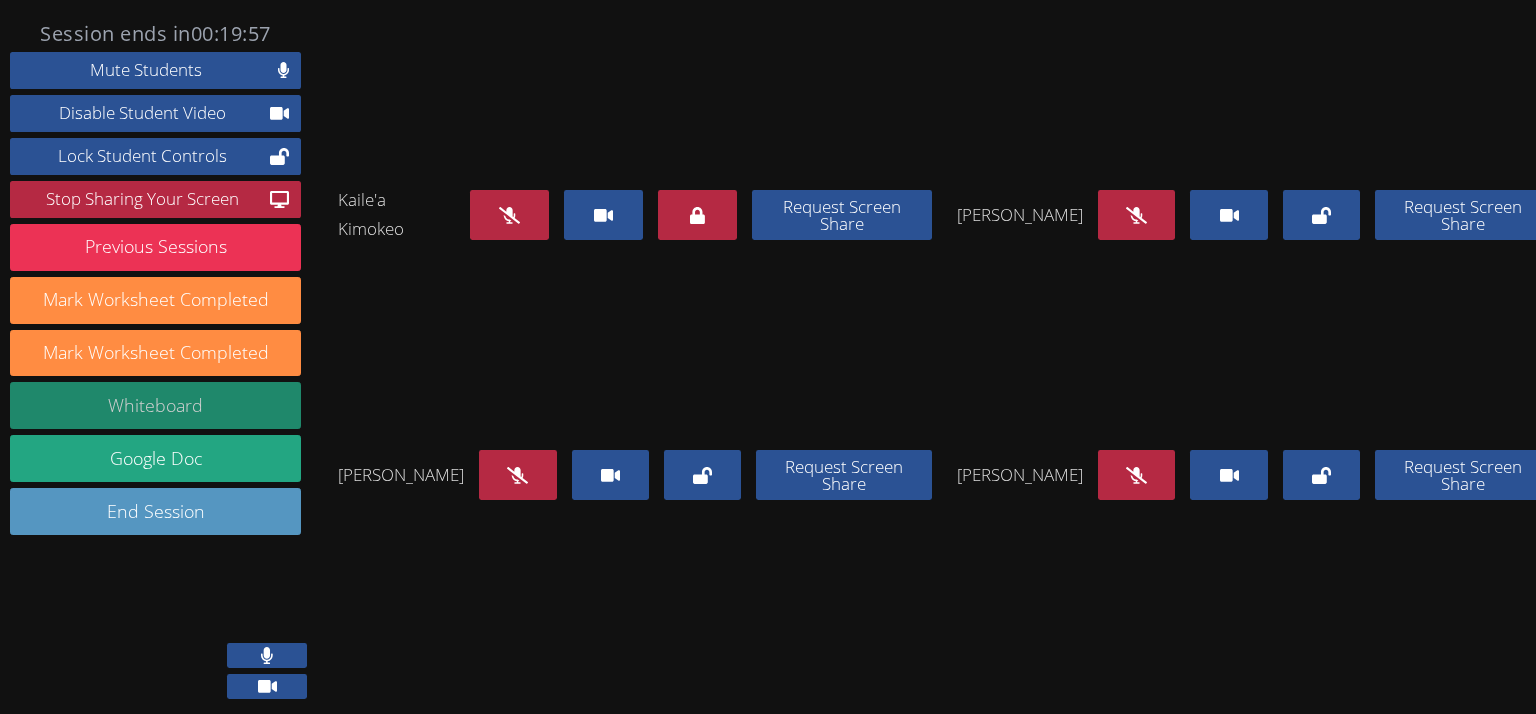 scroll, scrollTop: 0, scrollLeft: 0, axis: both 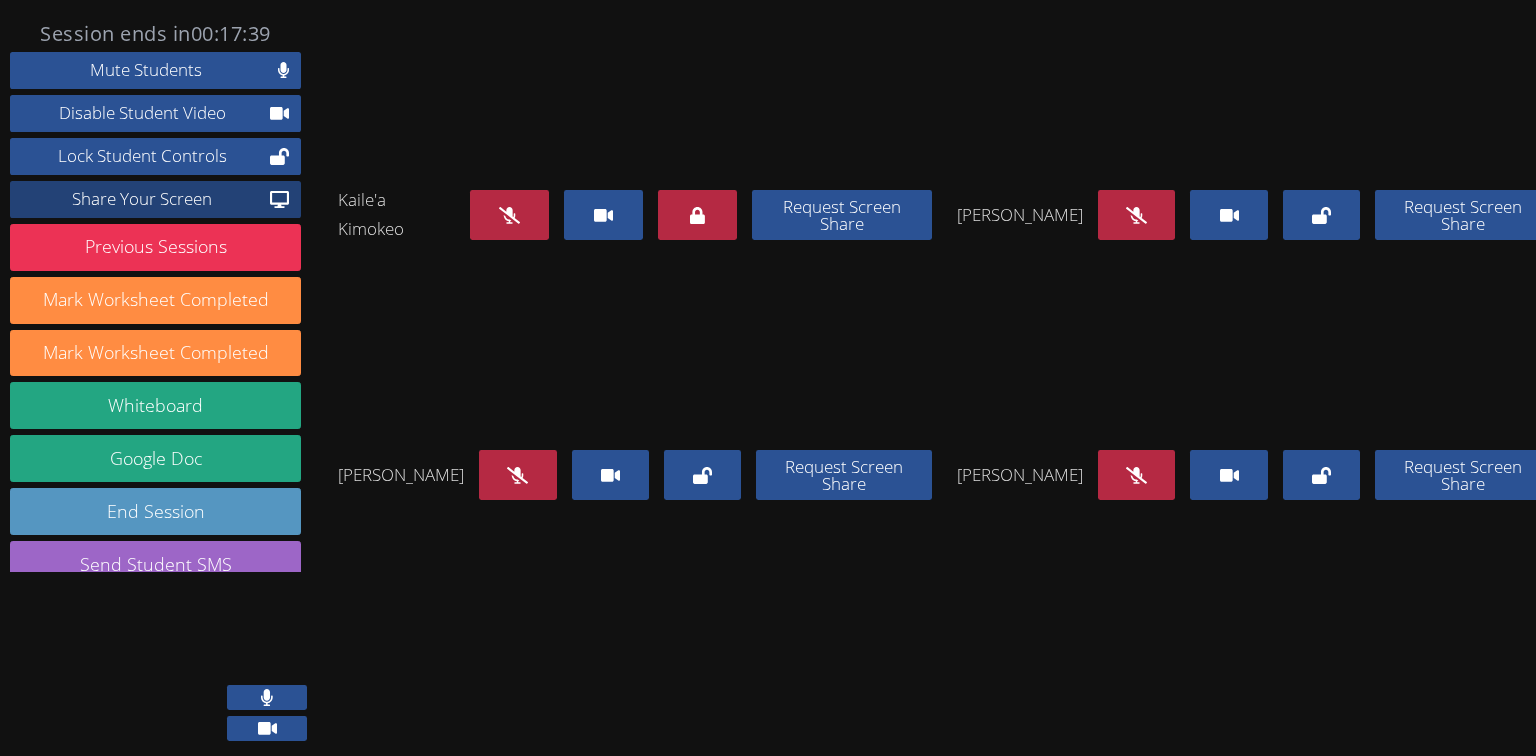 click on "Share Your Screen" at bounding box center [142, 199] 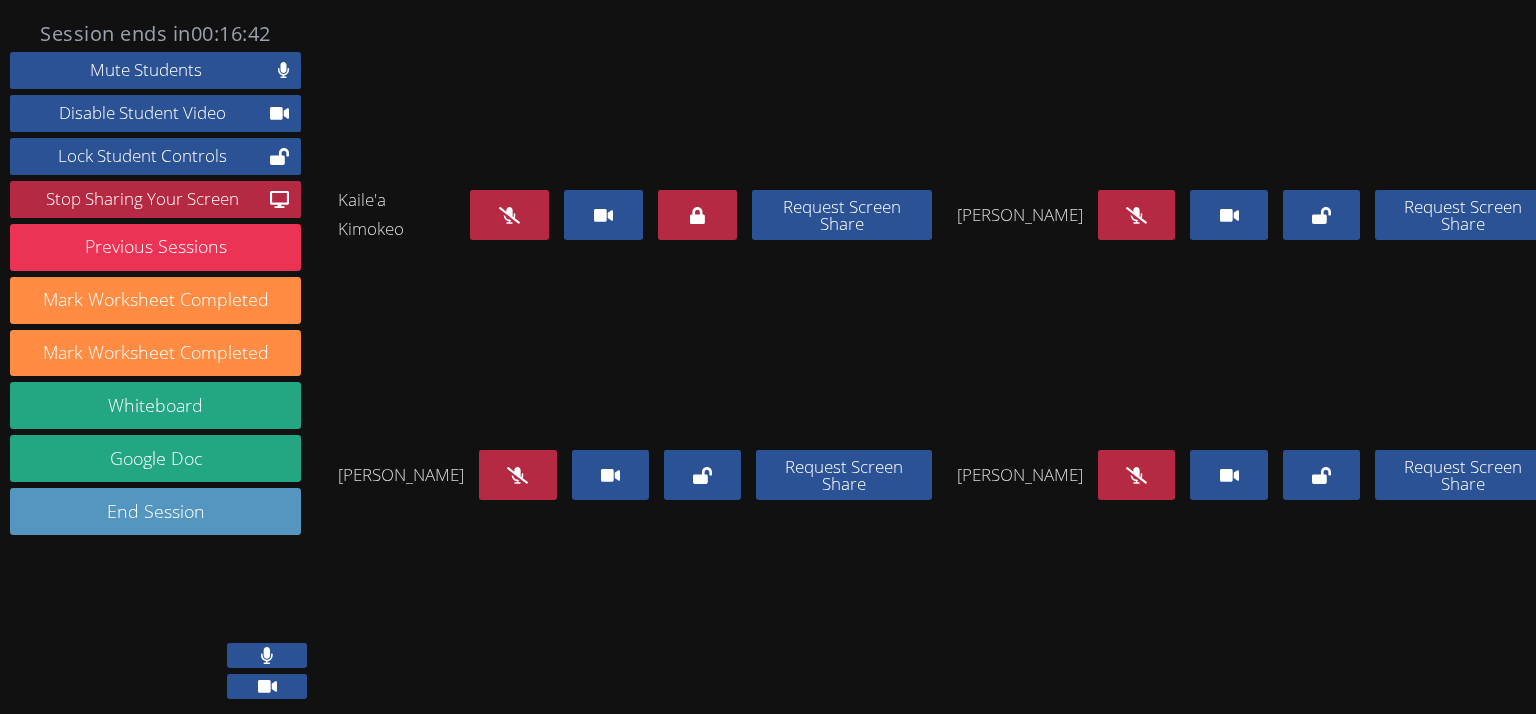 scroll, scrollTop: 288, scrollLeft: 0, axis: vertical 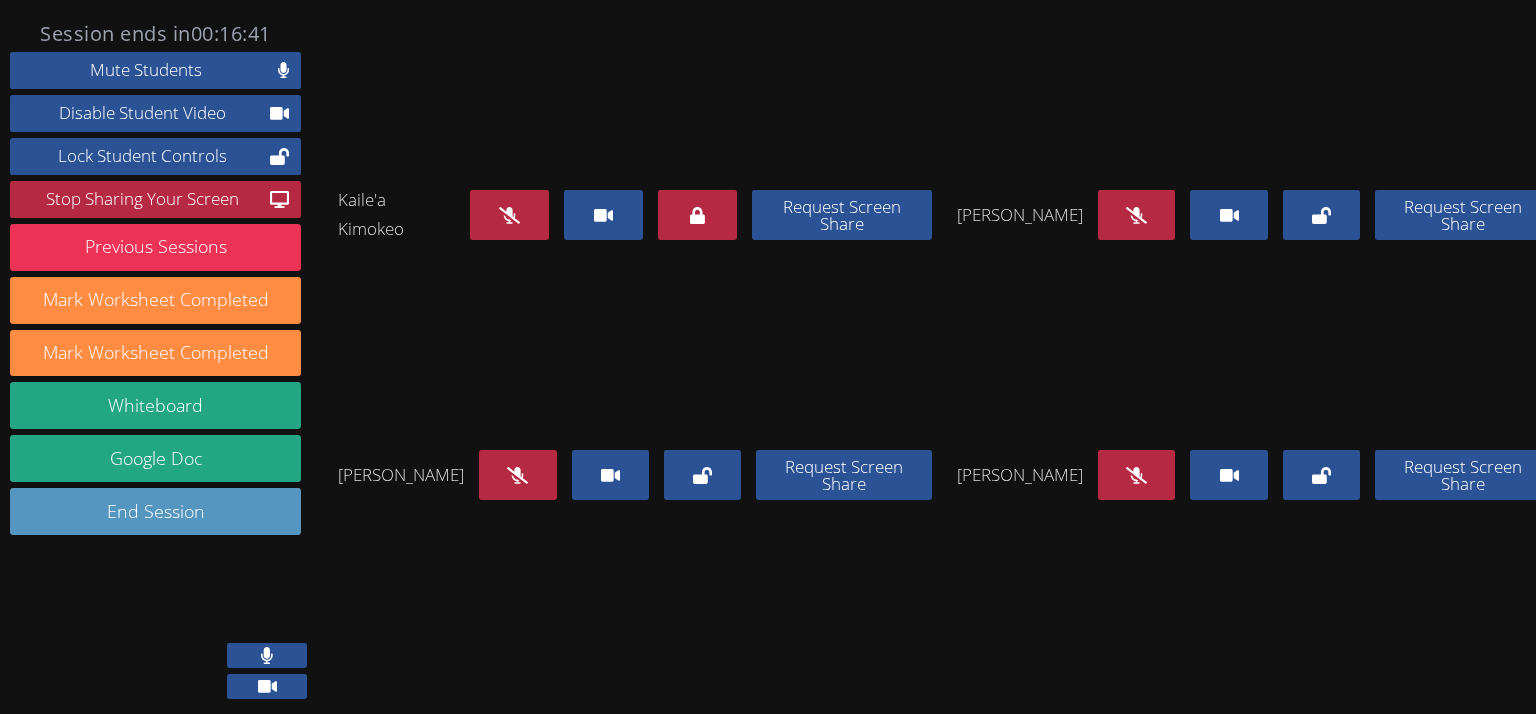 drag, startPoint x: 1125, startPoint y: 671, endPoint x: 1078, endPoint y: 673, distance: 47.042534 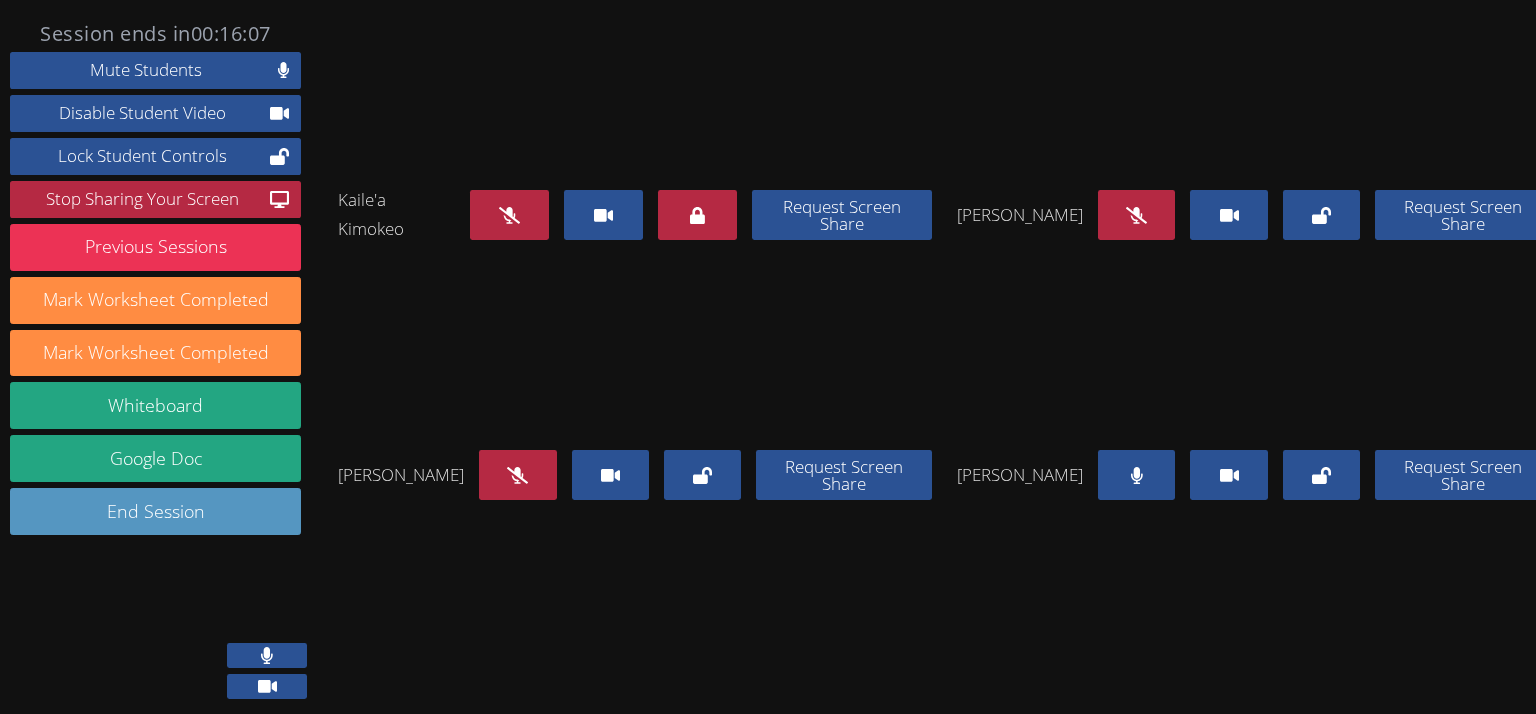 click at bounding box center (1136, 475) 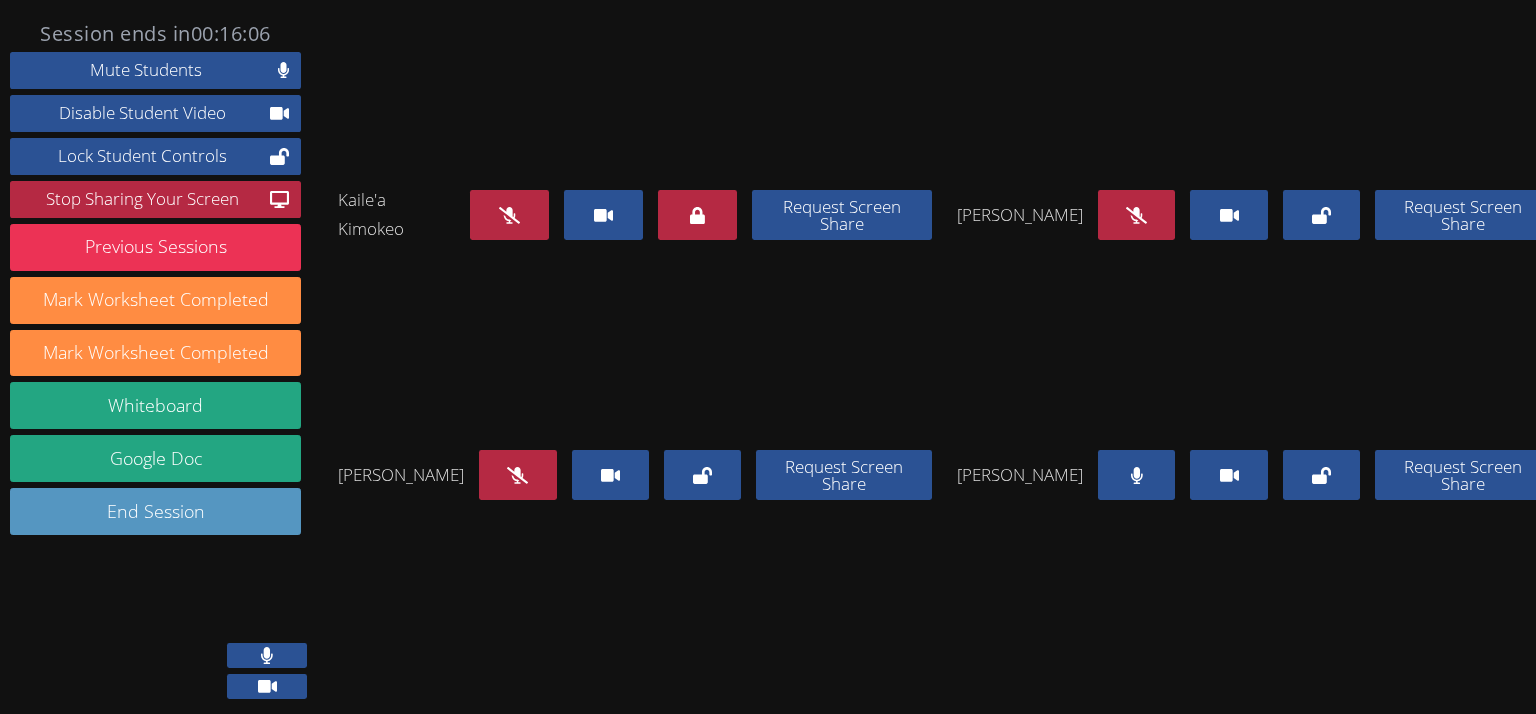 scroll, scrollTop: 167, scrollLeft: 0, axis: vertical 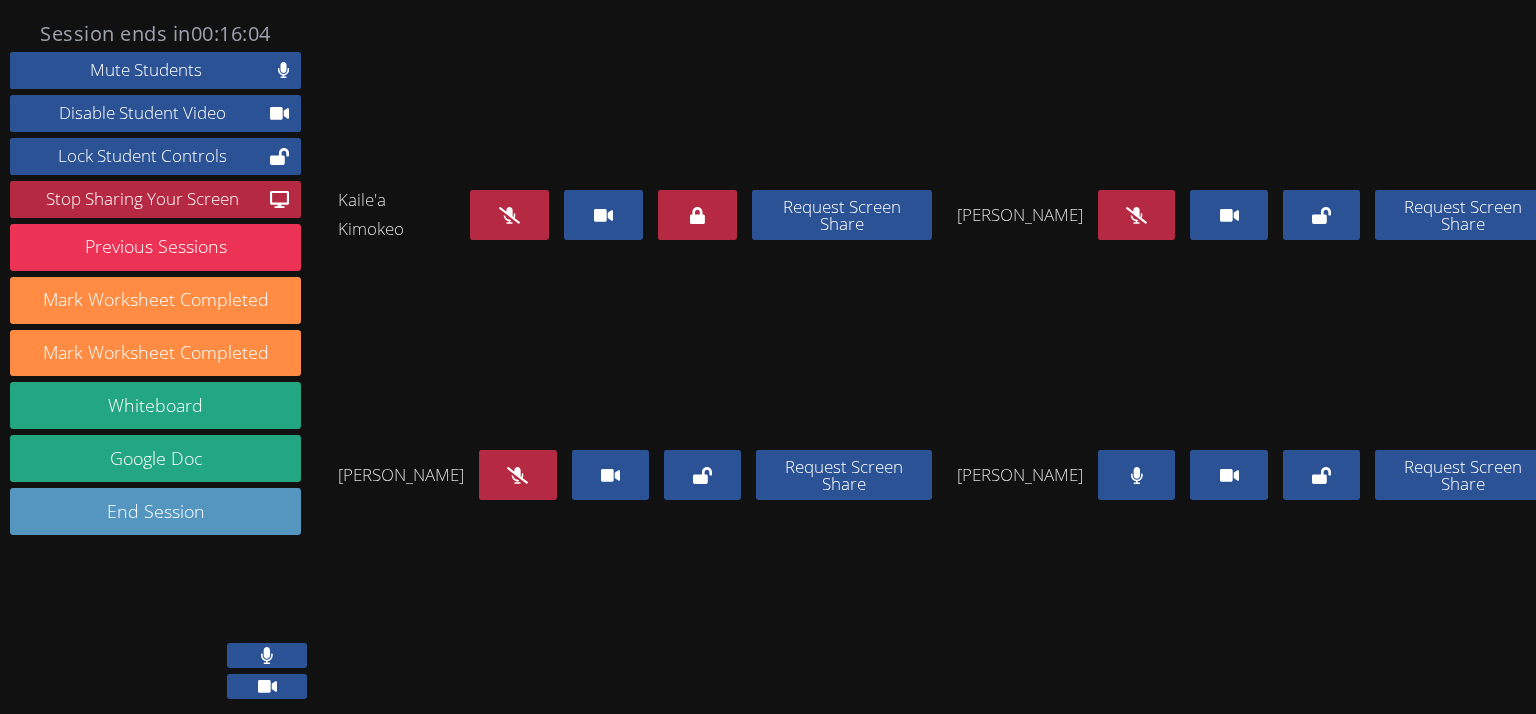 click at bounding box center [1136, 475] 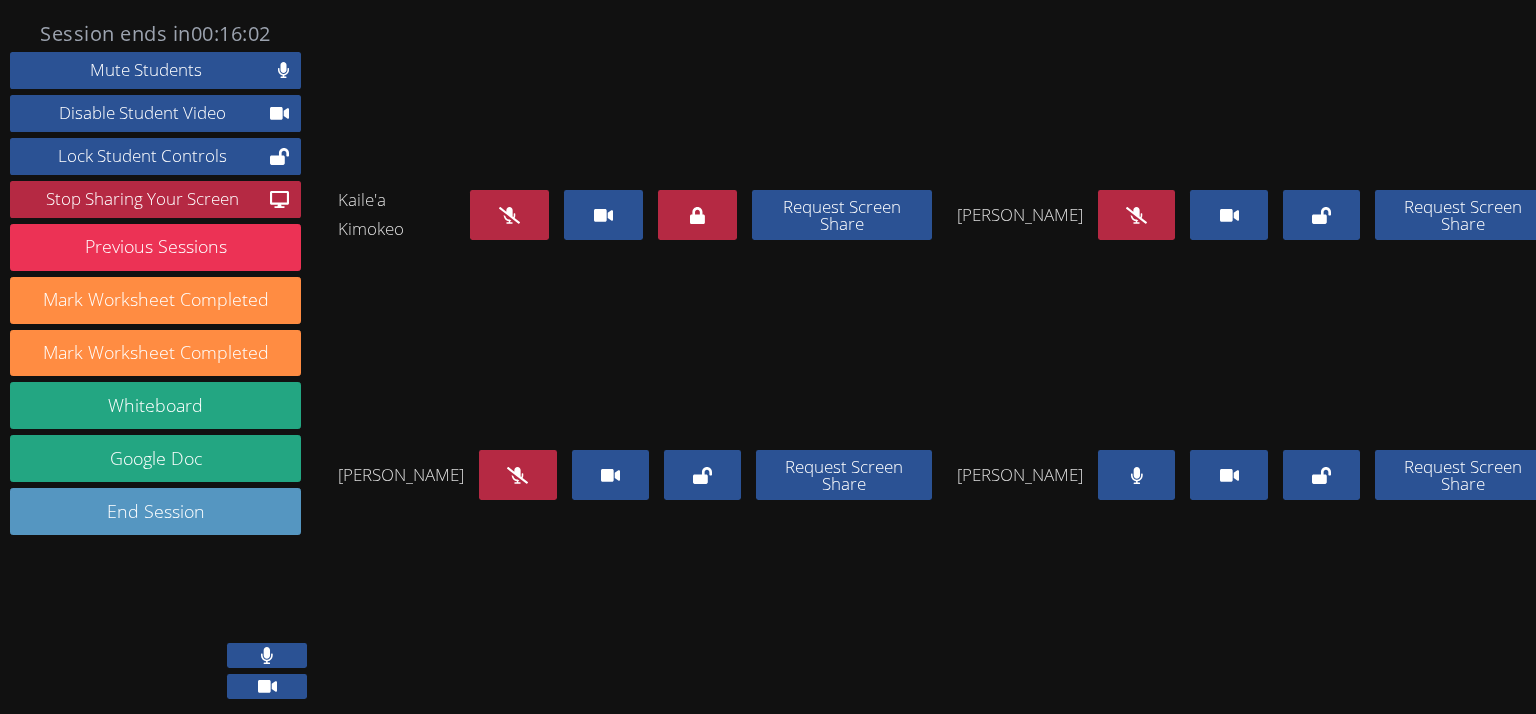 click at bounding box center [517, 475] 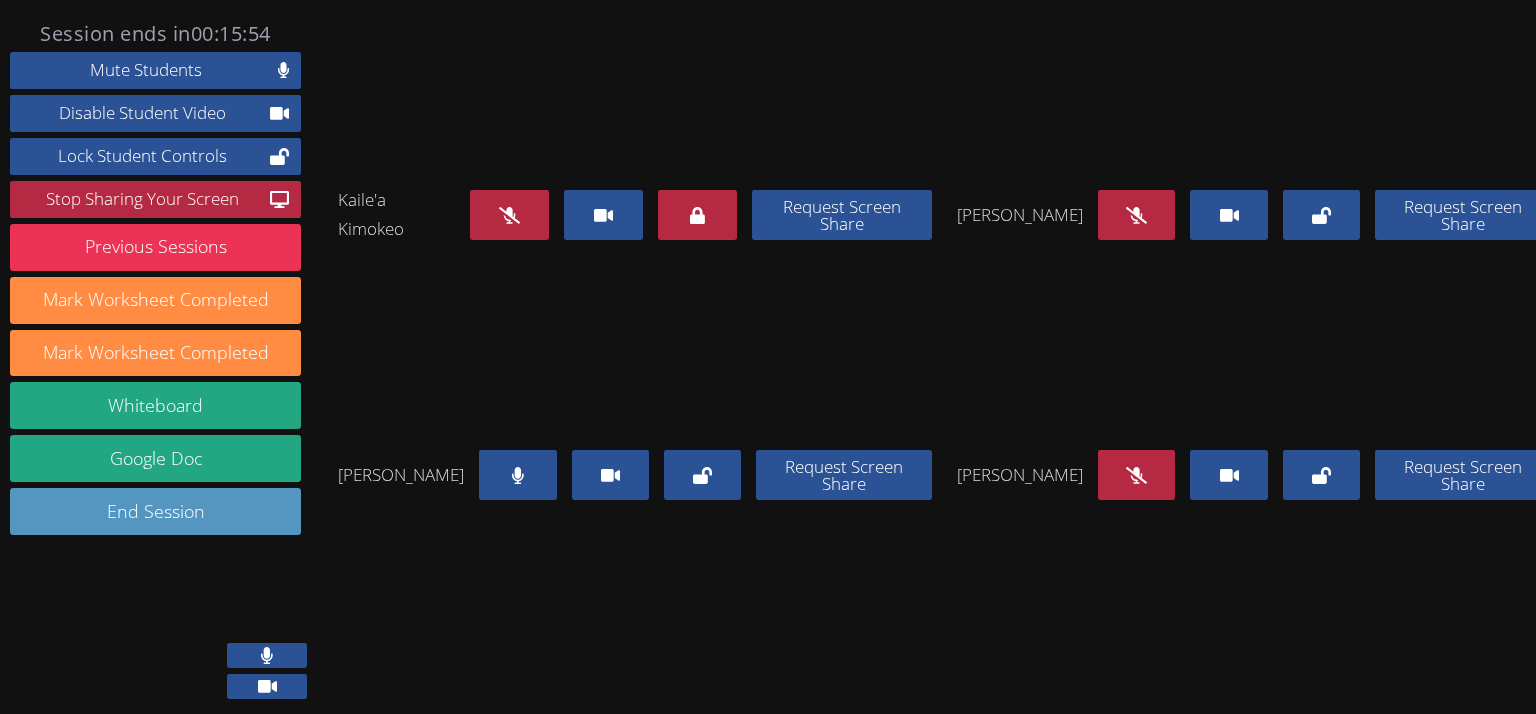 scroll, scrollTop: 96, scrollLeft: 0, axis: vertical 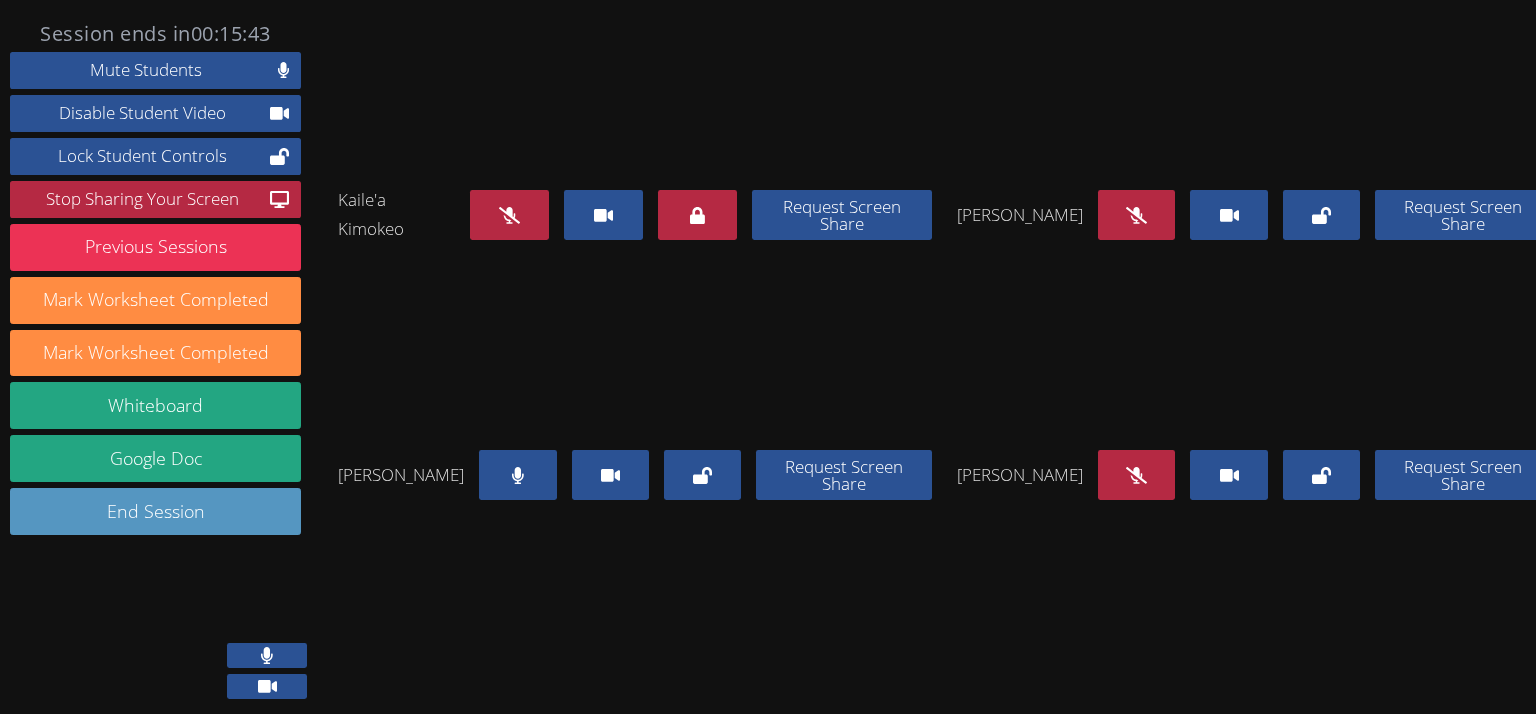 drag, startPoint x: 508, startPoint y: 529, endPoint x: 502, endPoint y: 538, distance: 10.816654 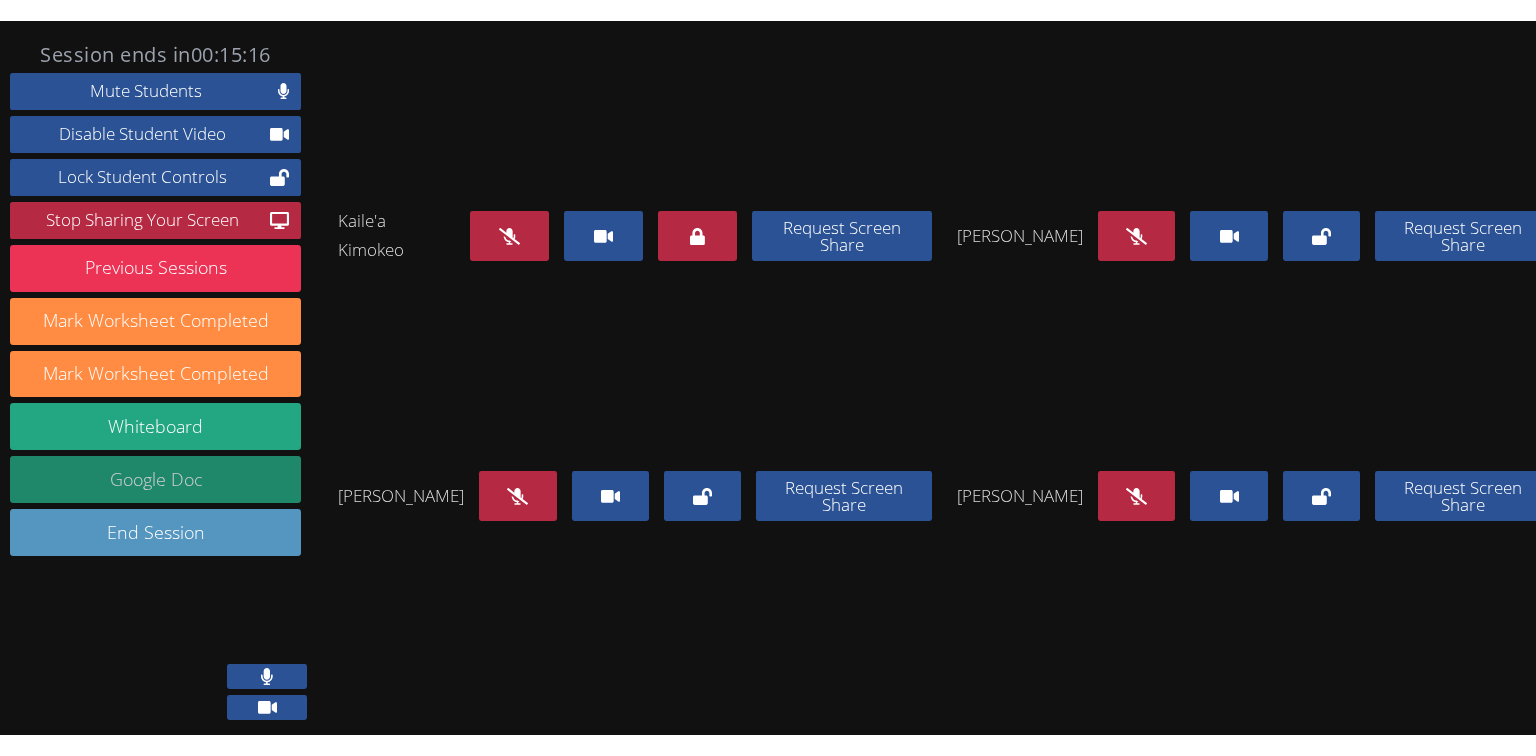 scroll, scrollTop: 167, scrollLeft: 0, axis: vertical 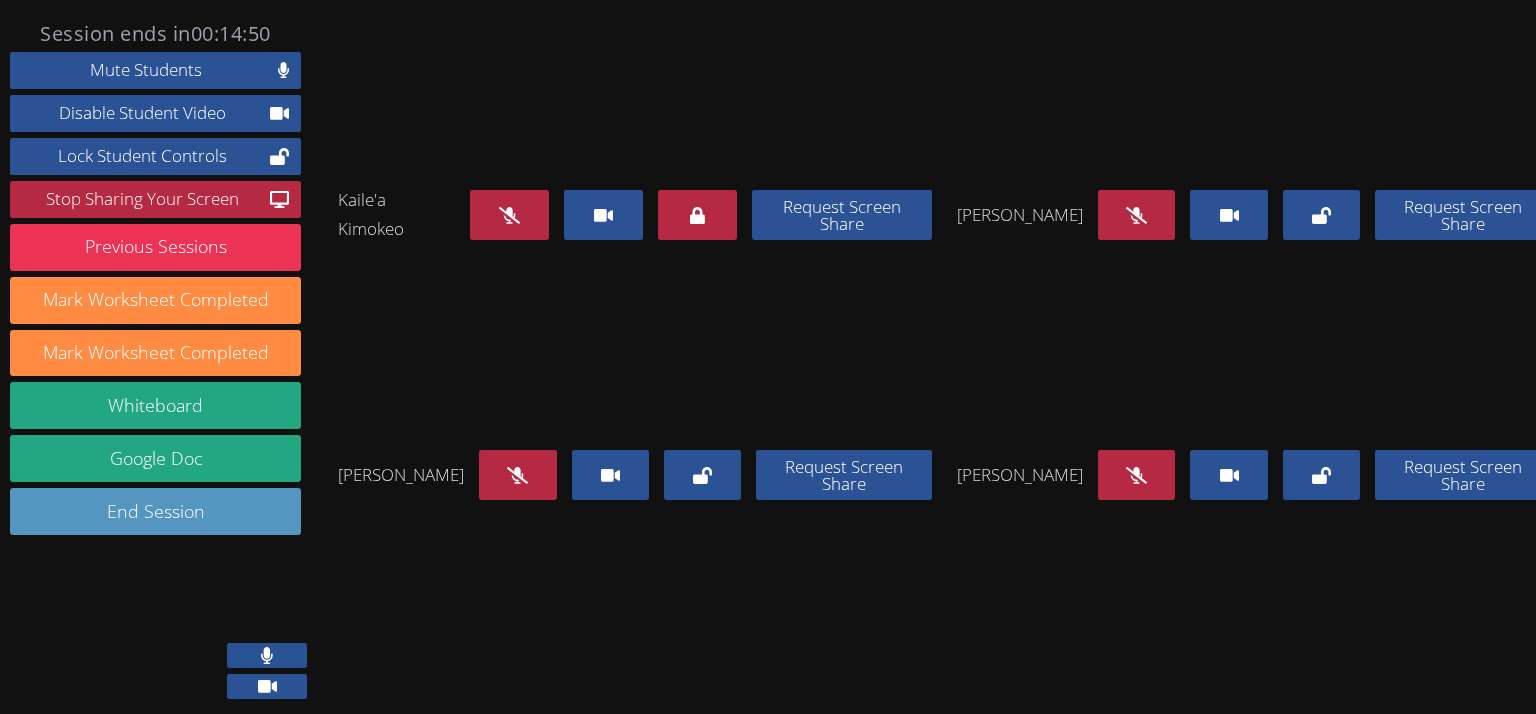 click at bounding box center (509, 215) 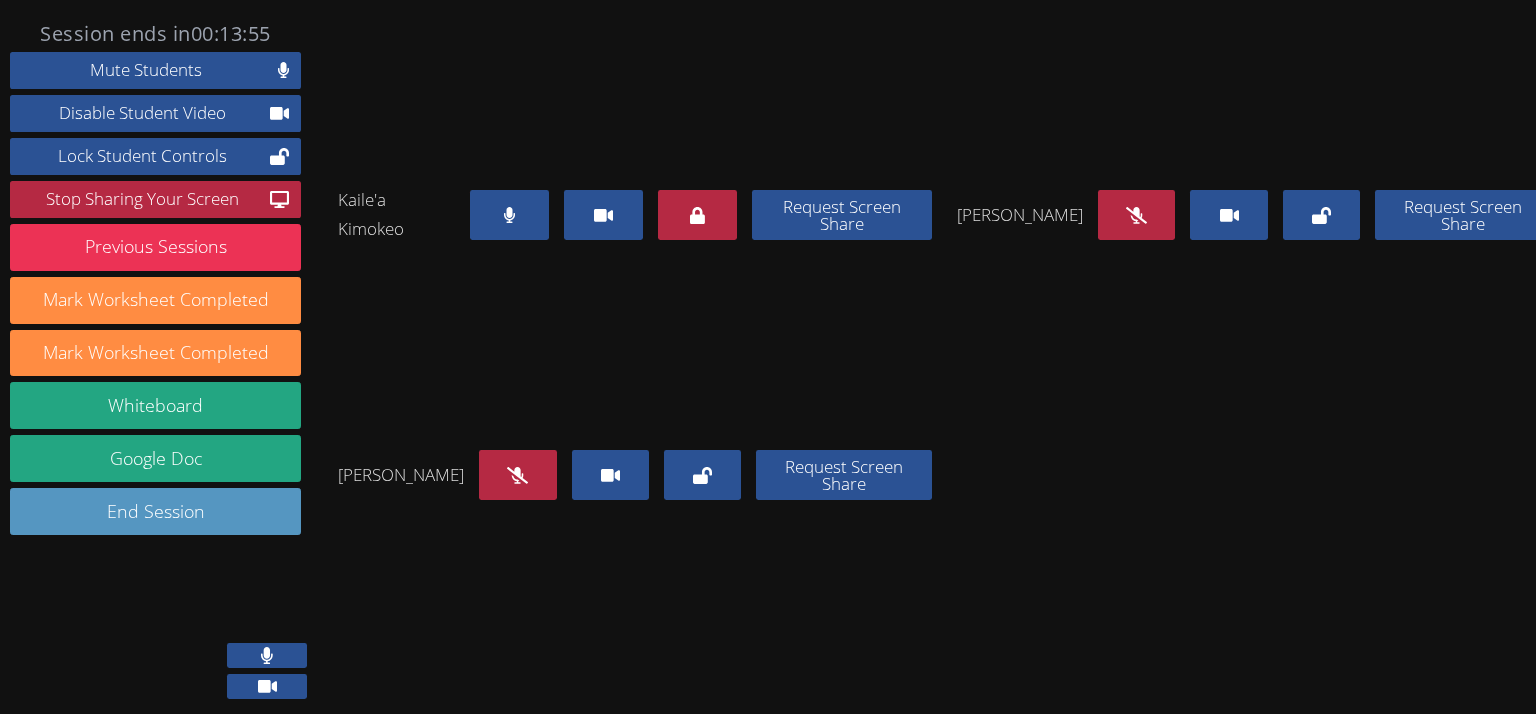 click at bounding box center (509, 215) 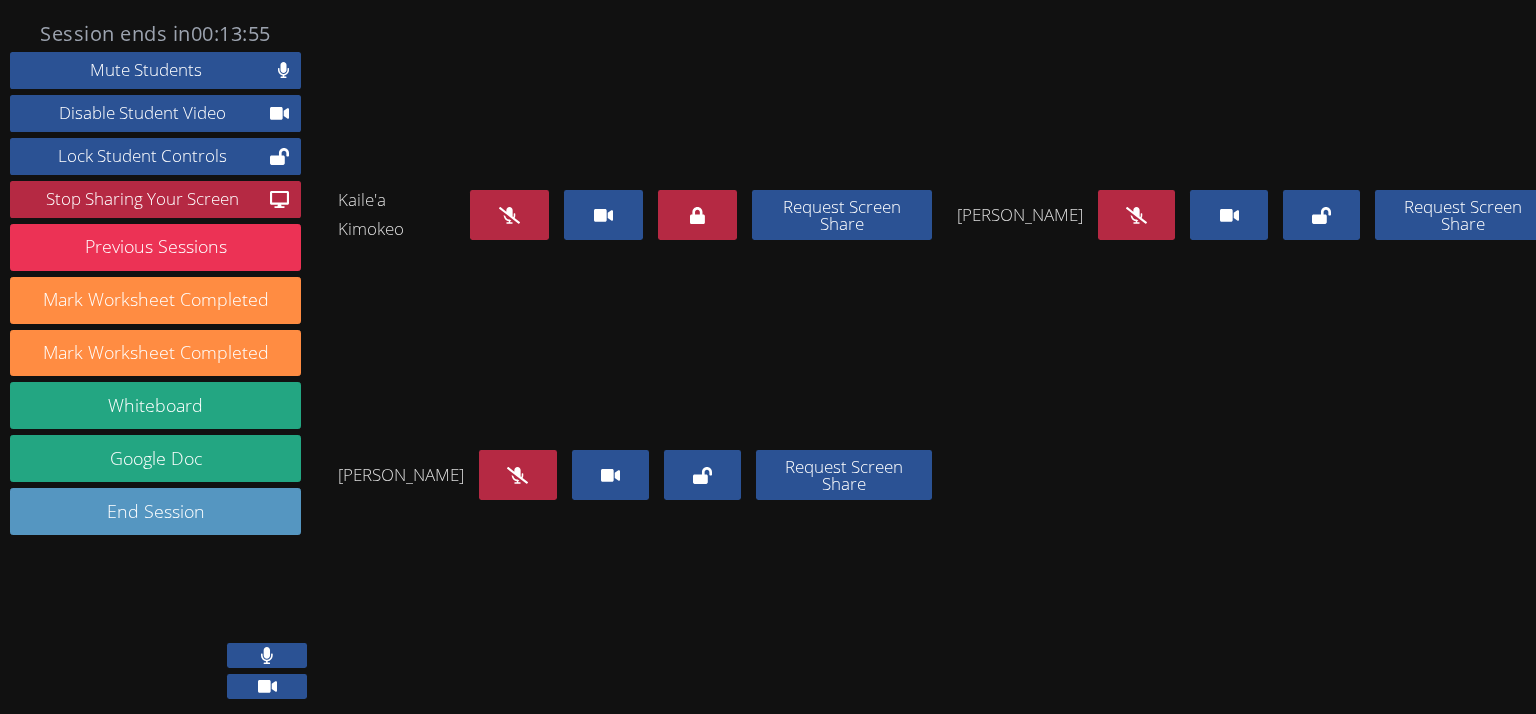 drag, startPoint x: 1127, startPoint y: 156, endPoint x: 1040, endPoint y: 172, distance: 88.45903 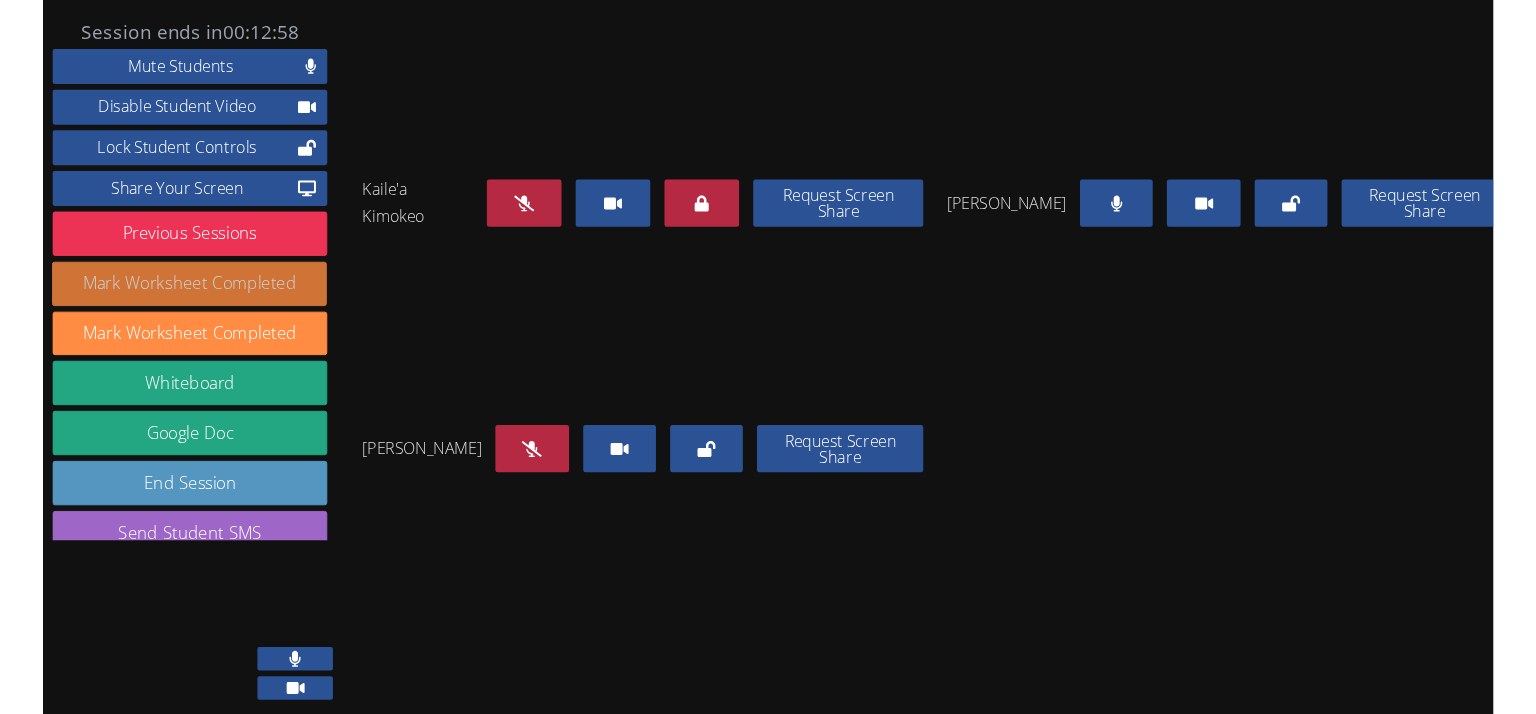 scroll, scrollTop: 125, scrollLeft: 0, axis: vertical 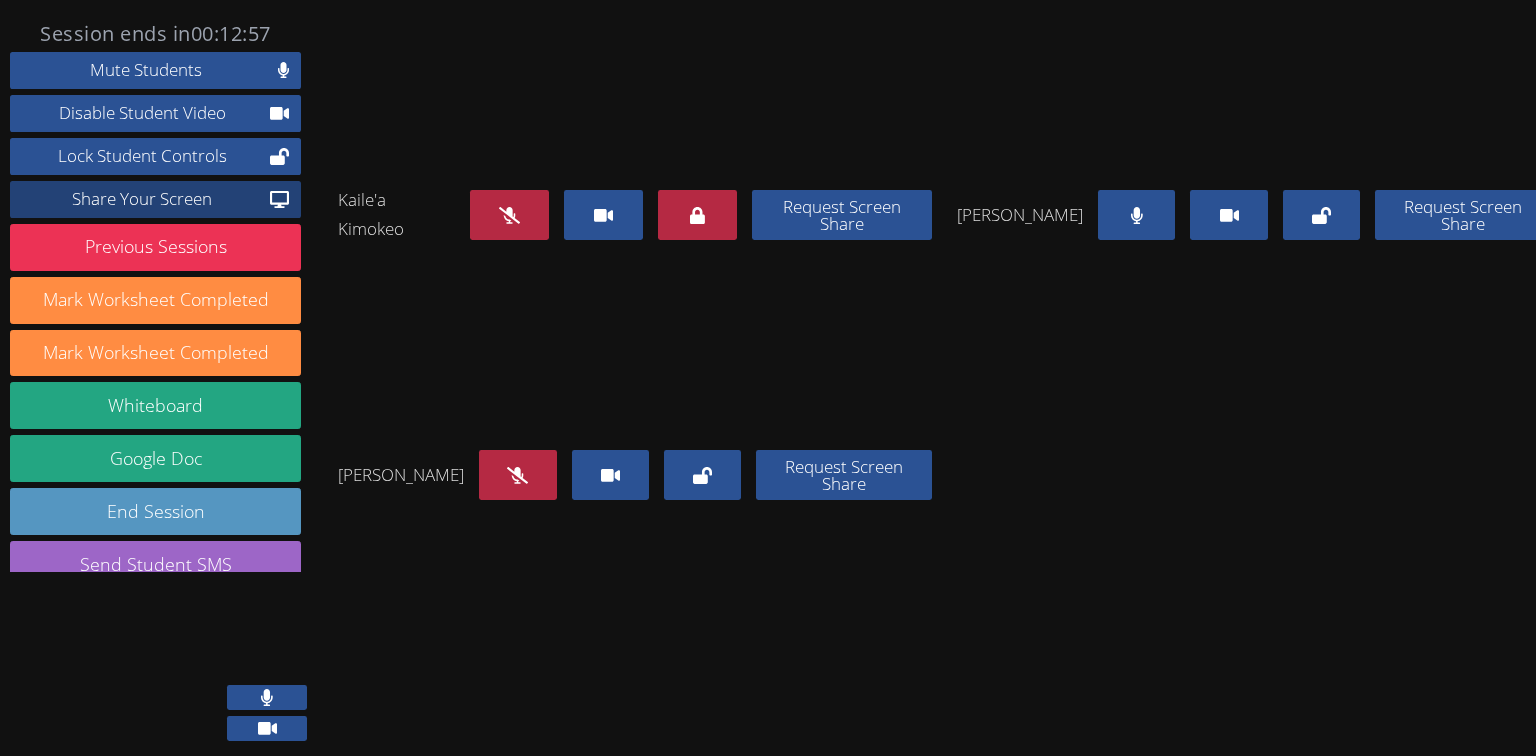 click on "Share Your Screen" at bounding box center (142, 199) 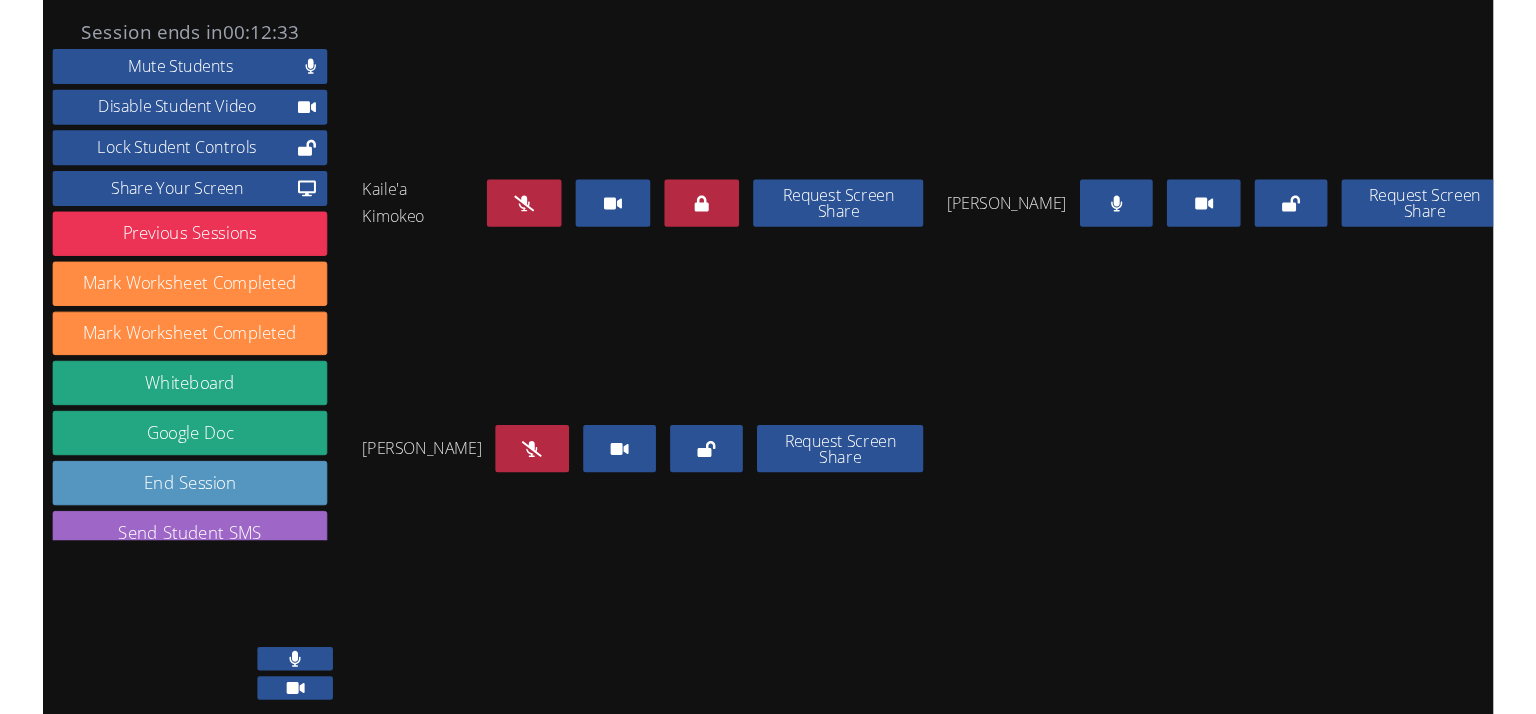 scroll, scrollTop: 125, scrollLeft: 0, axis: vertical 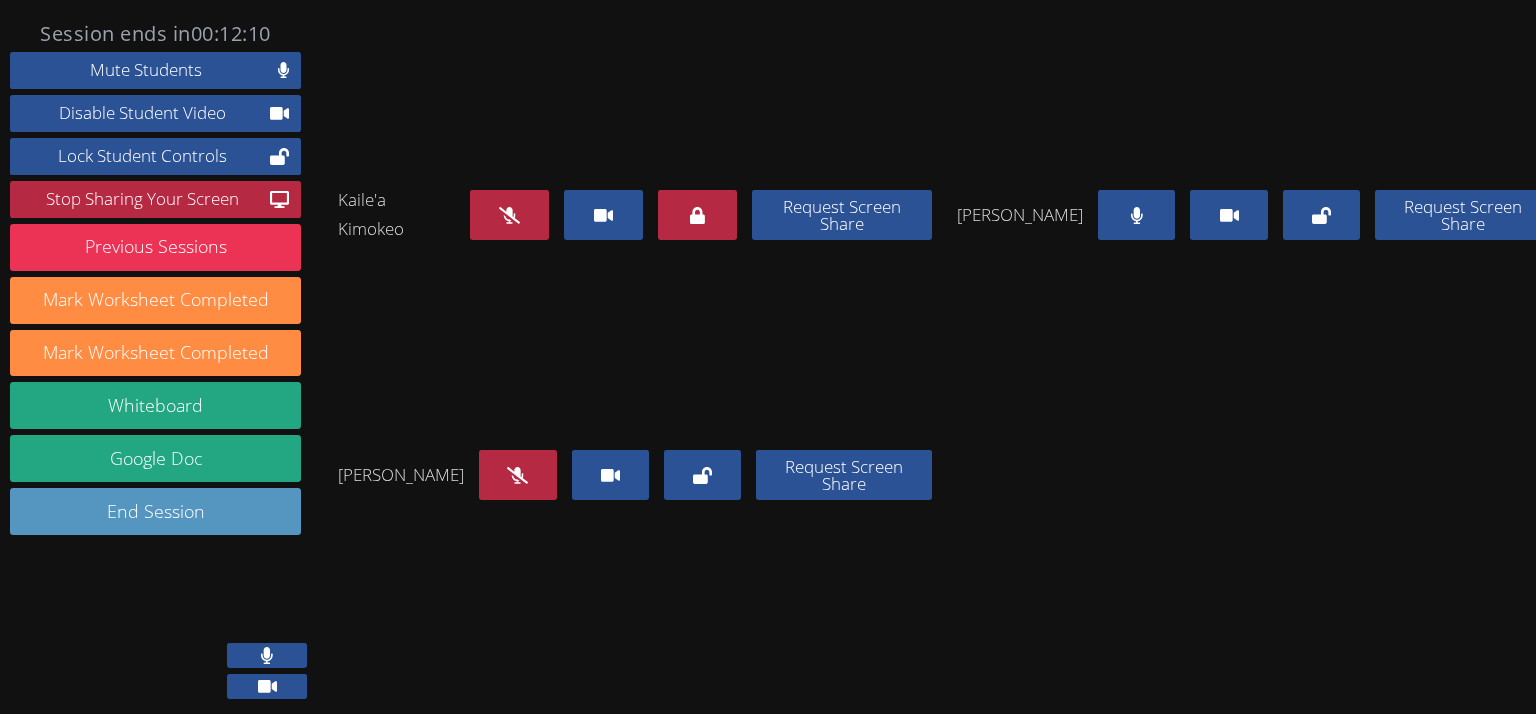 click at bounding box center [517, 475] 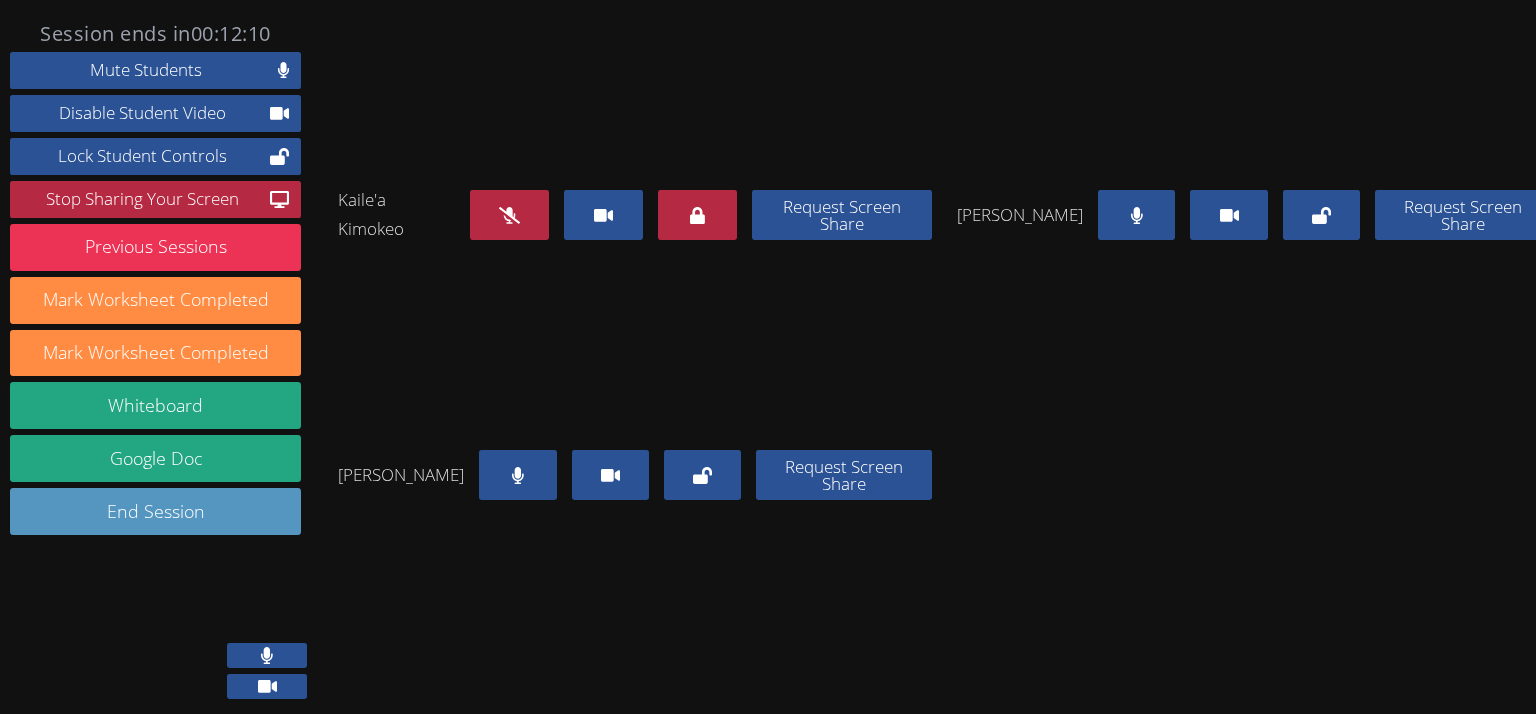 click 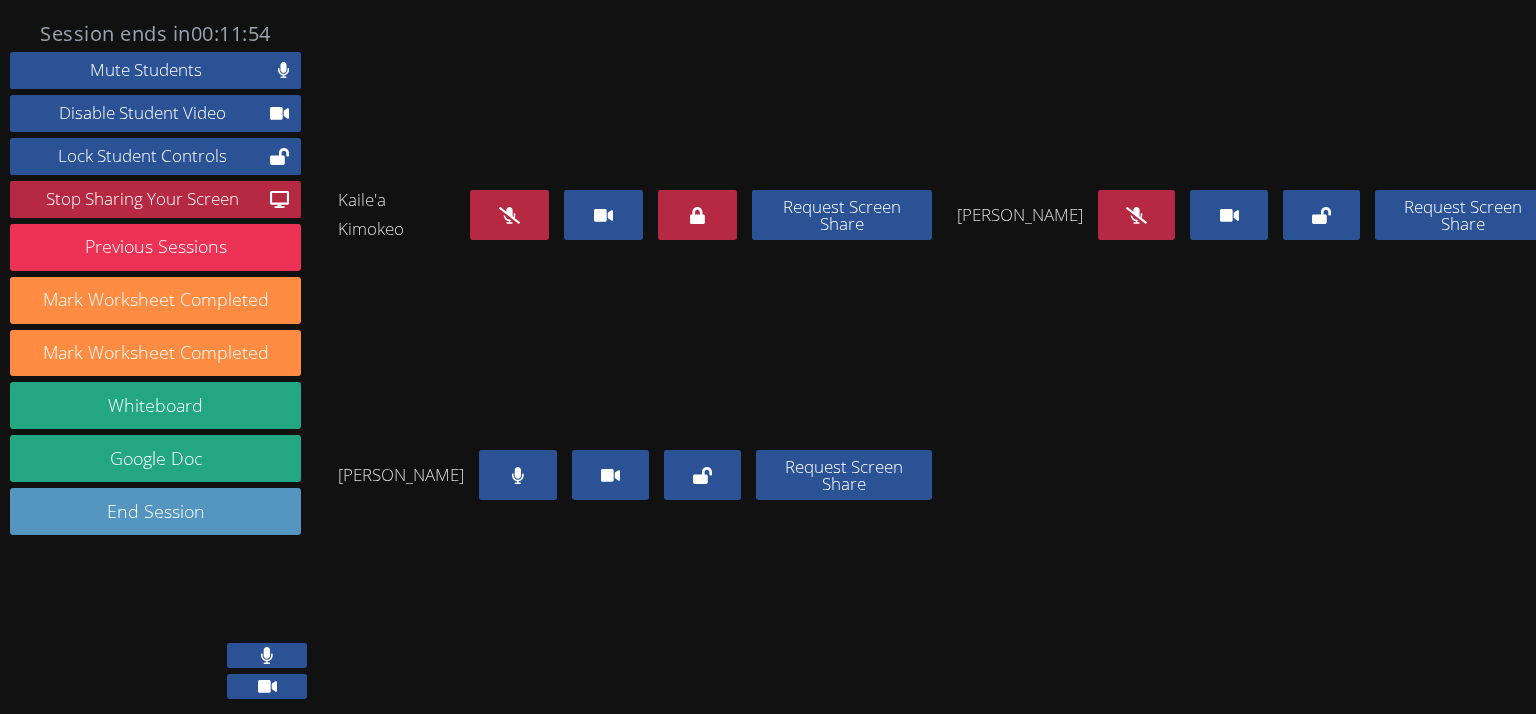 click at bounding box center (517, 475) 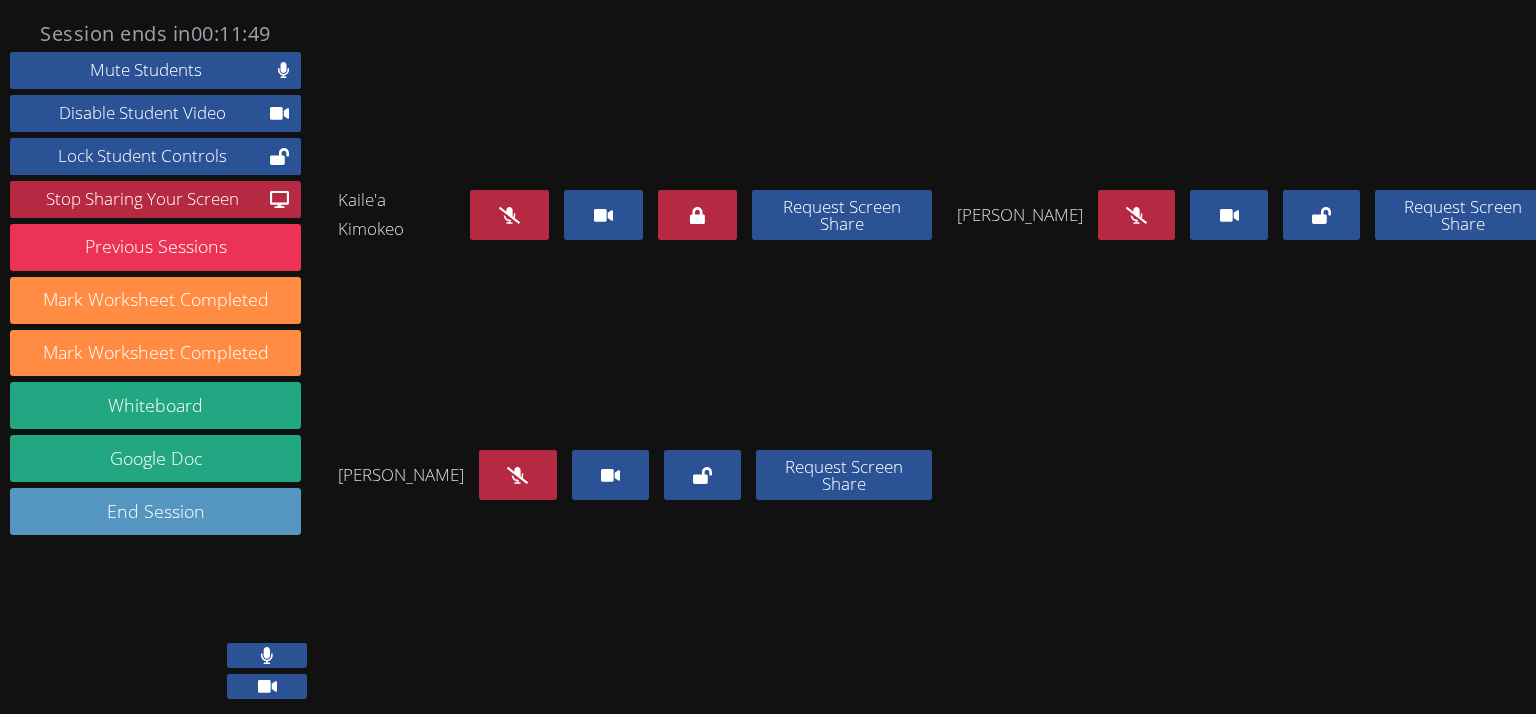 click at bounding box center (509, 215) 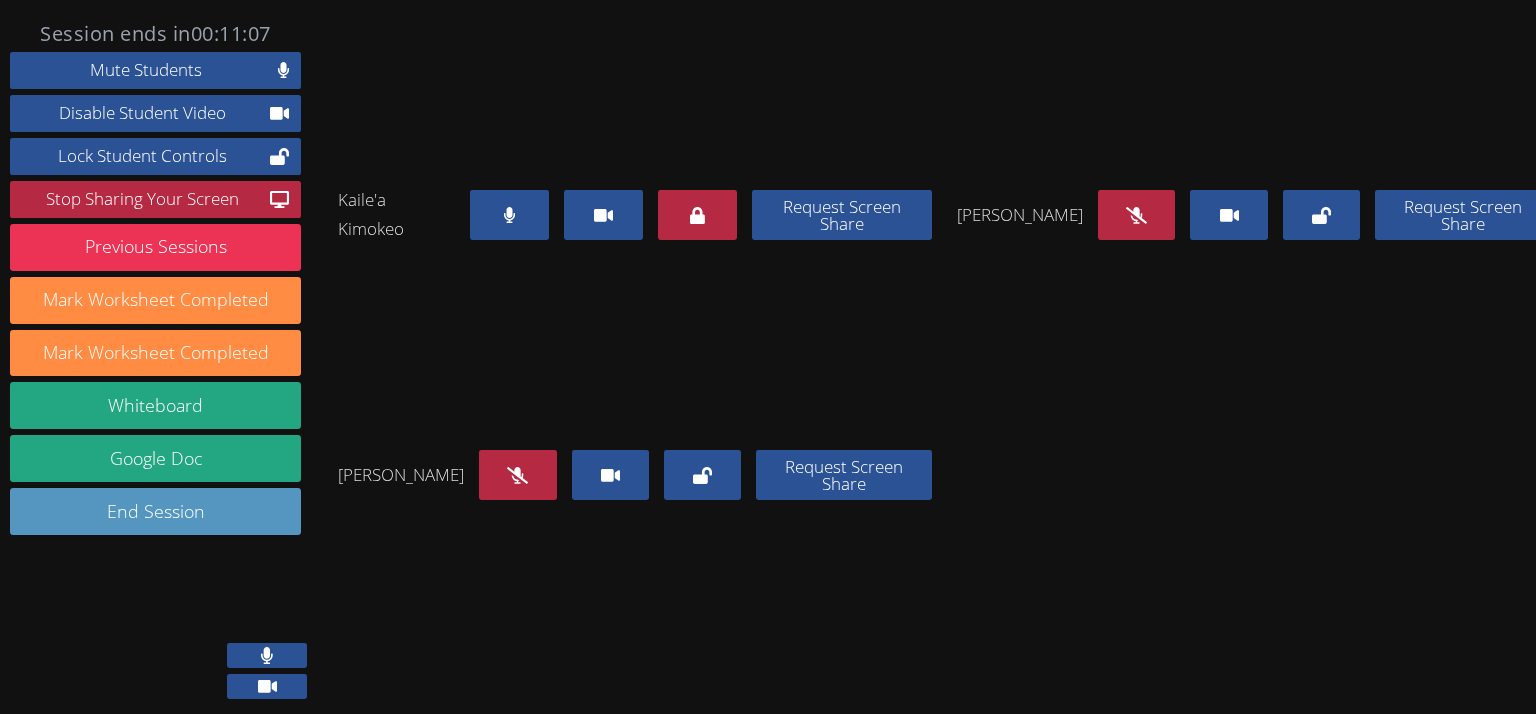 drag, startPoint x: 492, startPoint y: 252, endPoint x: 398, endPoint y: 274, distance: 96.540146 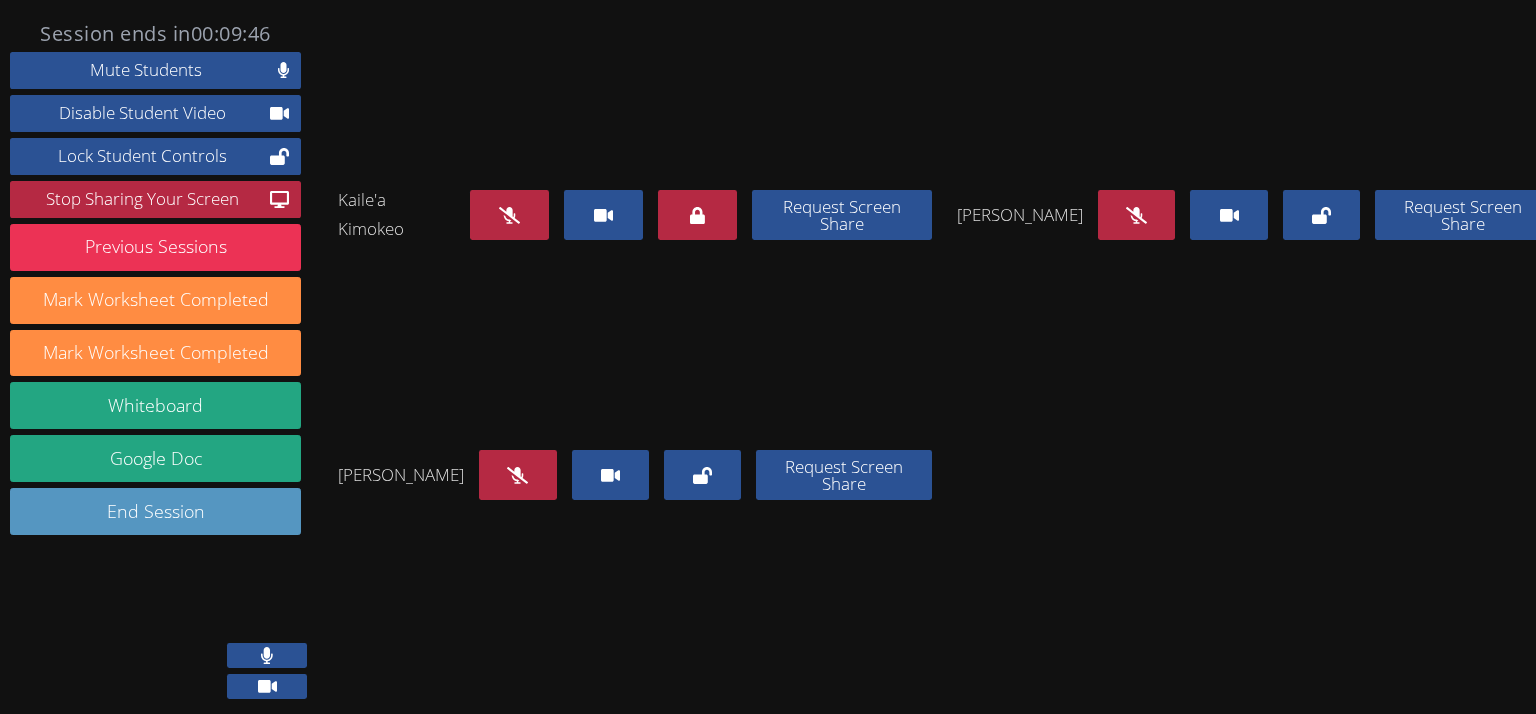 scroll, scrollTop: 90, scrollLeft: 0, axis: vertical 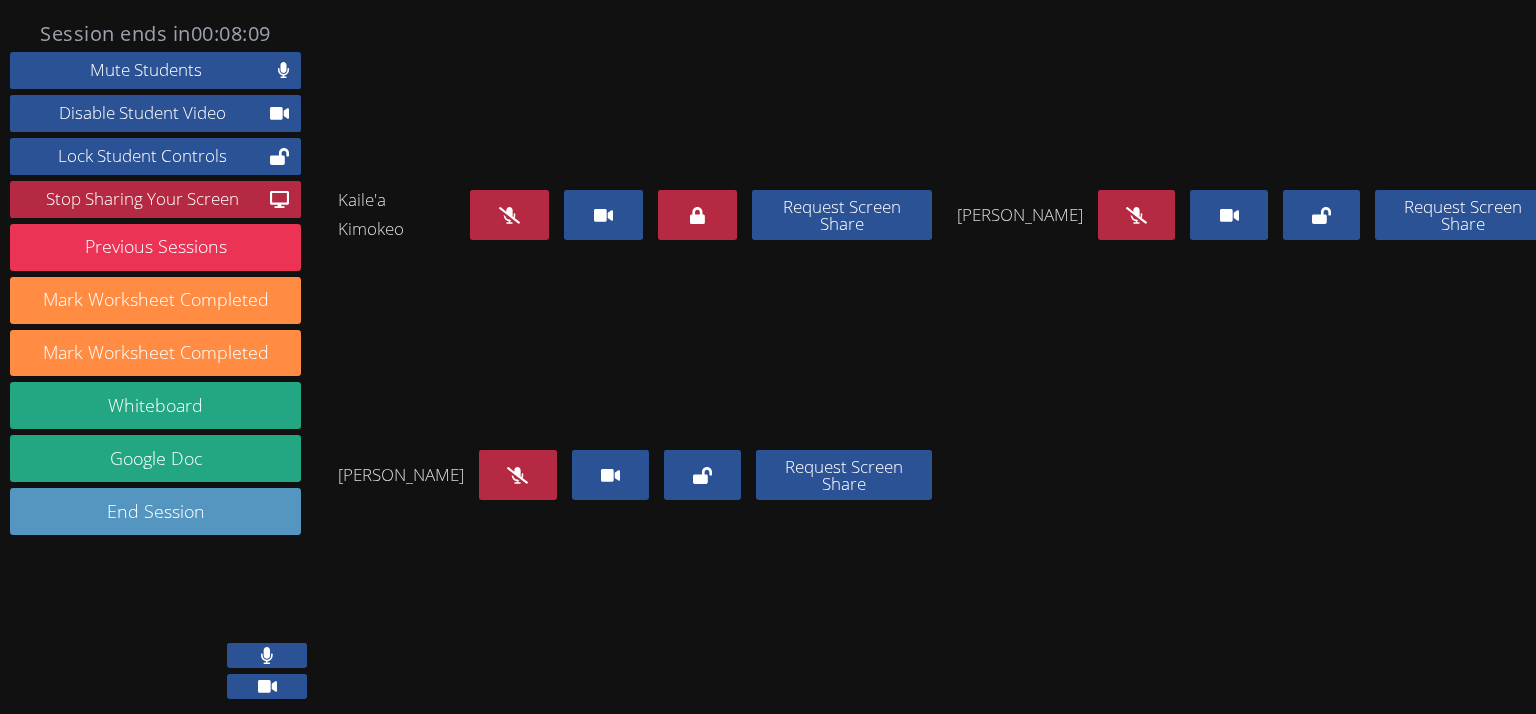 click at bounding box center (517, 475) 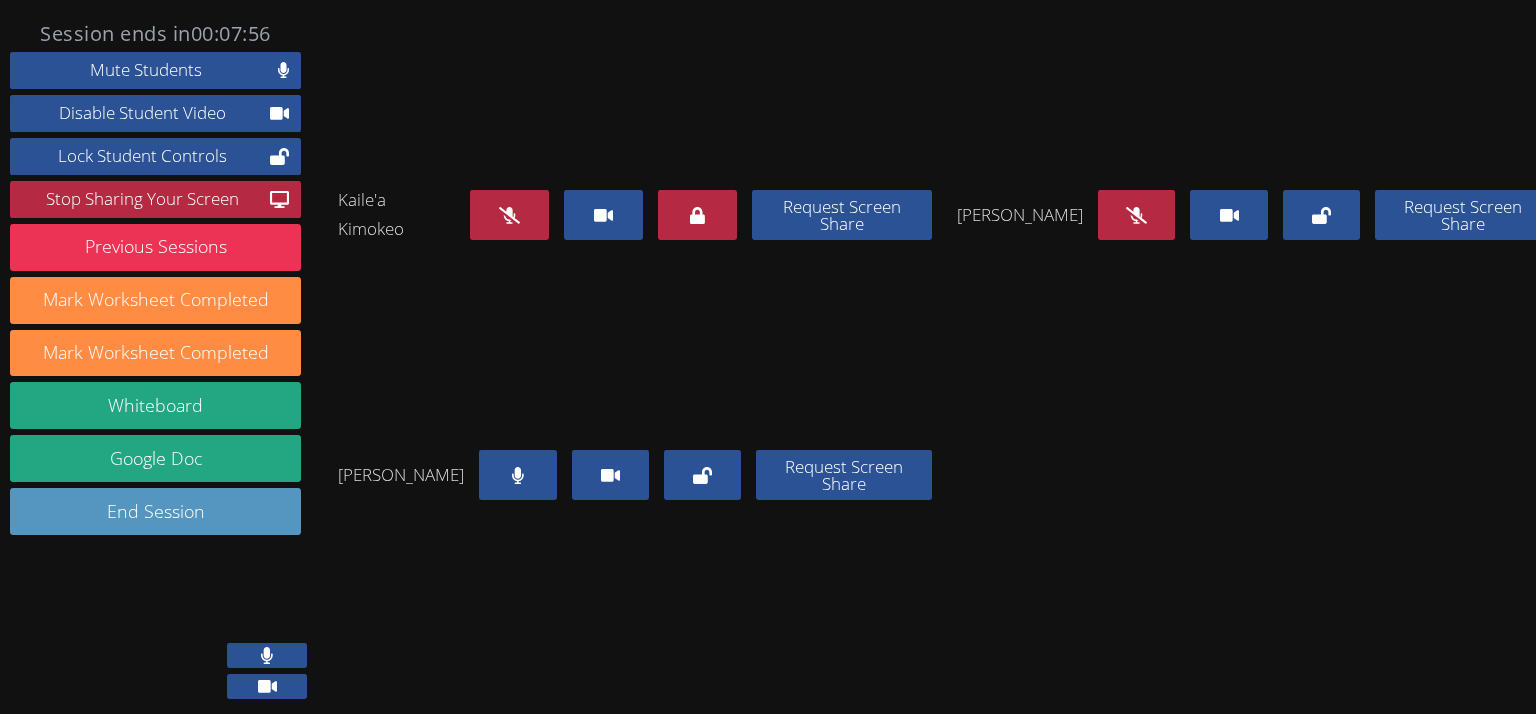 click on "Cecilia Duncan-Sather Request Screen Share" at bounding box center [635, 475] 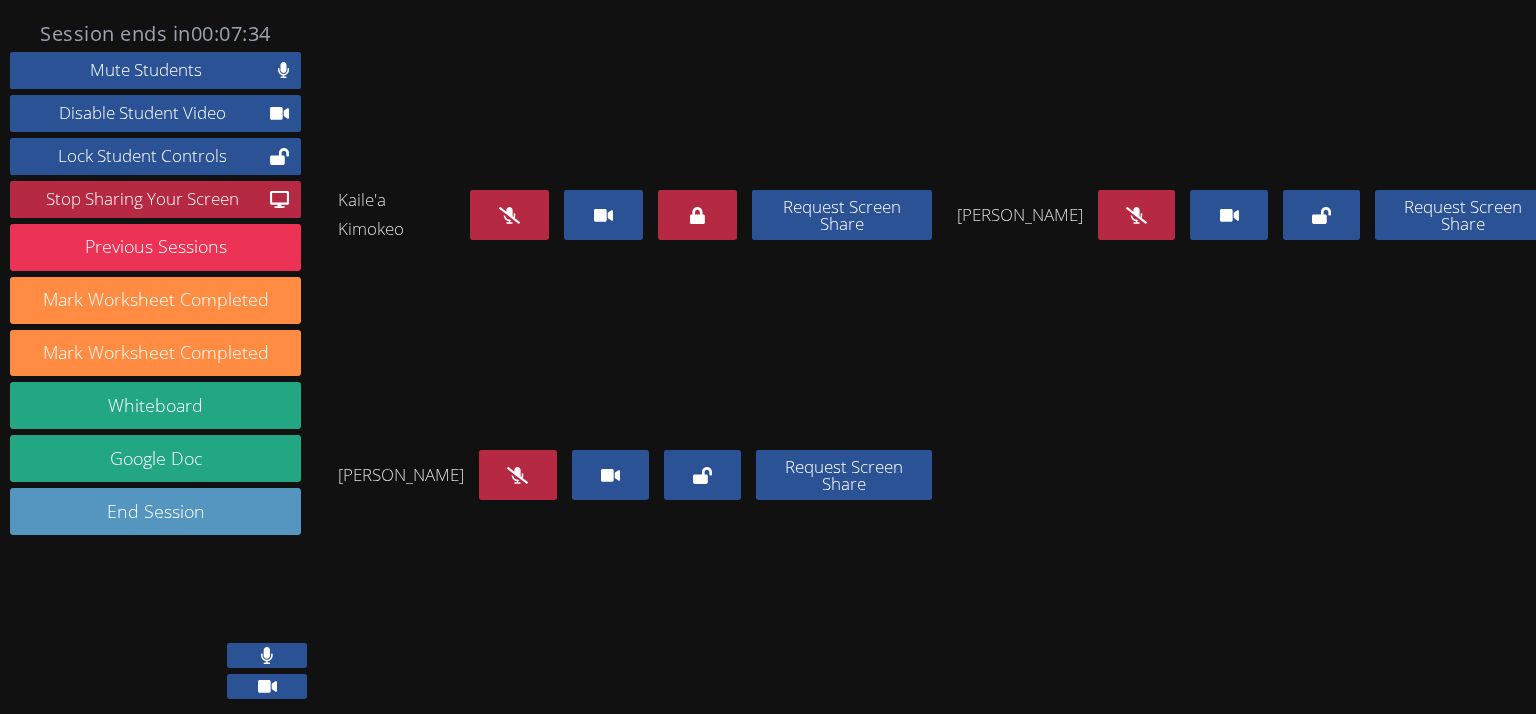 drag, startPoint x: 1086, startPoint y: 263, endPoint x: 1024, endPoint y: 278, distance: 63.788715 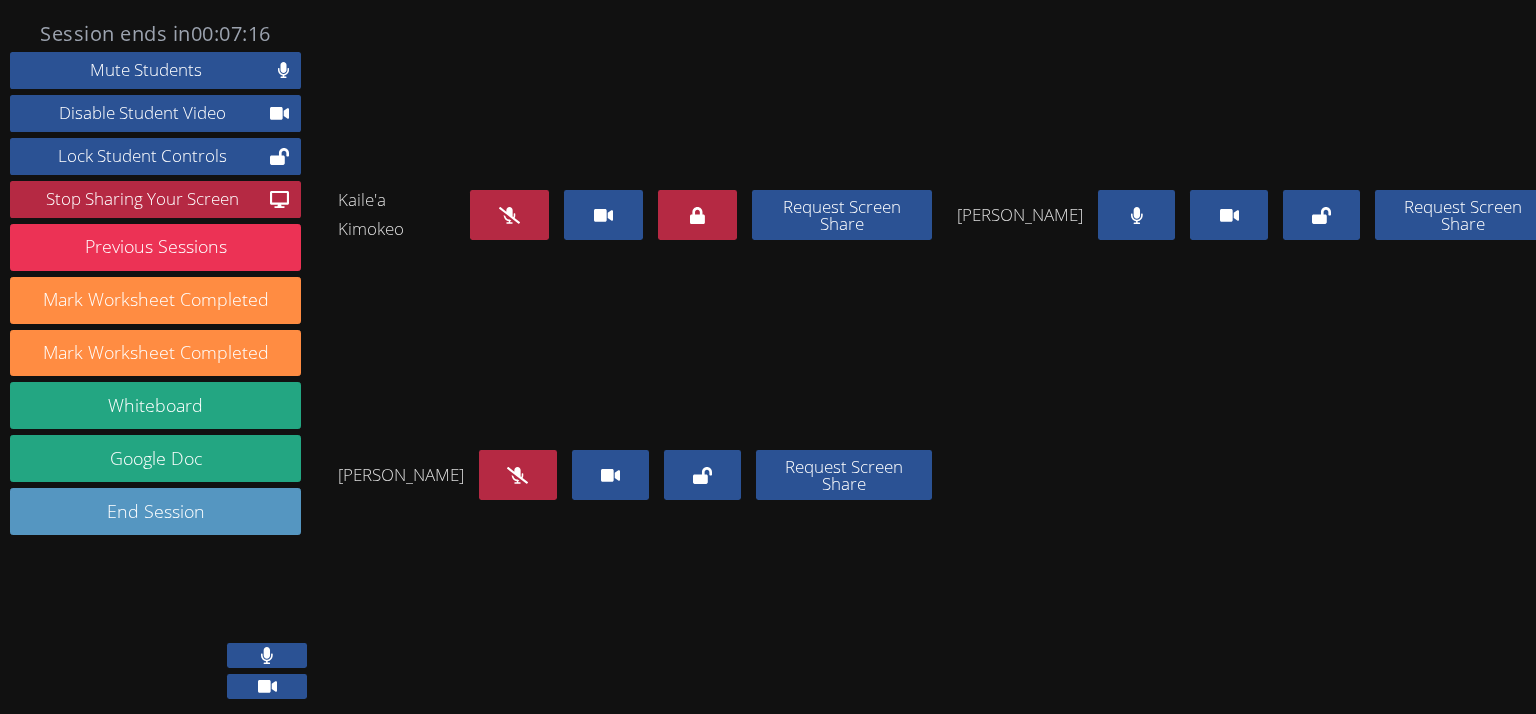 click 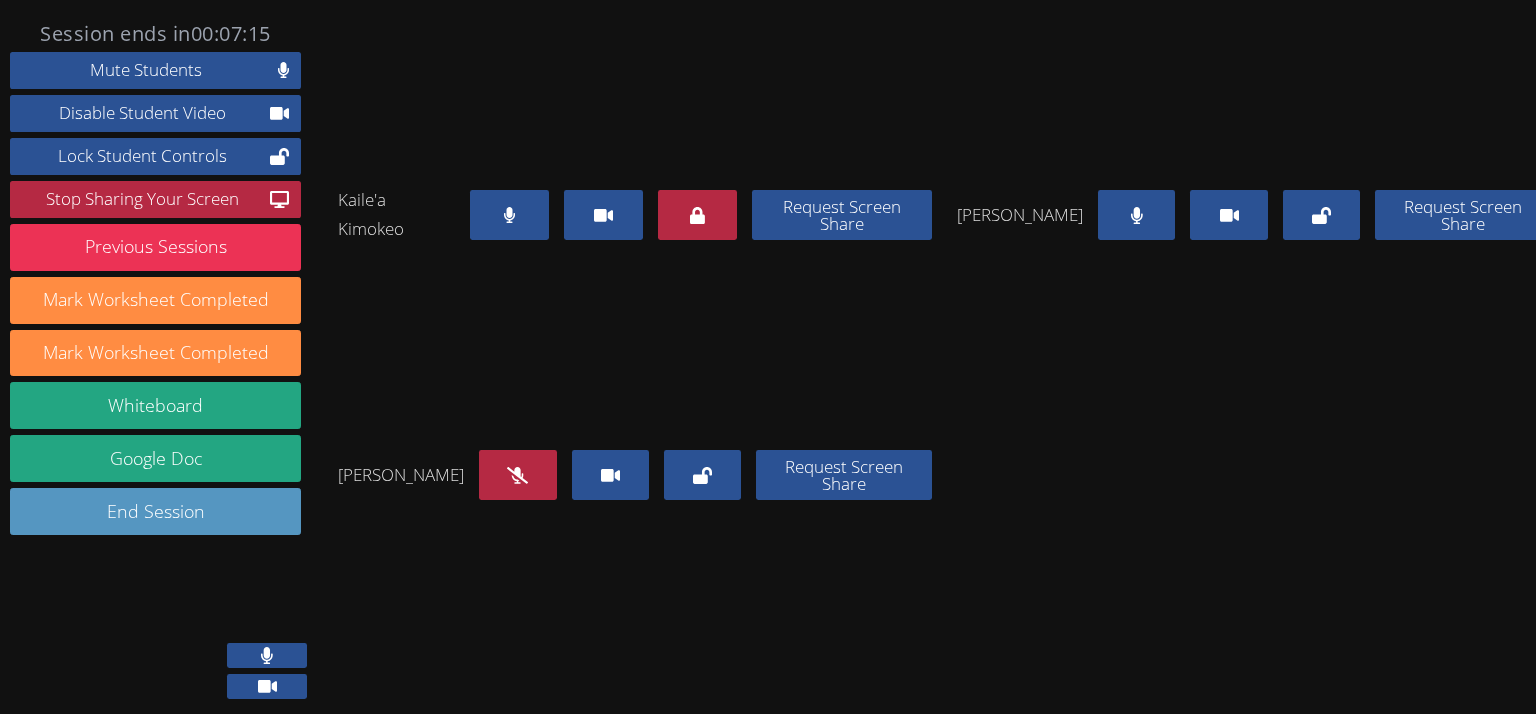 click at bounding box center (1136, 215) 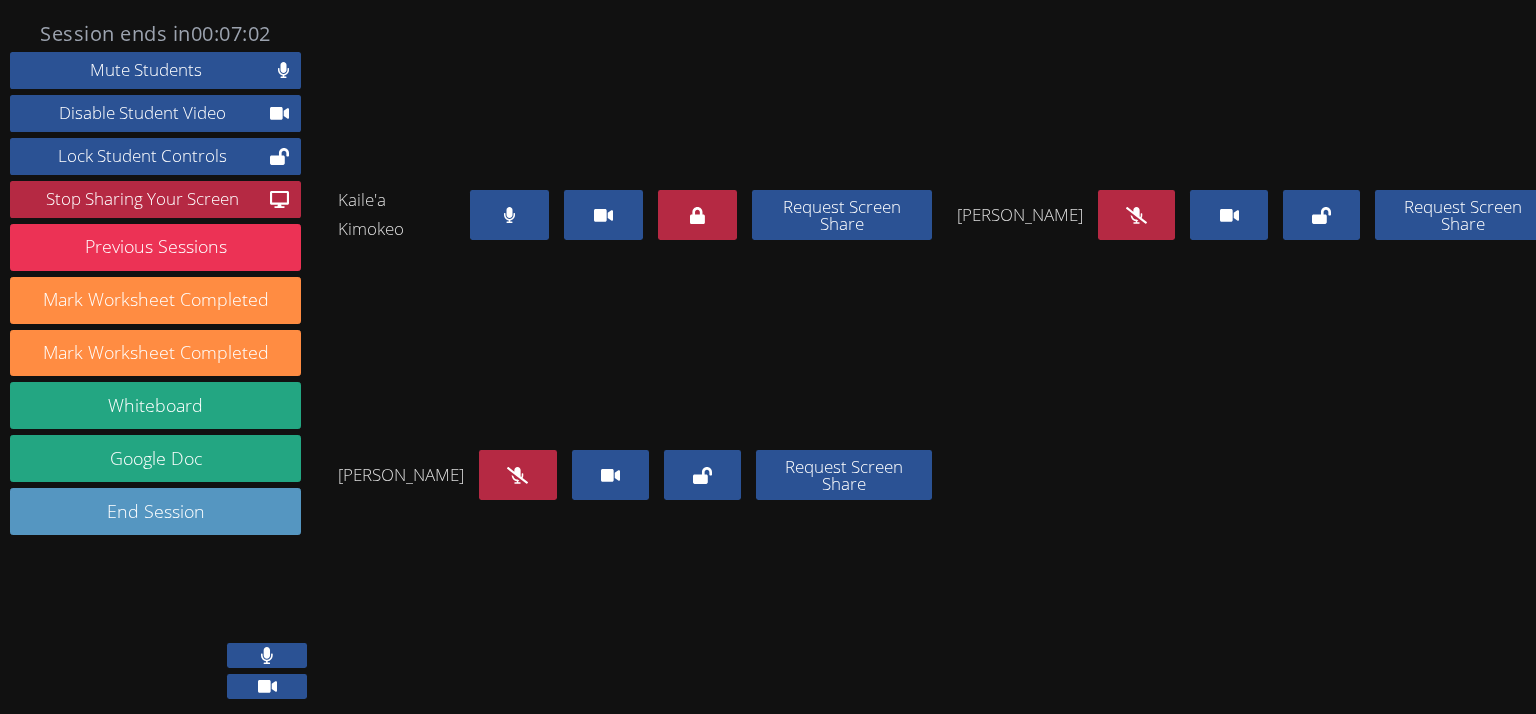 click 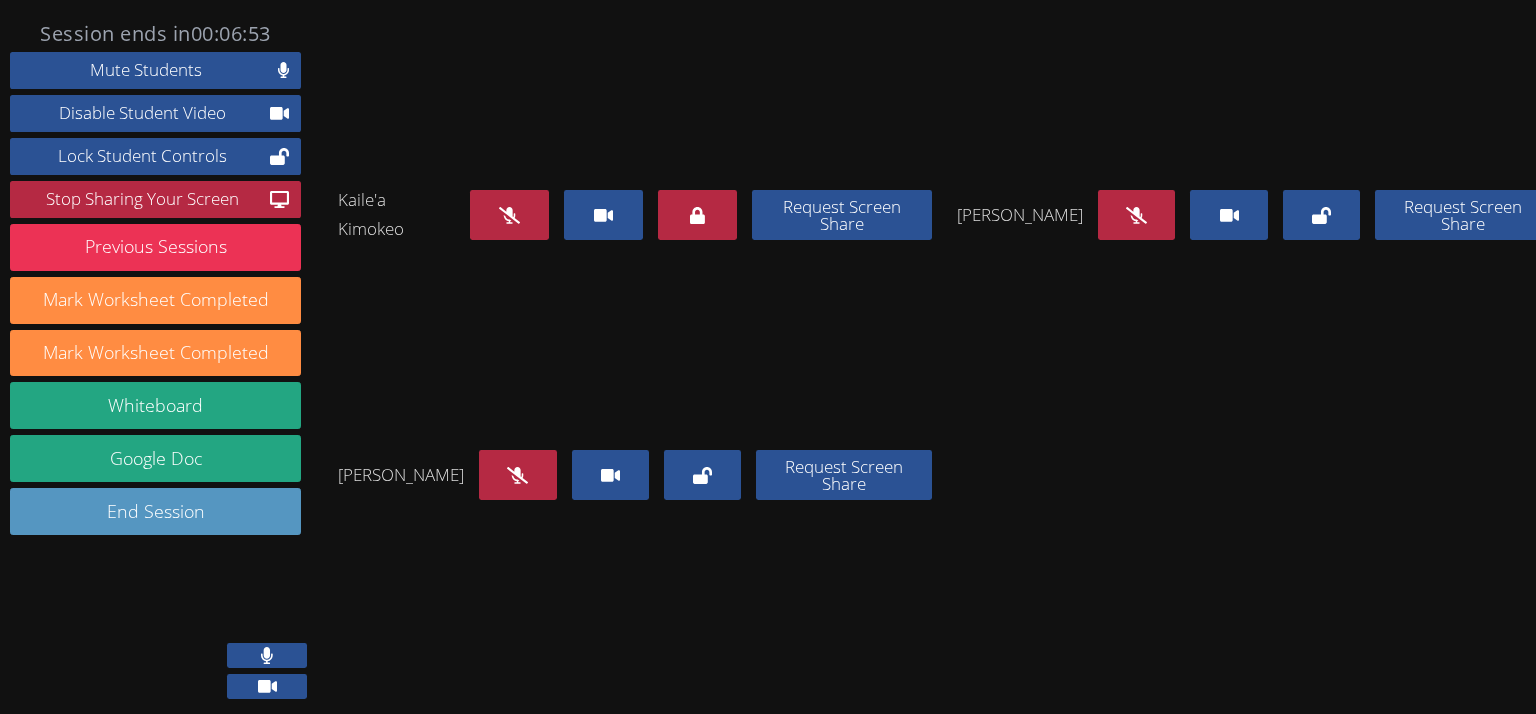 type 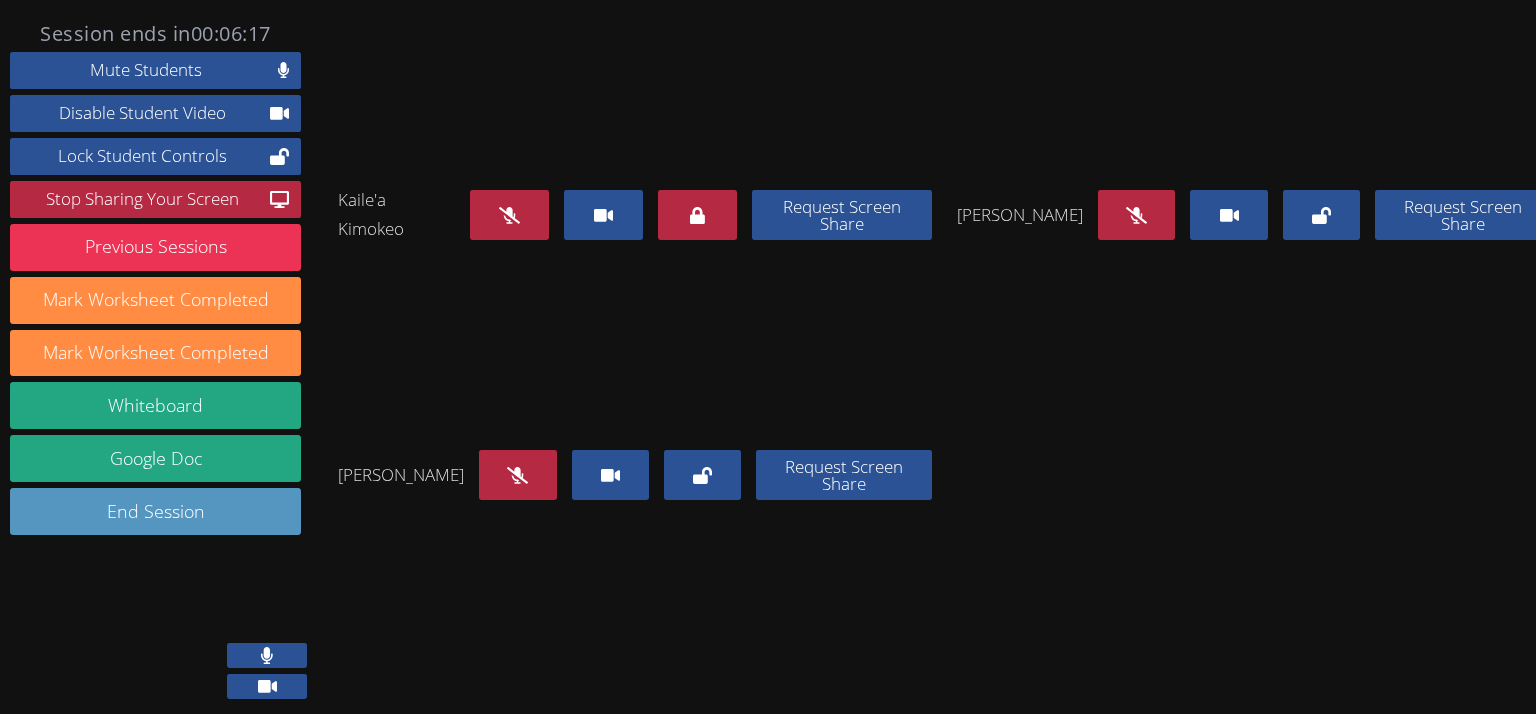 drag, startPoint x: 1084, startPoint y: 264, endPoint x: 1012, endPoint y: 286, distance: 75.28612 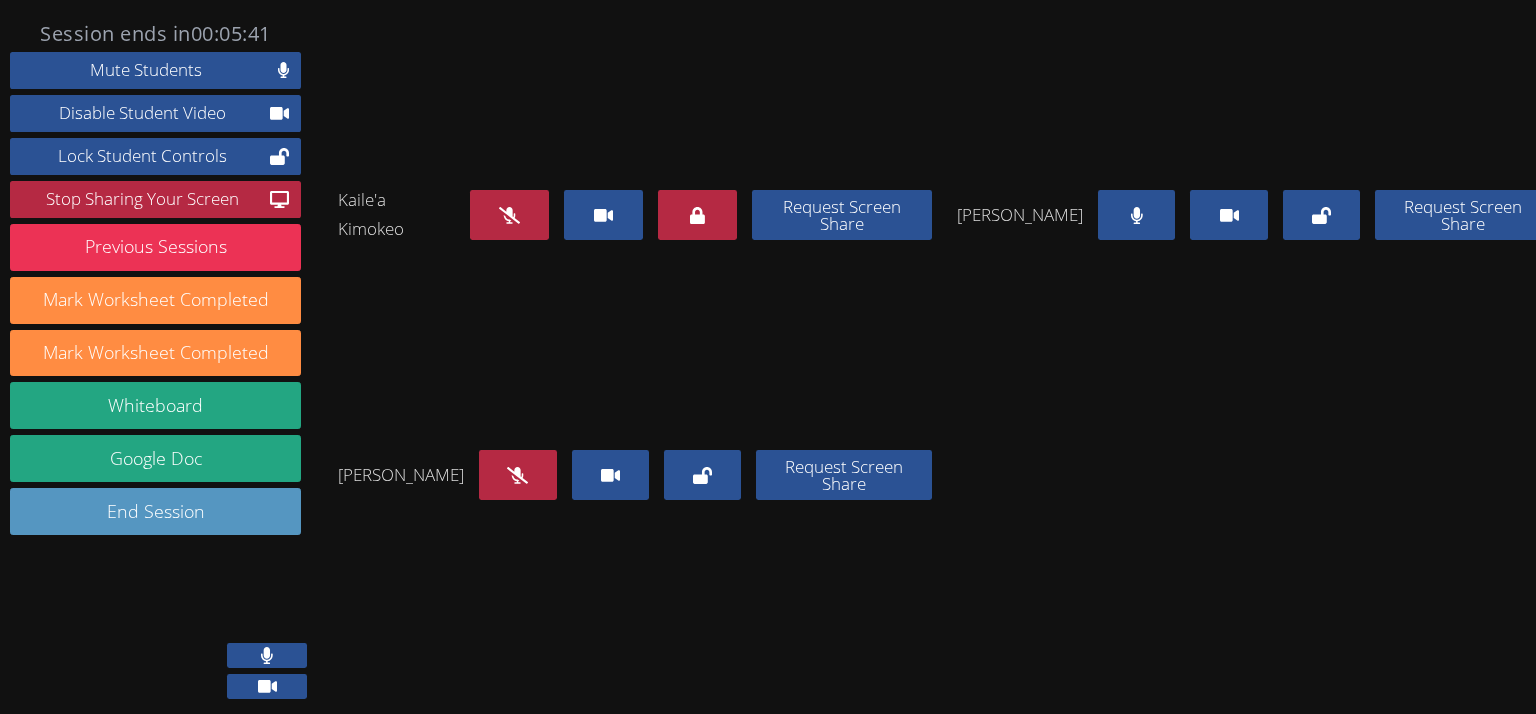 drag, startPoint x: 1109, startPoint y: 266, endPoint x: 1092, endPoint y: 275, distance: 19.235384 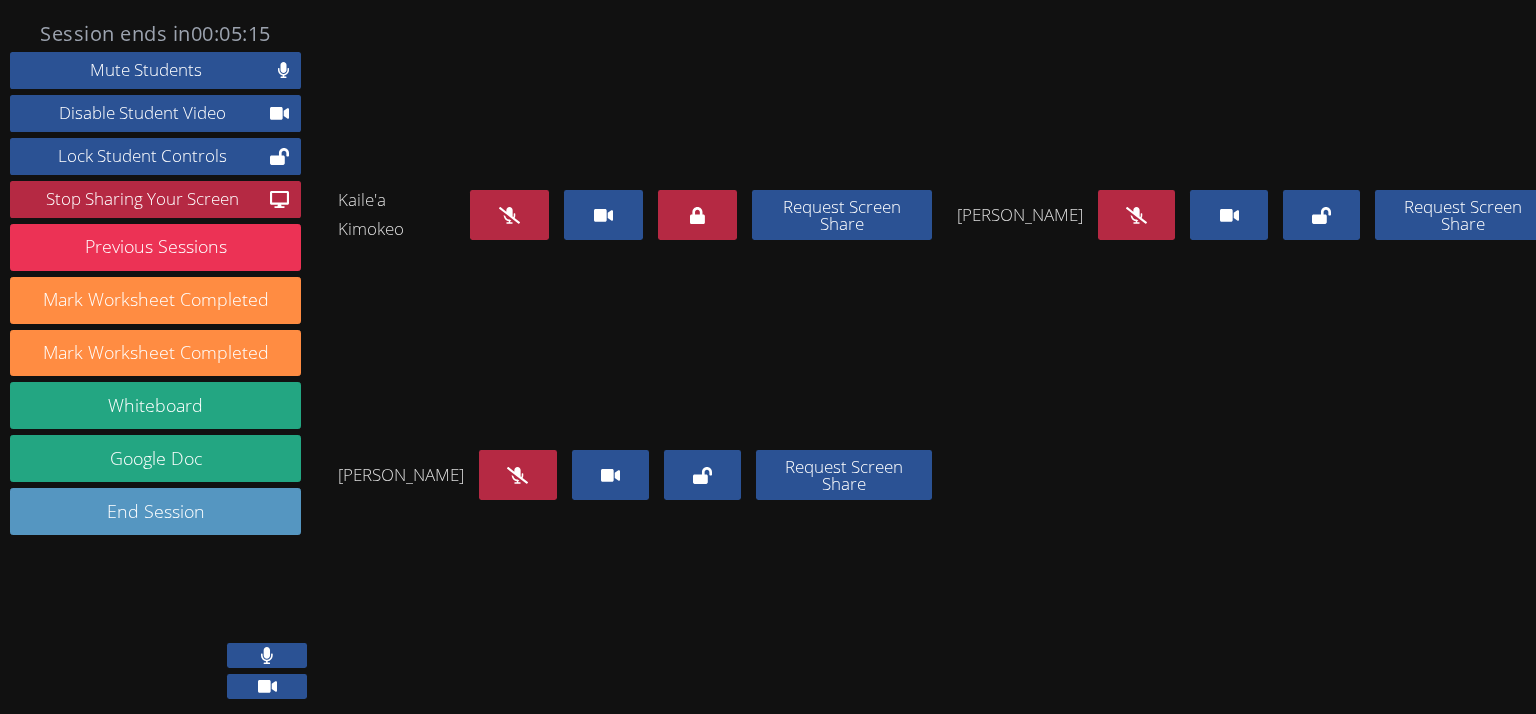 drag, startPoint x: 541, startPoint y: 701, endPoint x: 532, endPoint y: 713, distance: 15 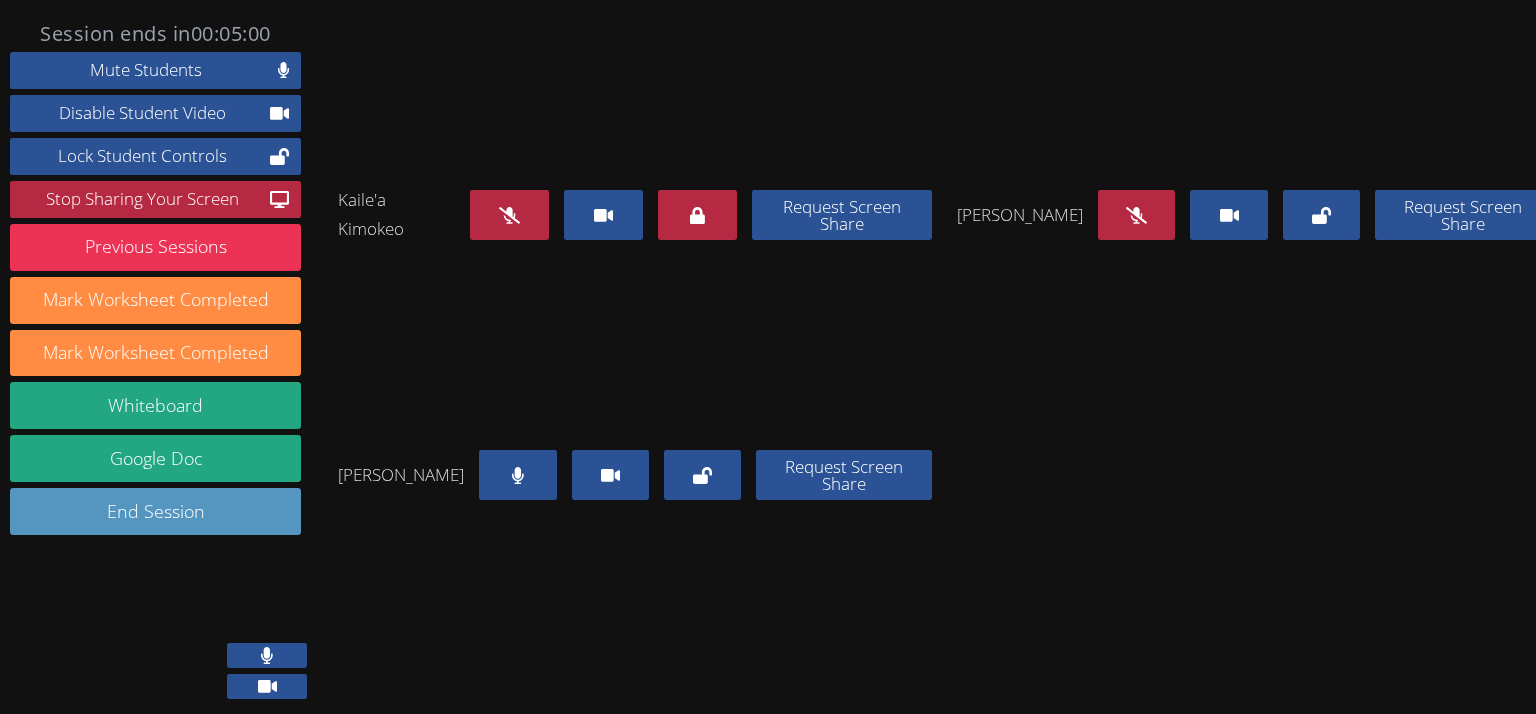 click at bounding box center (517, 475) 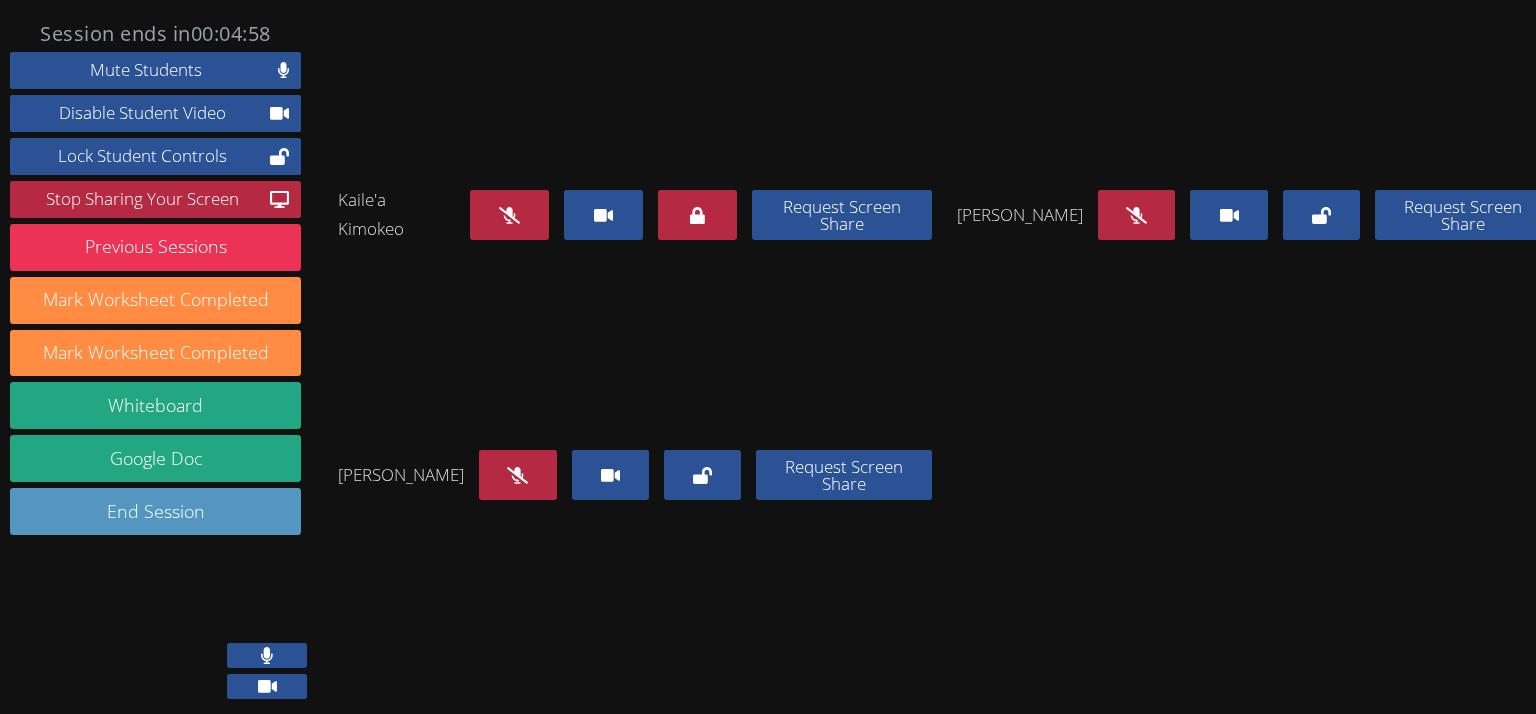 type 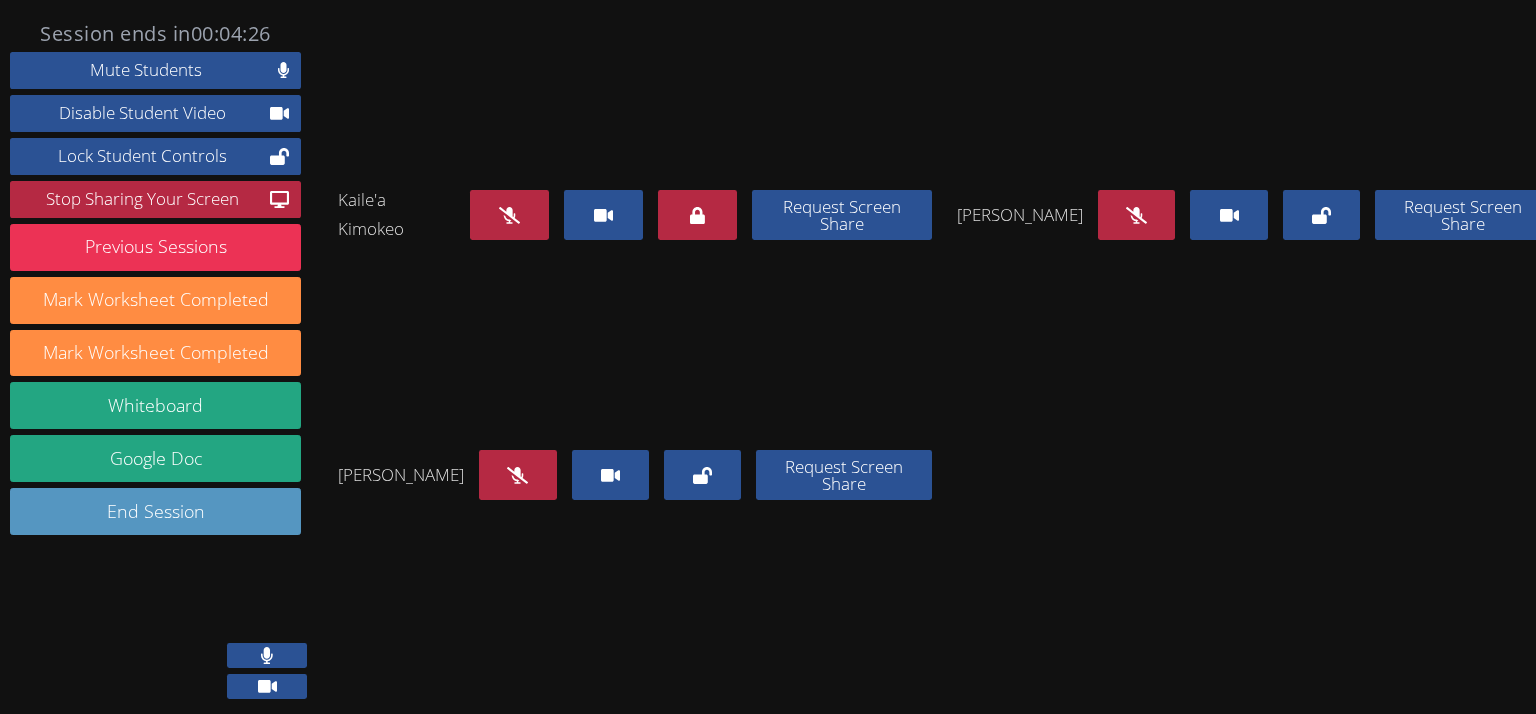 click at bounding box center [509, 215] 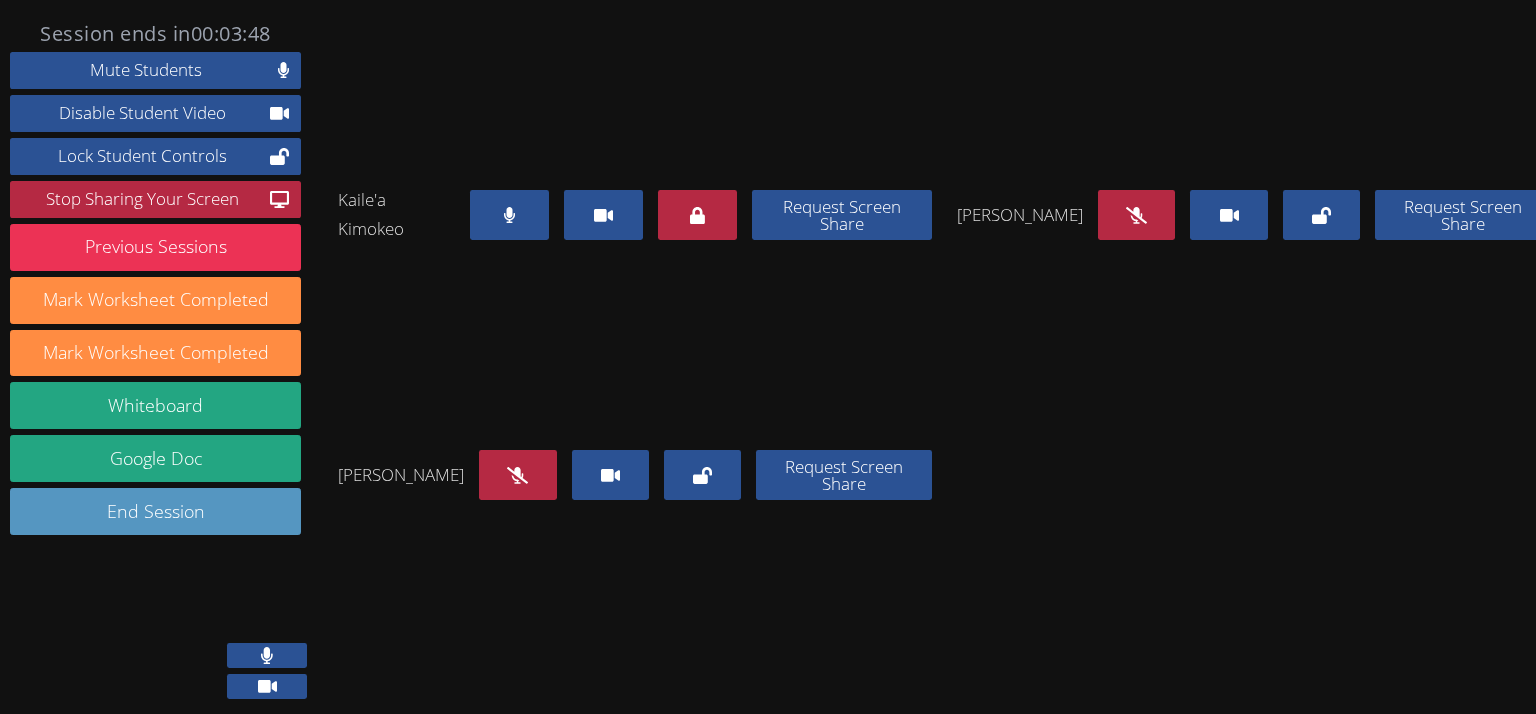click at bounding box center [509, 215] 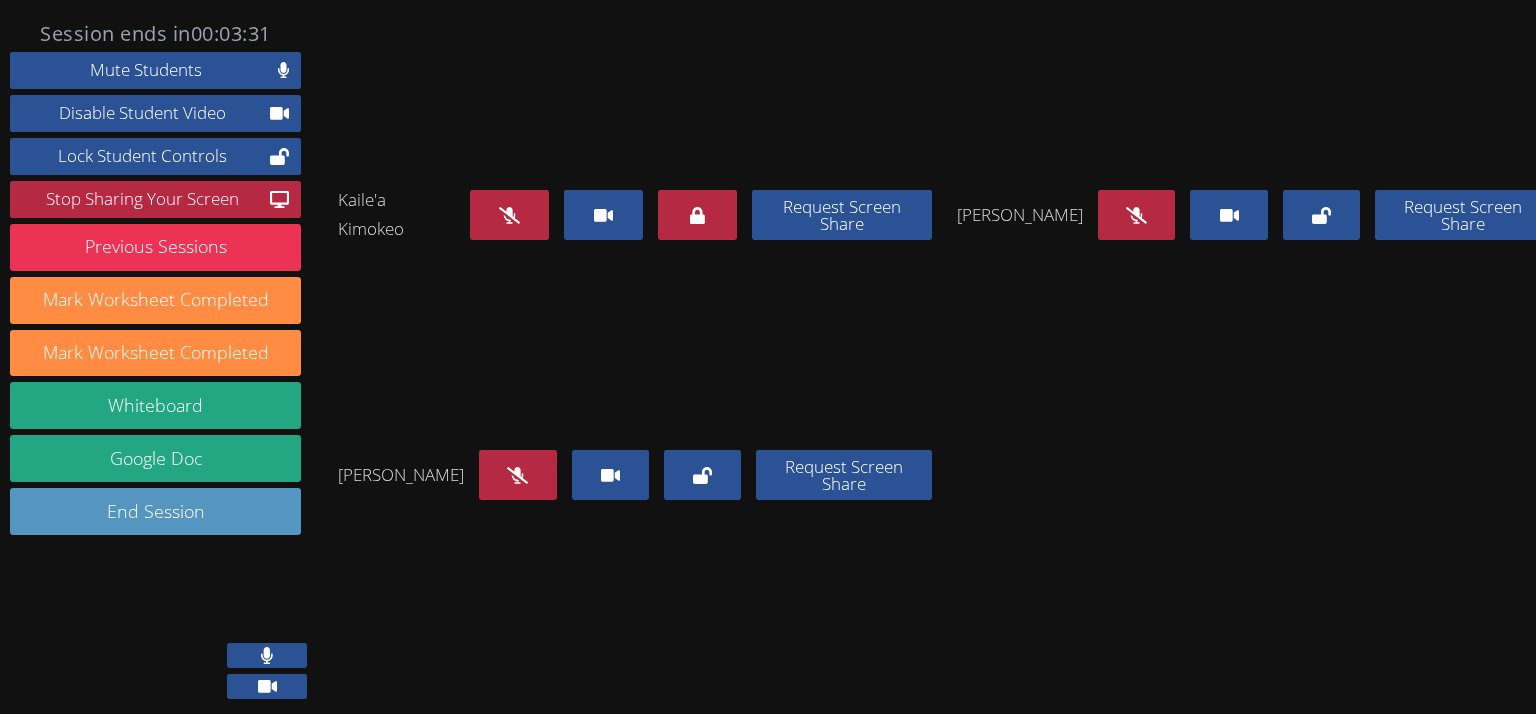 click at bounding box center [509, 215] 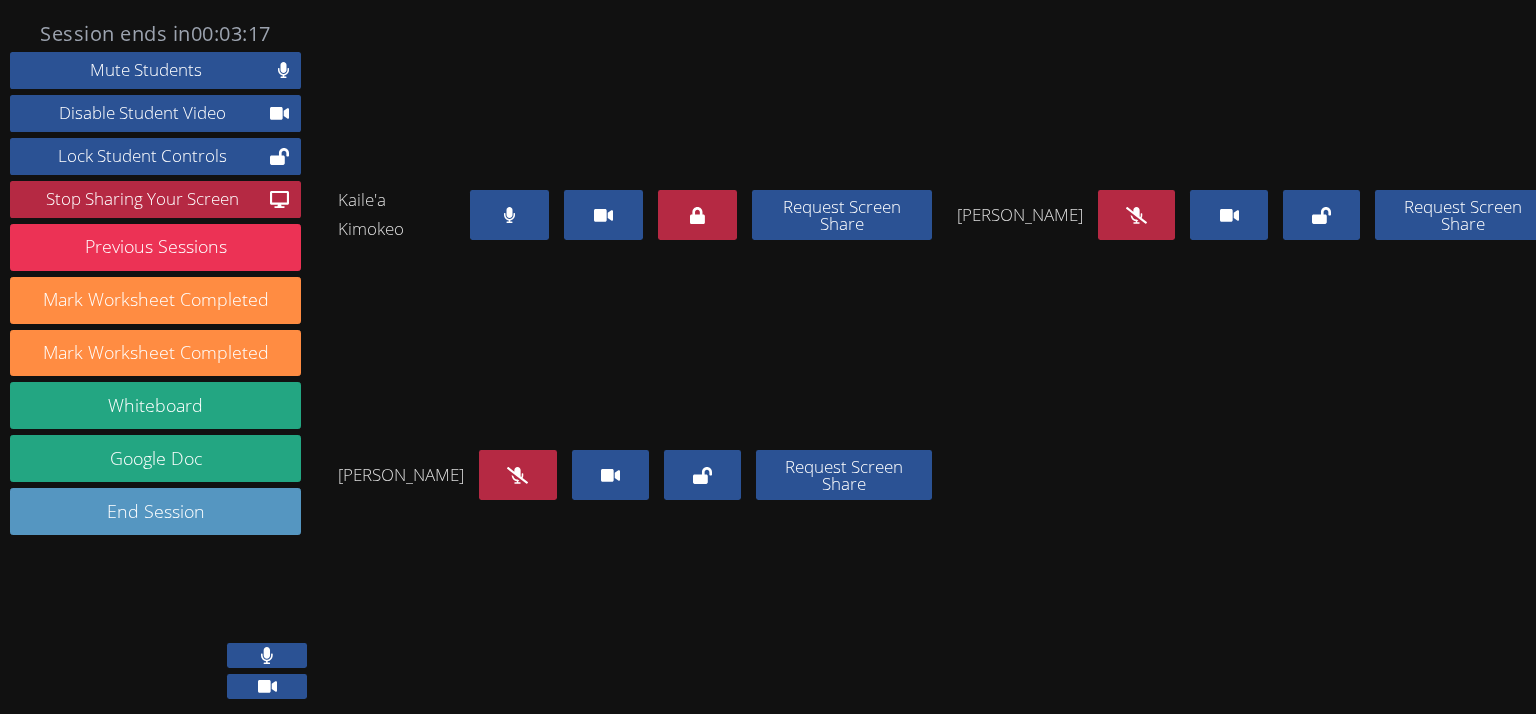 click at bounding box center [509, 215] 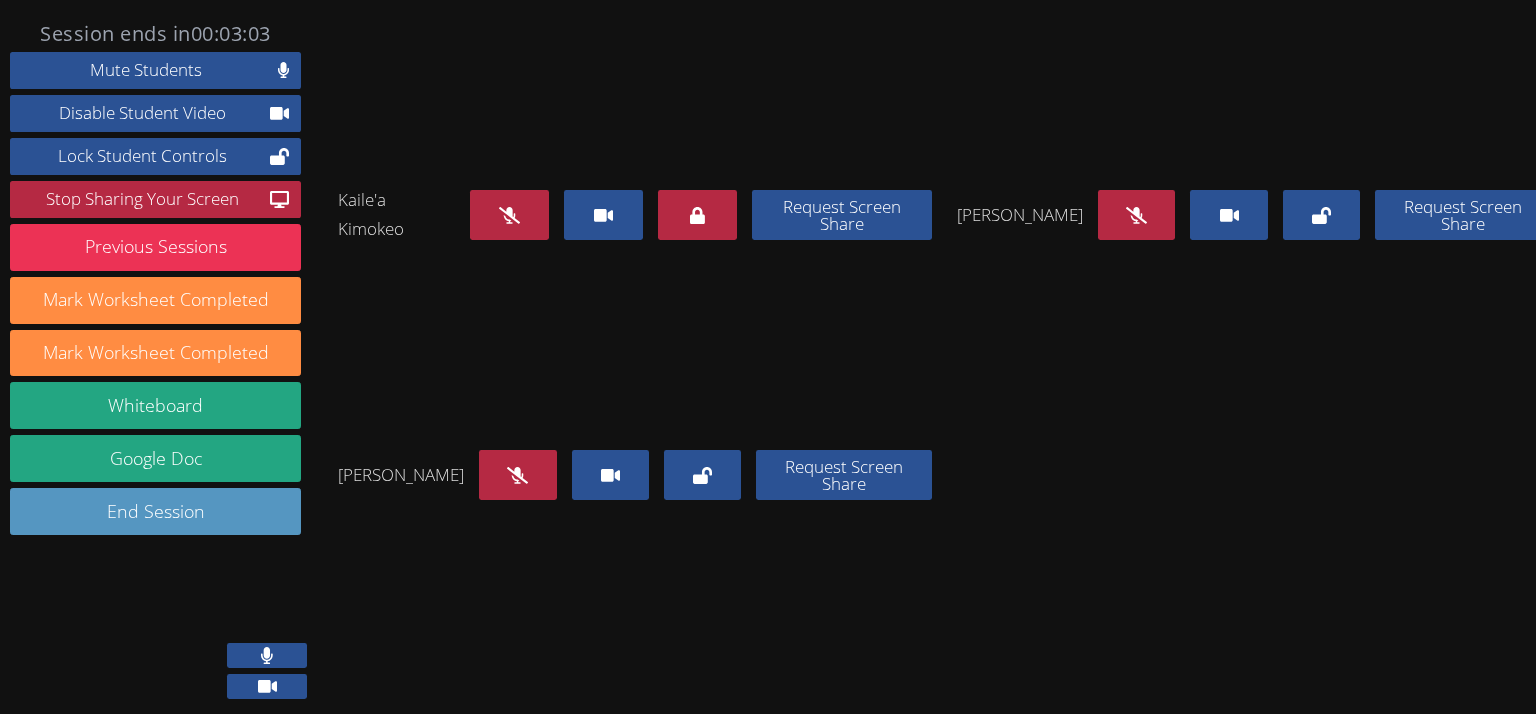 drag, startPoint x: 496, startPoint y: 273, endPoint x: 0, endPoint y: 291, distance: 496.3265 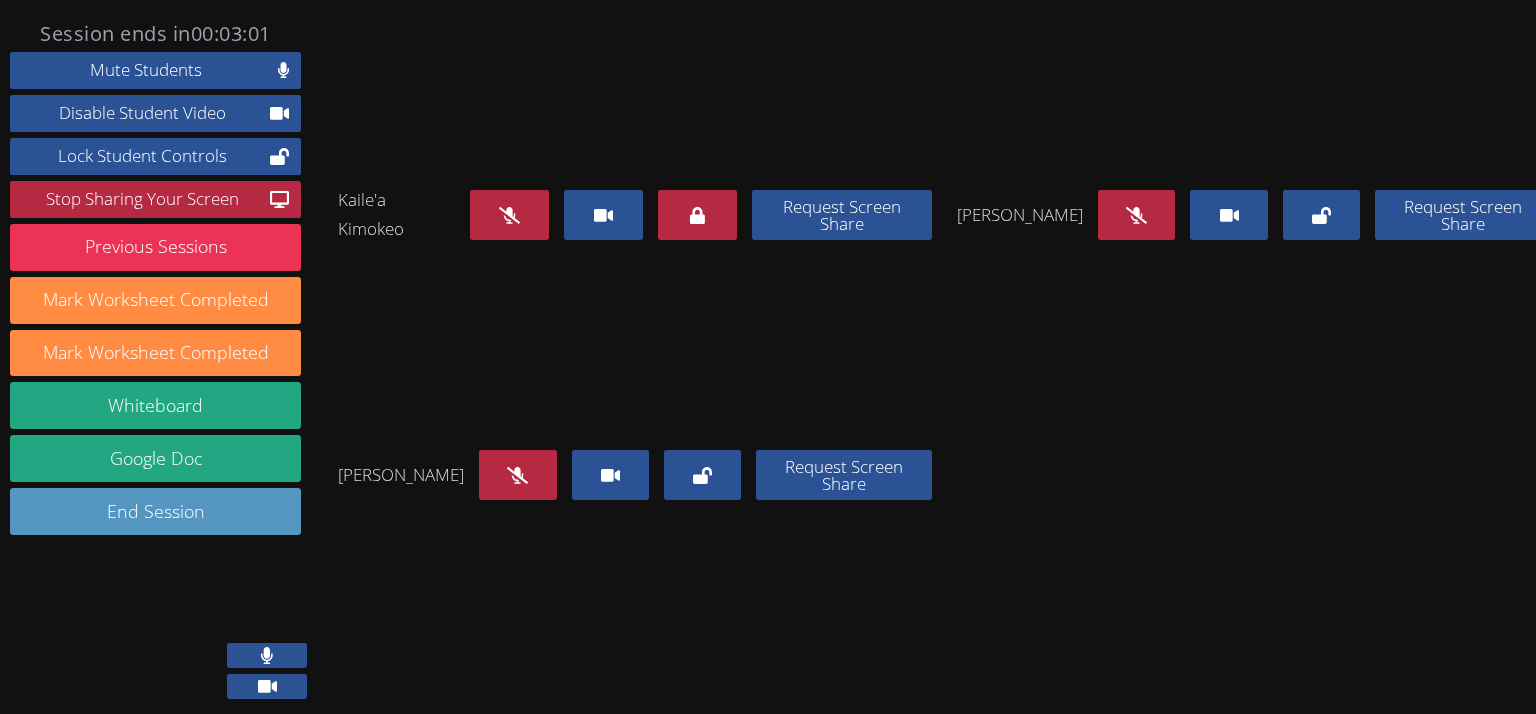 click at bounding box center [509, 215] 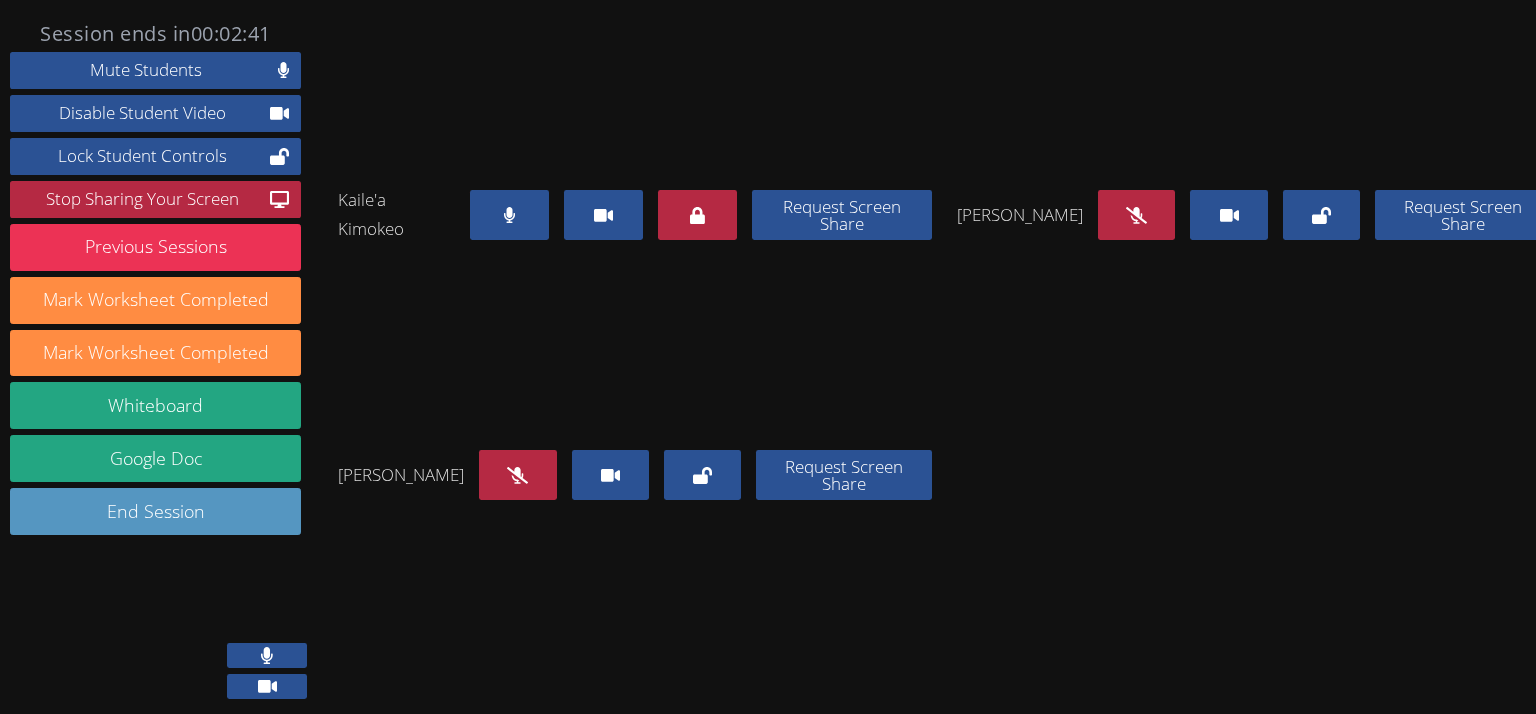 drag, startPoint x: 528, startPoint y: 259, endPoint x: 392, endPoint y: 295, distance: 140.68404 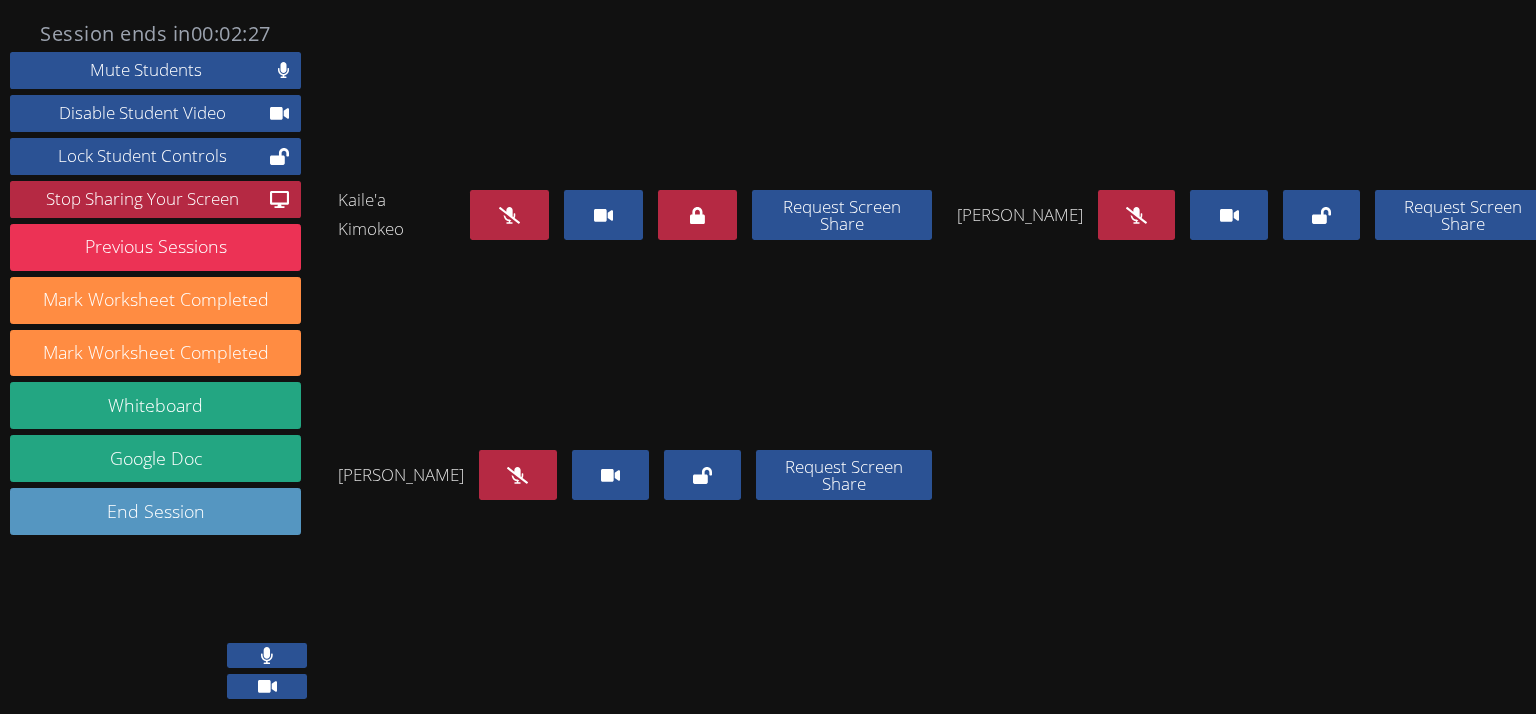 scroll, scrollTop: 167, scrollLeft: 0, axis: vertical 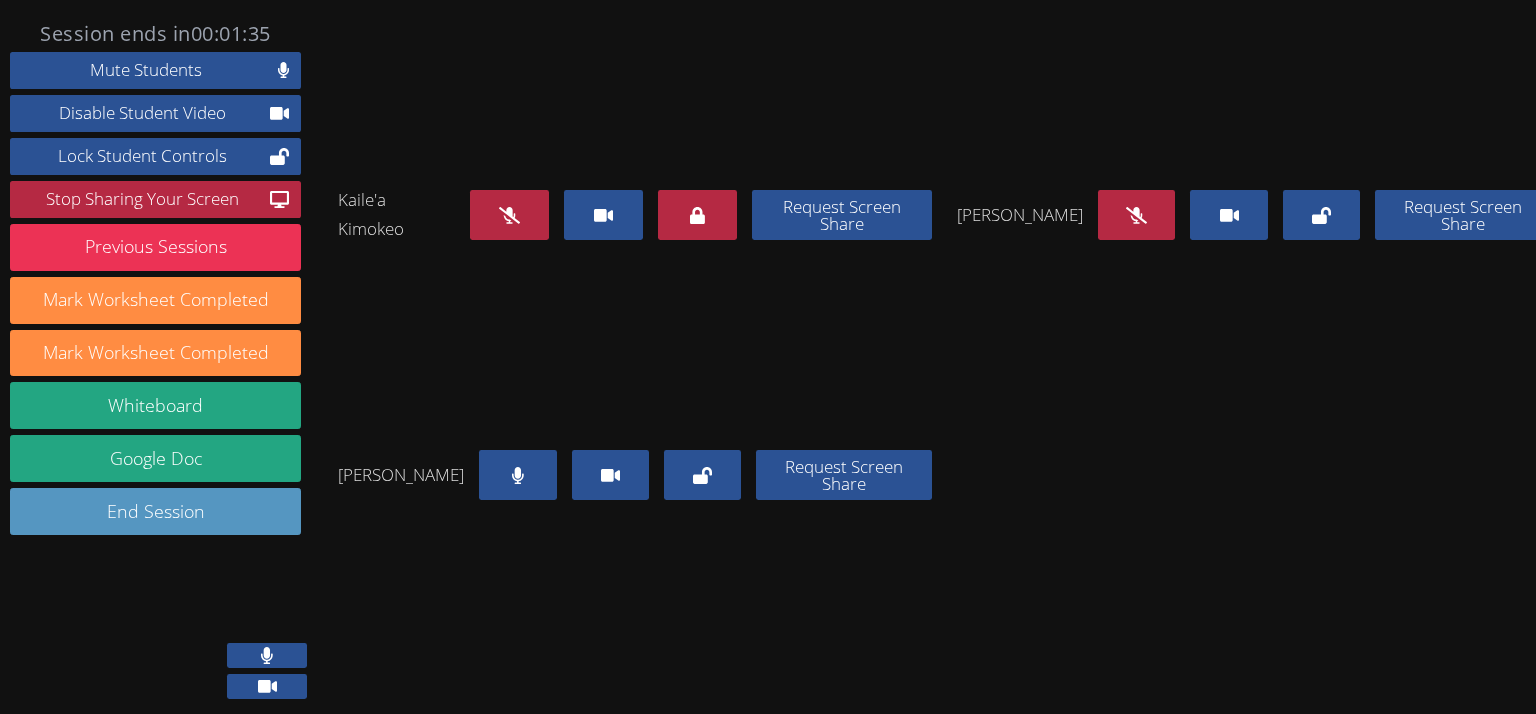 drag, startPoint x: 529, startPoint y: 644, endPoint x: 536, endPoint y: 653, distance: 11.401754 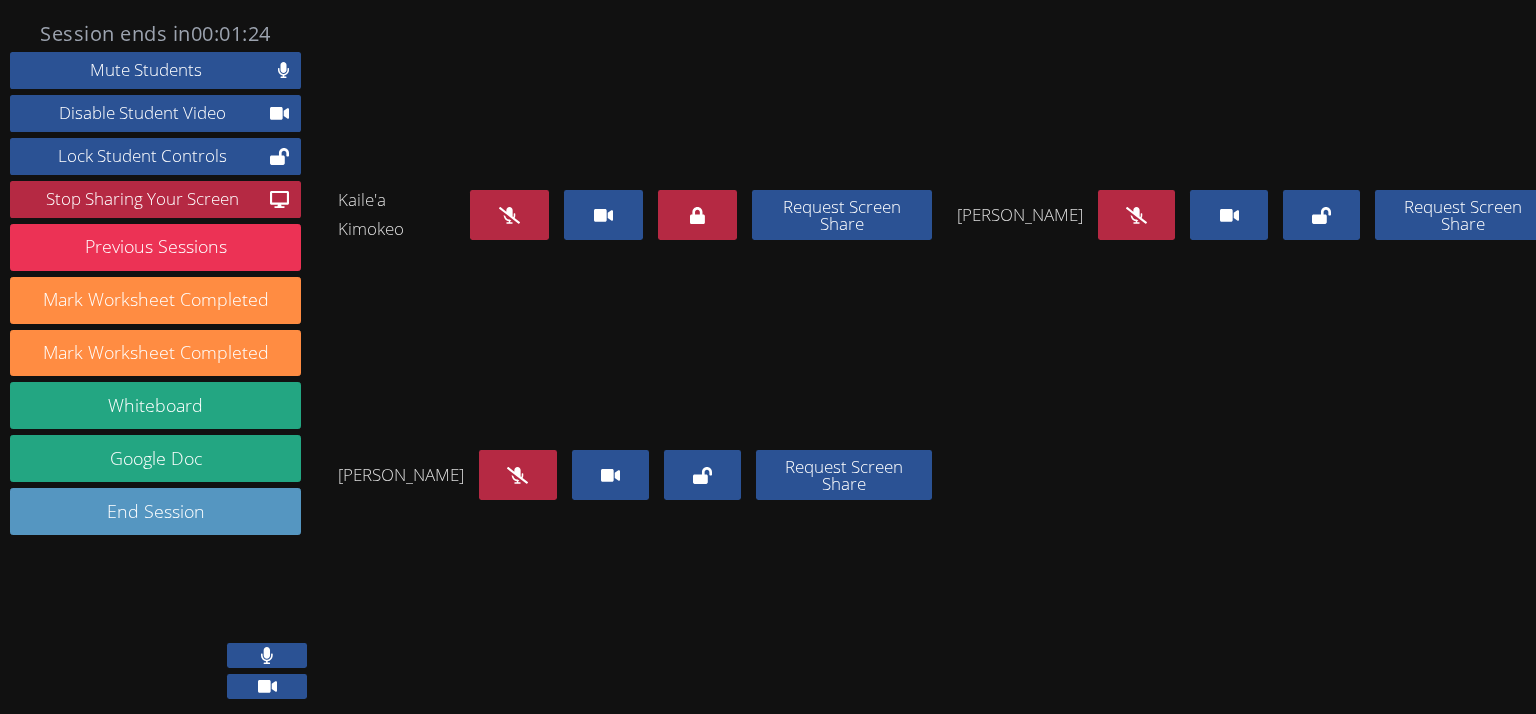drag, startPoint x: 1122, startPoint y: 229, endPoint x: 1038, endPoint y: 228, distance: 84.00595 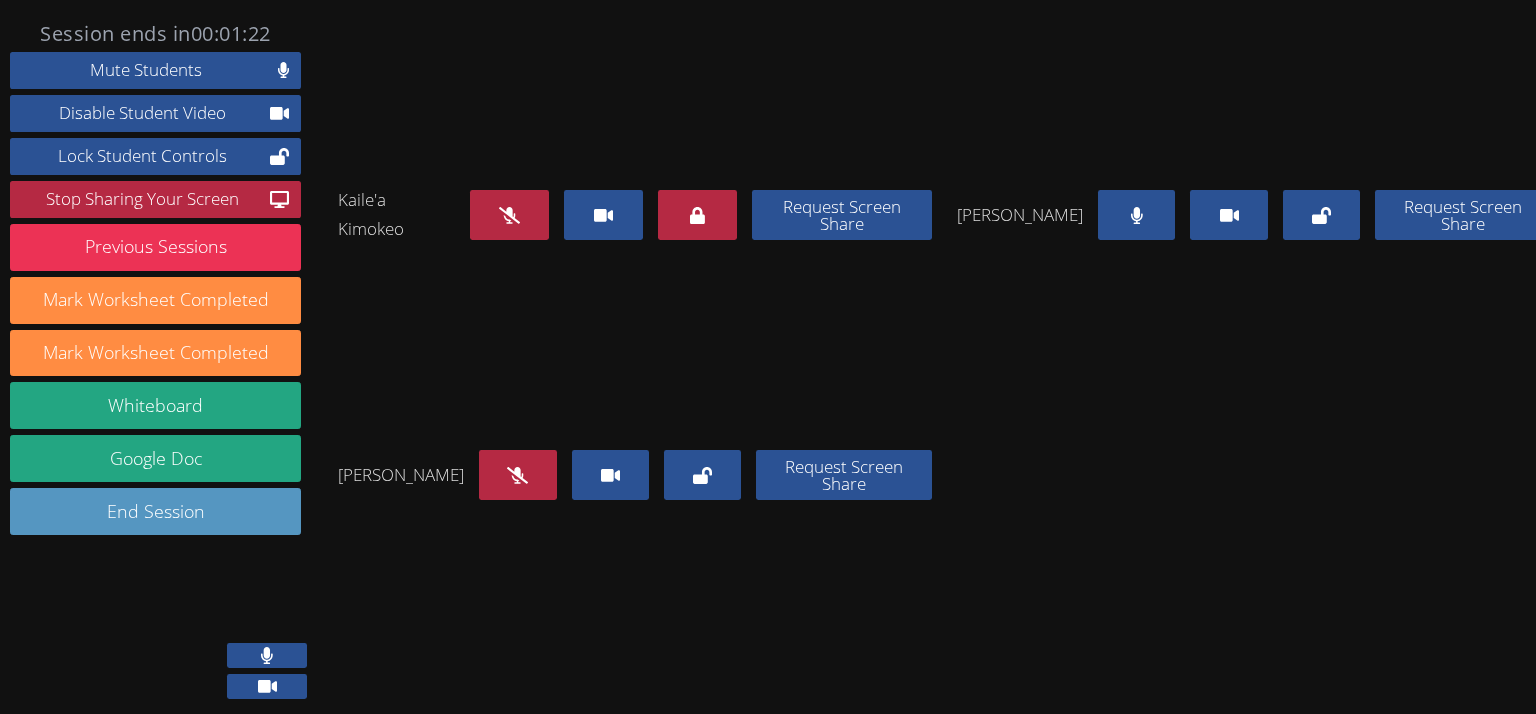 type 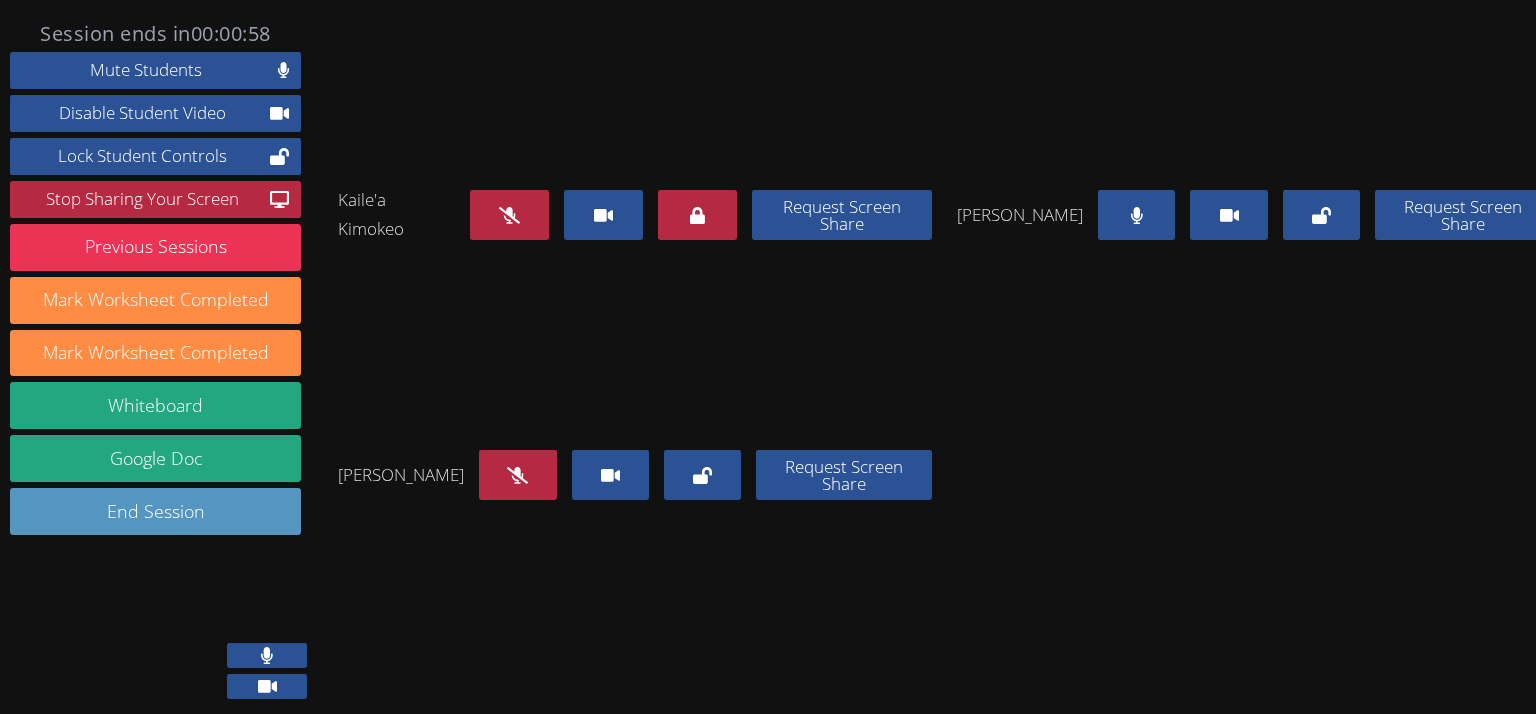click at bounding box center (1136, 215) 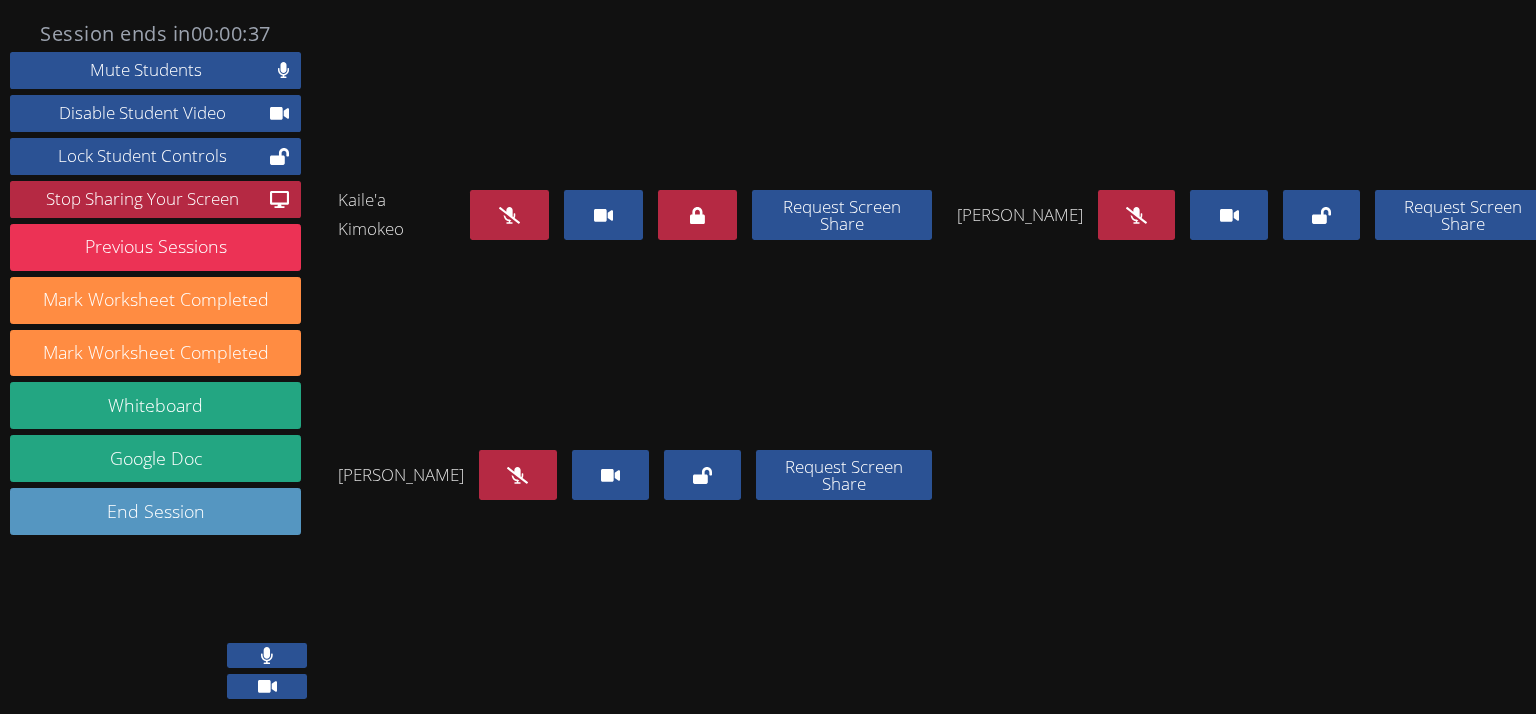 drag, startPoint x: 553, startPoint y: 673, endPoint x: 409, endPoint y: 707, distance: 147.95946 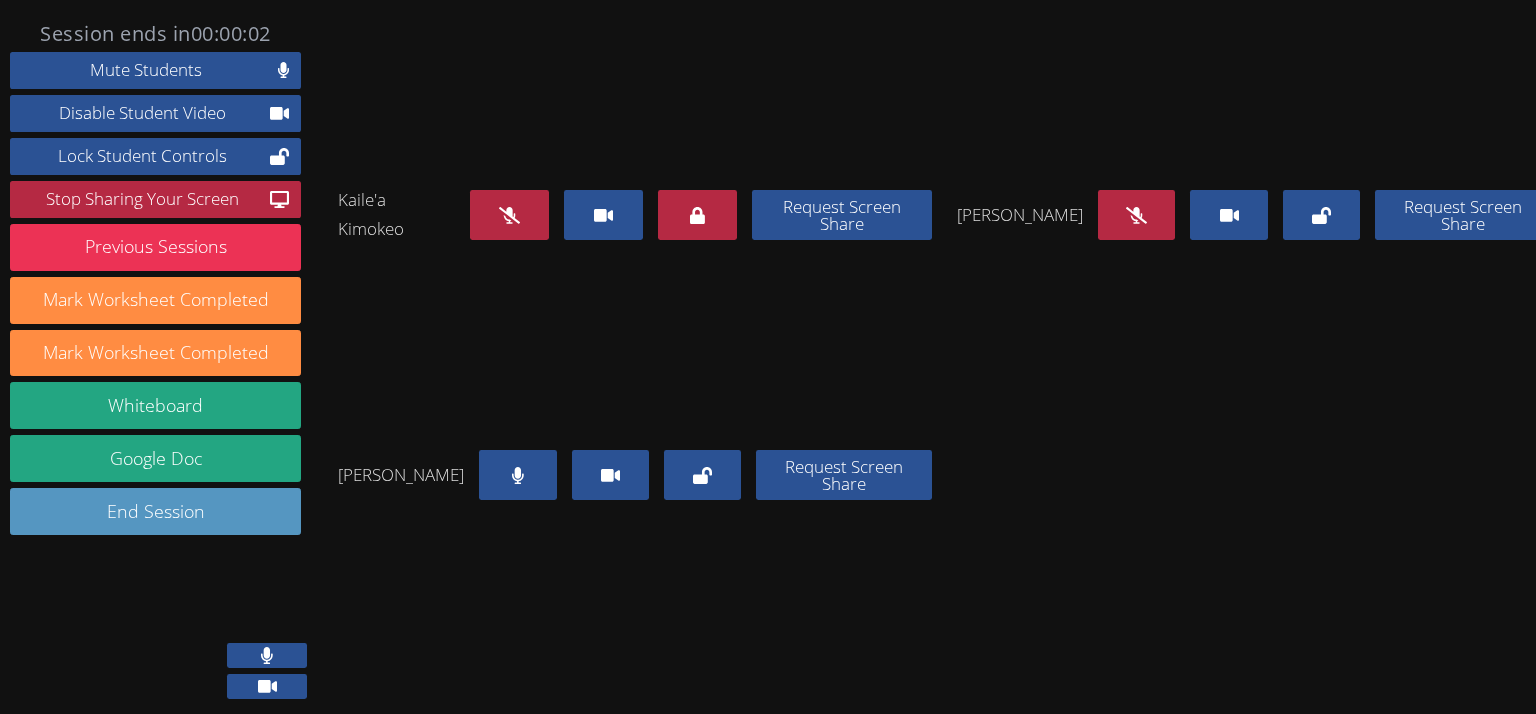 click at bounding box center [517, 475] 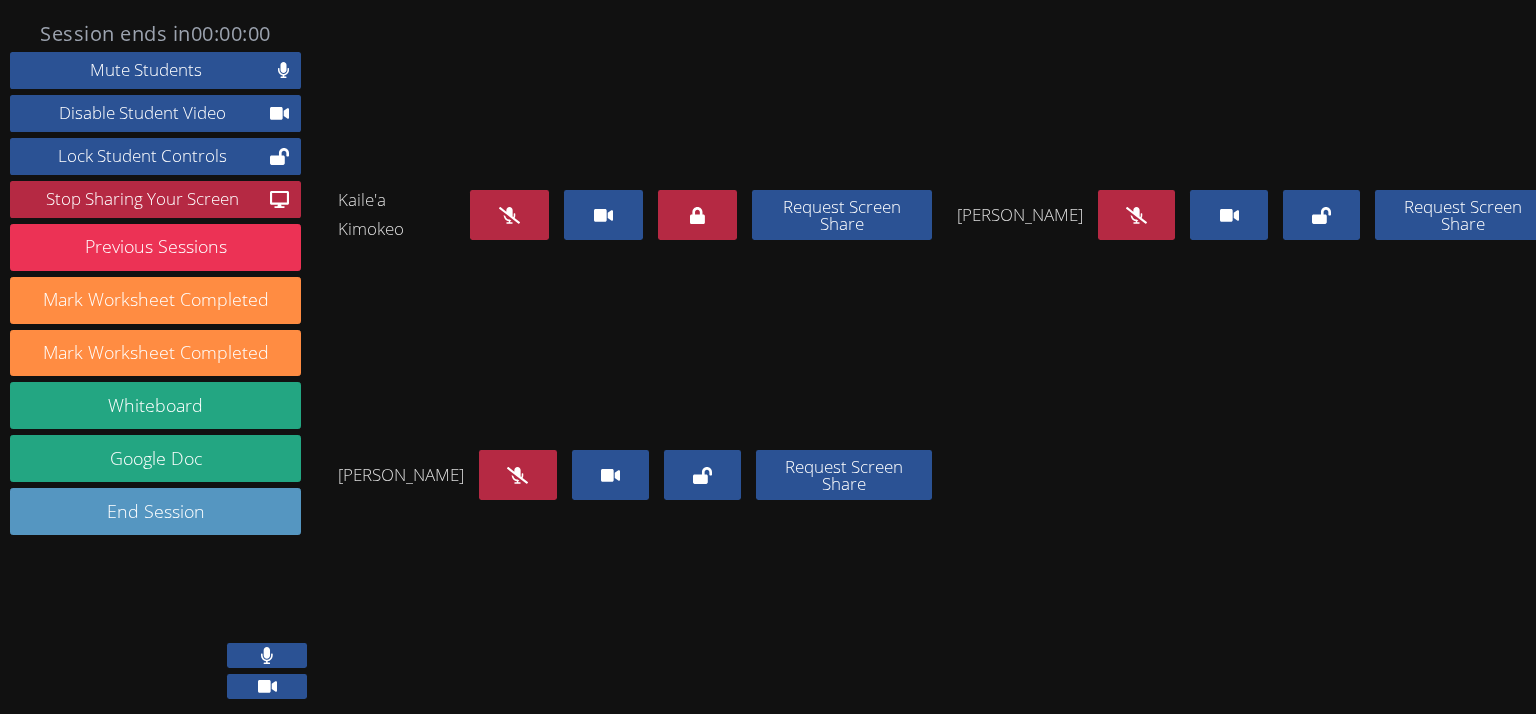 click on "Kaile'a Kimokeo Request Screen Share Liliana Jenkins Request Screen Share Cecilia Duncan-Sather Request Screen Share" at bounding box center (944, 270) 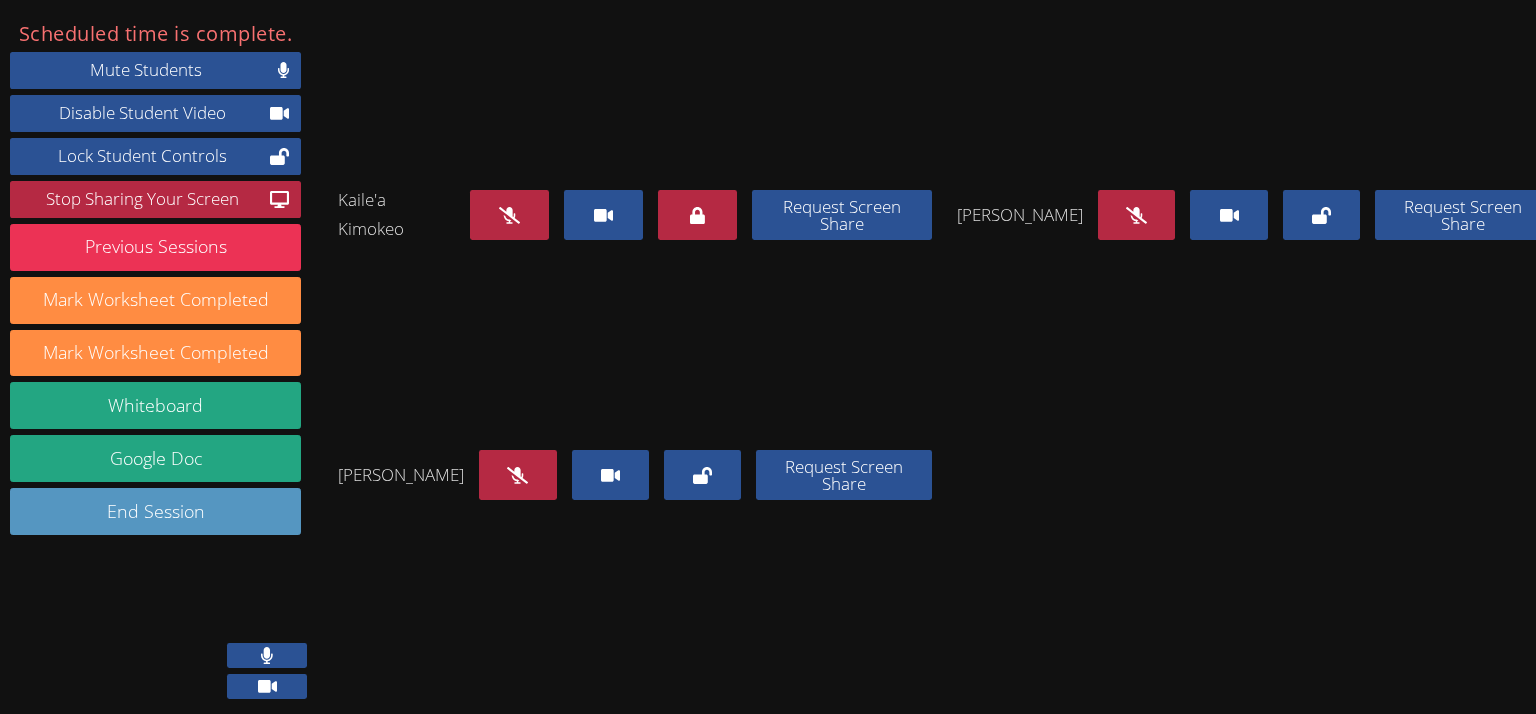 scroll, scrollTop: 87, scrollLeft: 0, axis: vertical 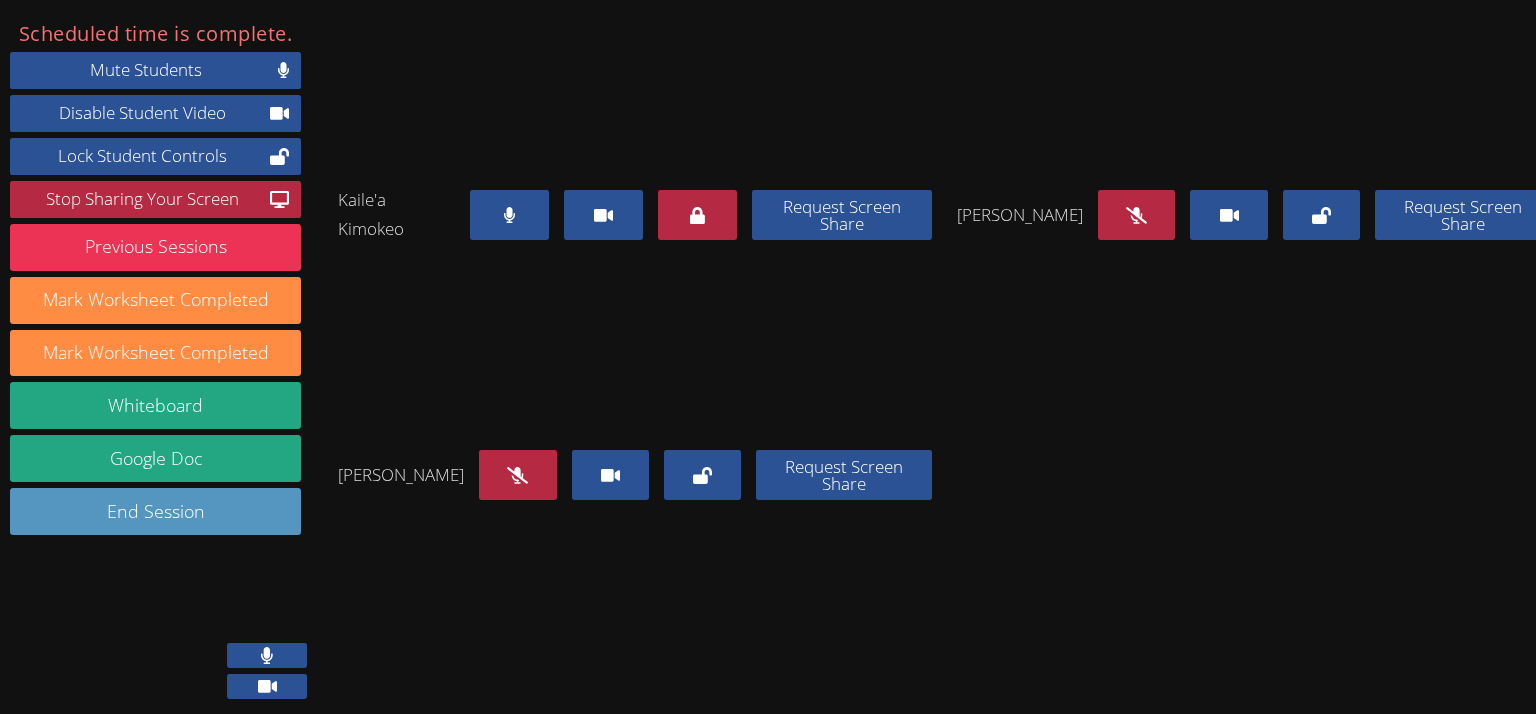 click 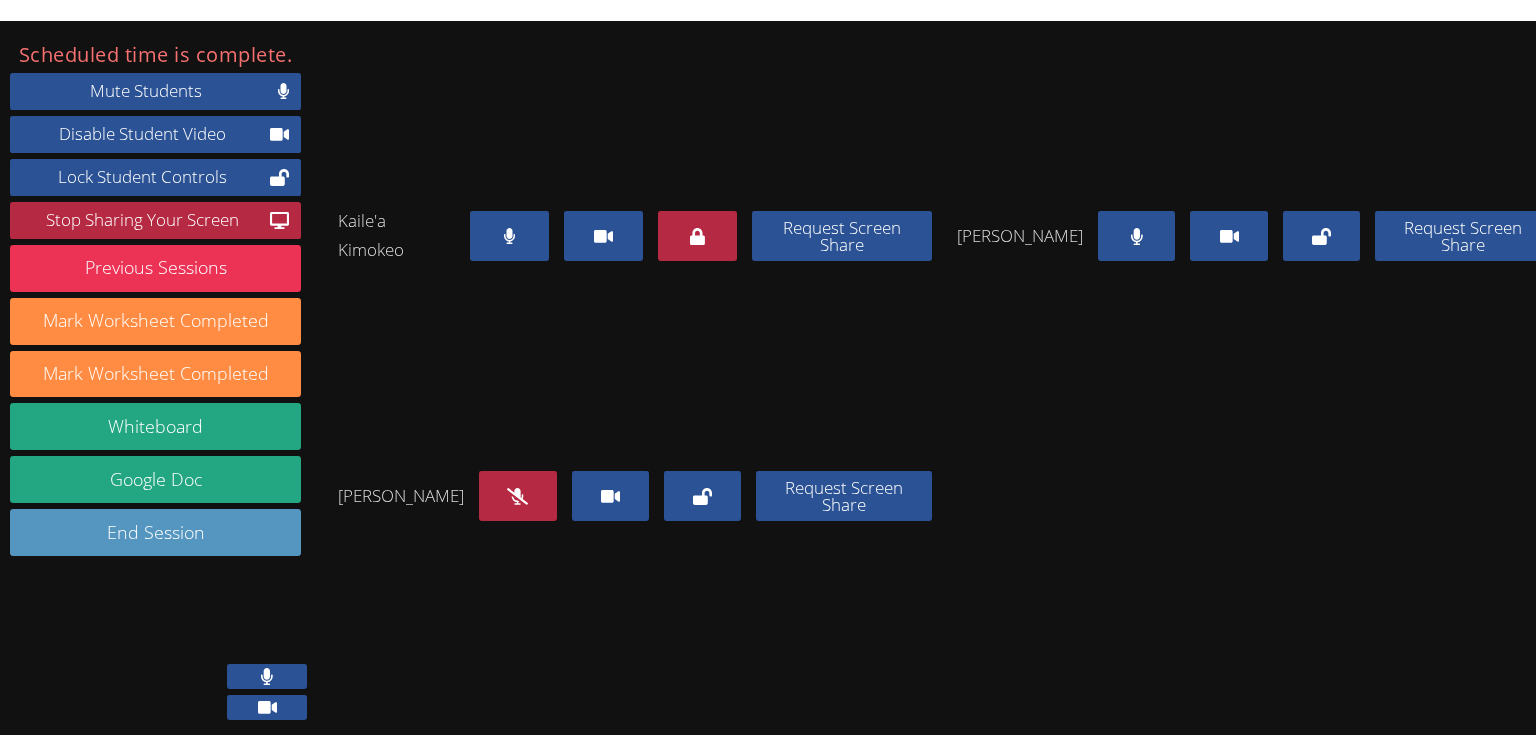 scroll, scrollTop: 167, scrollLeft: 0, axis: vertical 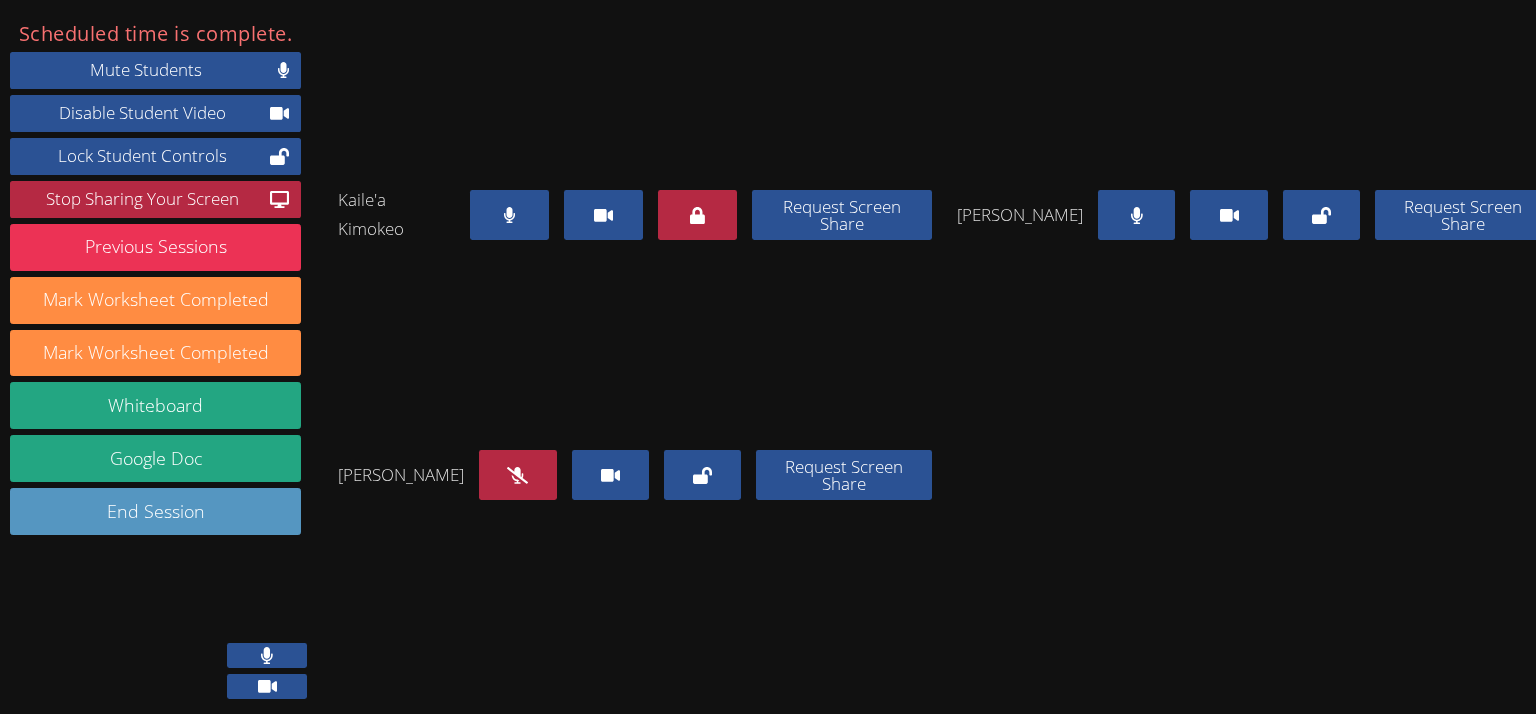 click 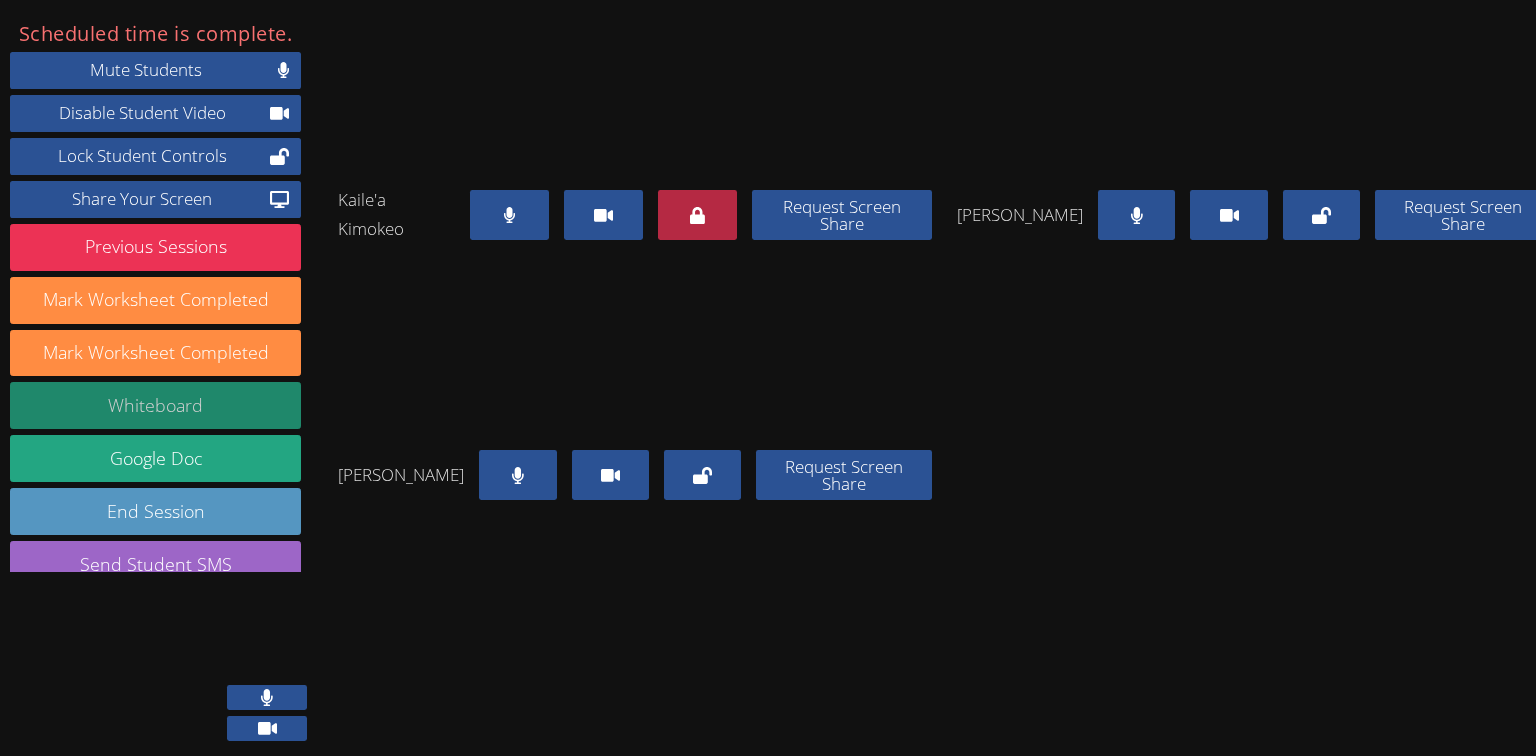 scroll, scrollTop: 125, scrollLeft: 0, axis: vertical 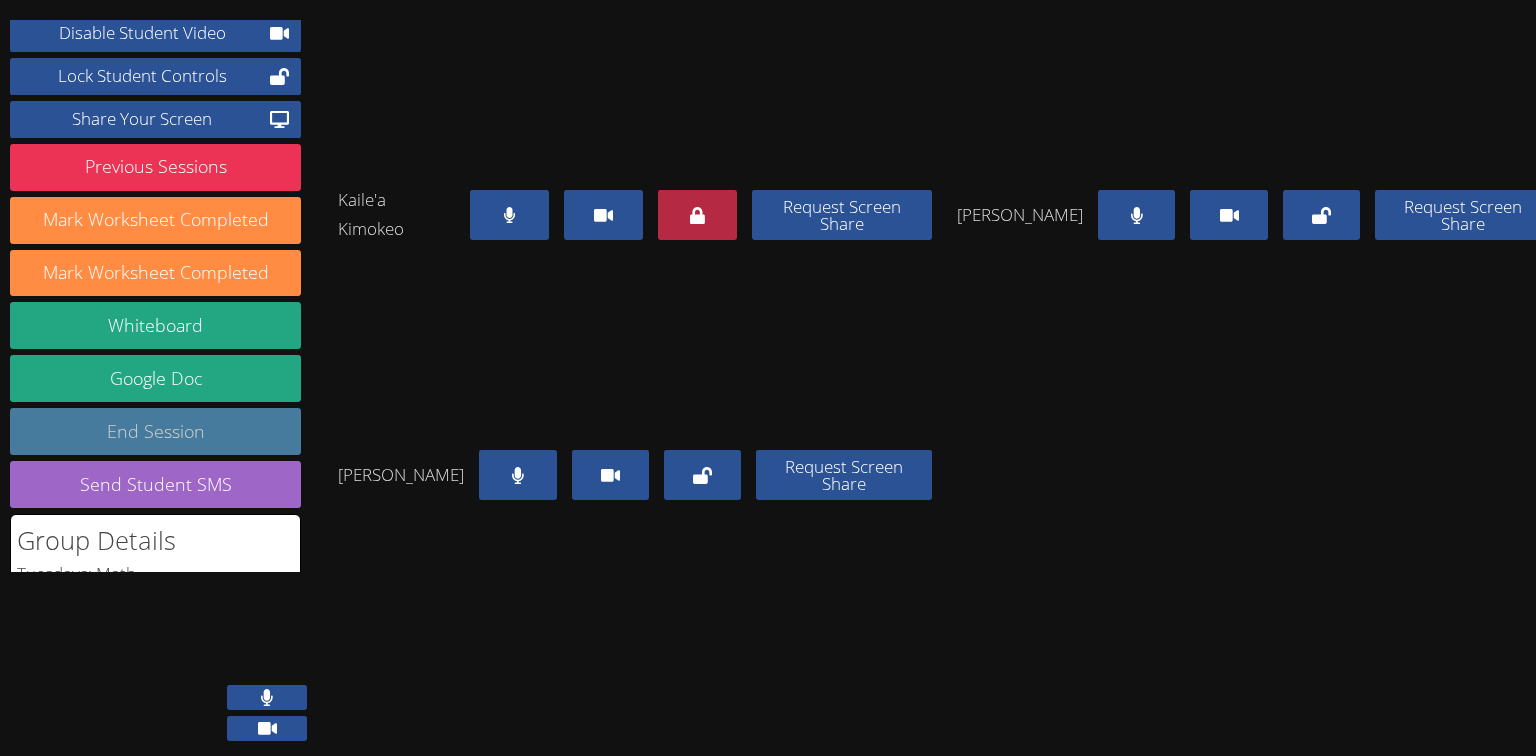 click on "End Session" at bounding box center [155, 431] 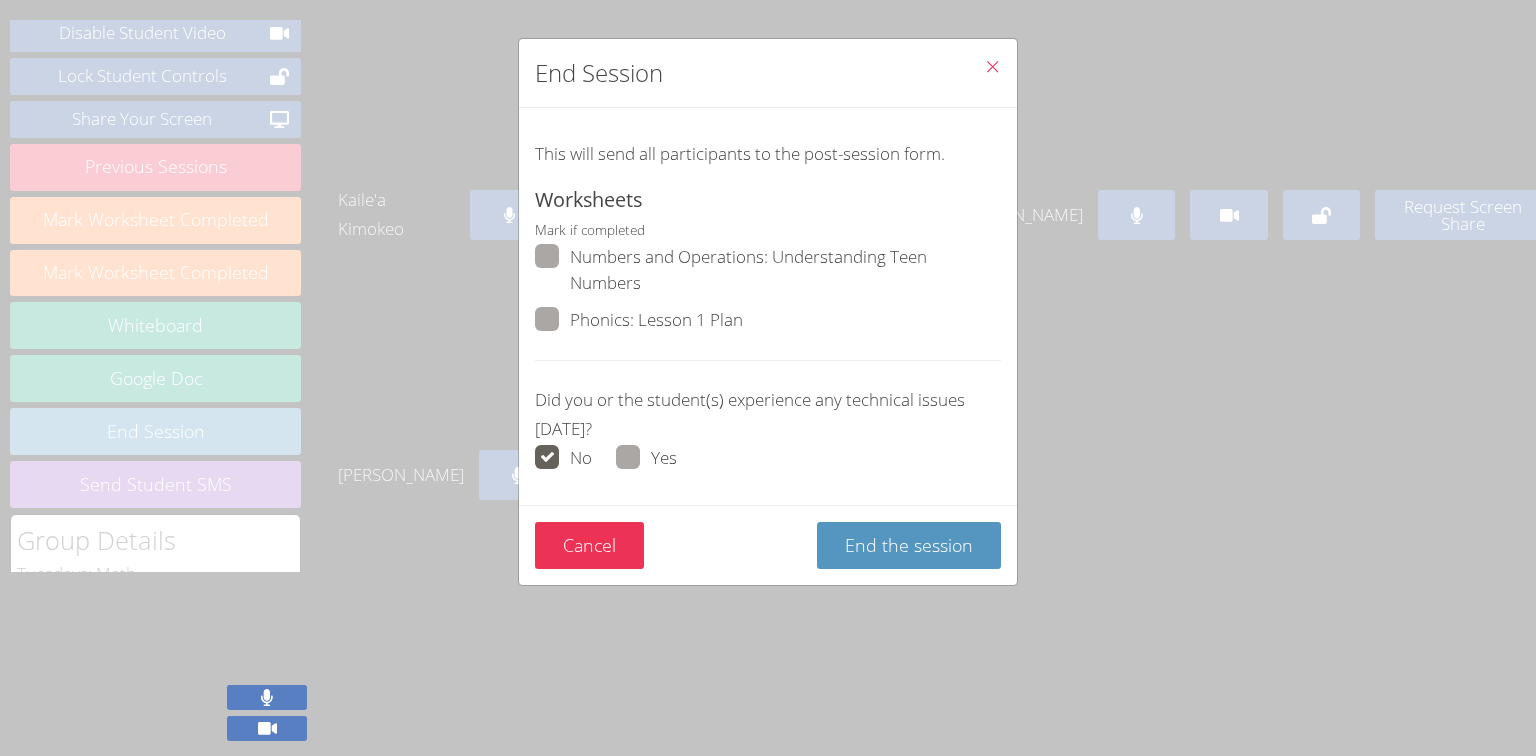 click on "Numbers and Operations :   Understanding Teen Numbers" at bounding box center [785, 270] 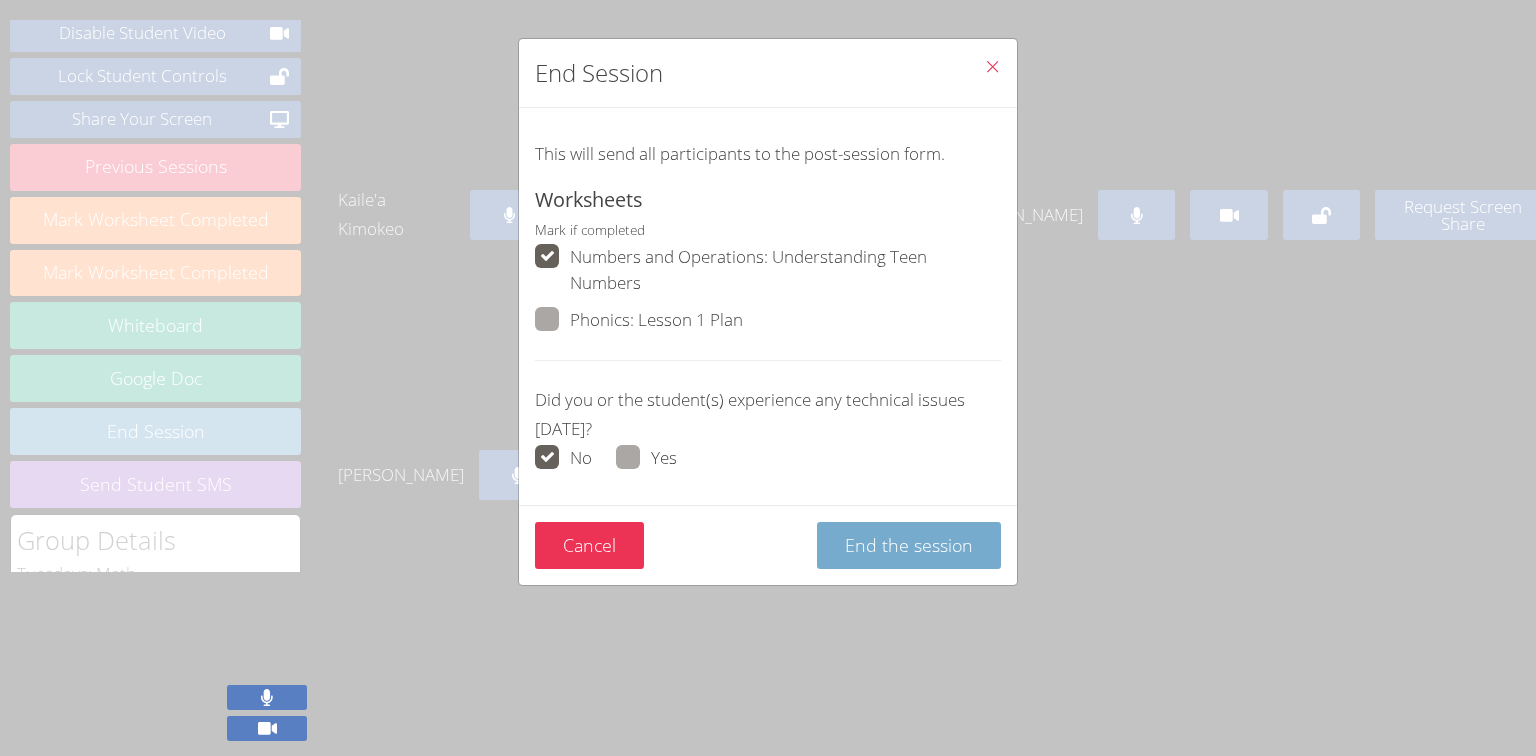 click on "End the session" at bounding box center (909, 545) 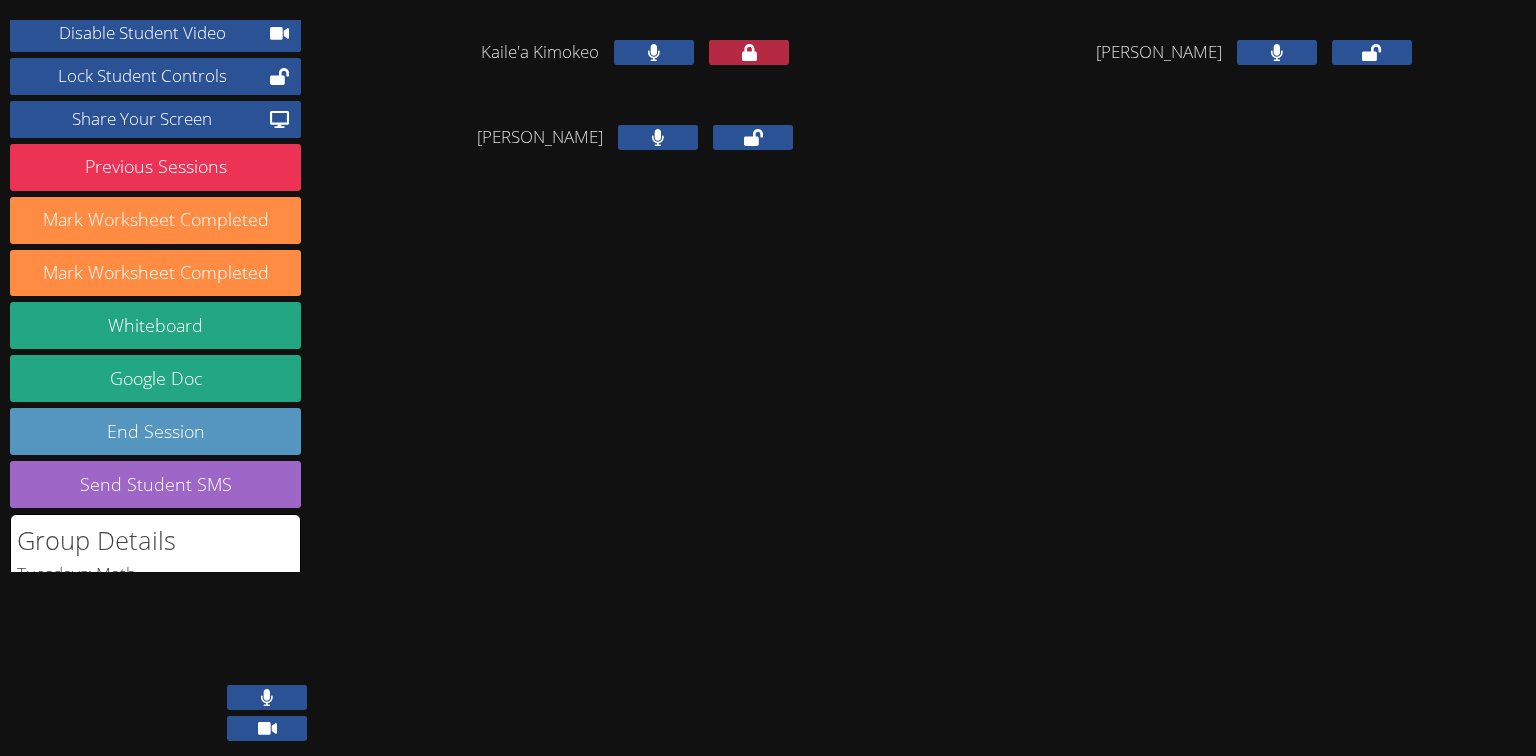 scroll, scrollTop: 0, scrollLeft: 0, axis: both 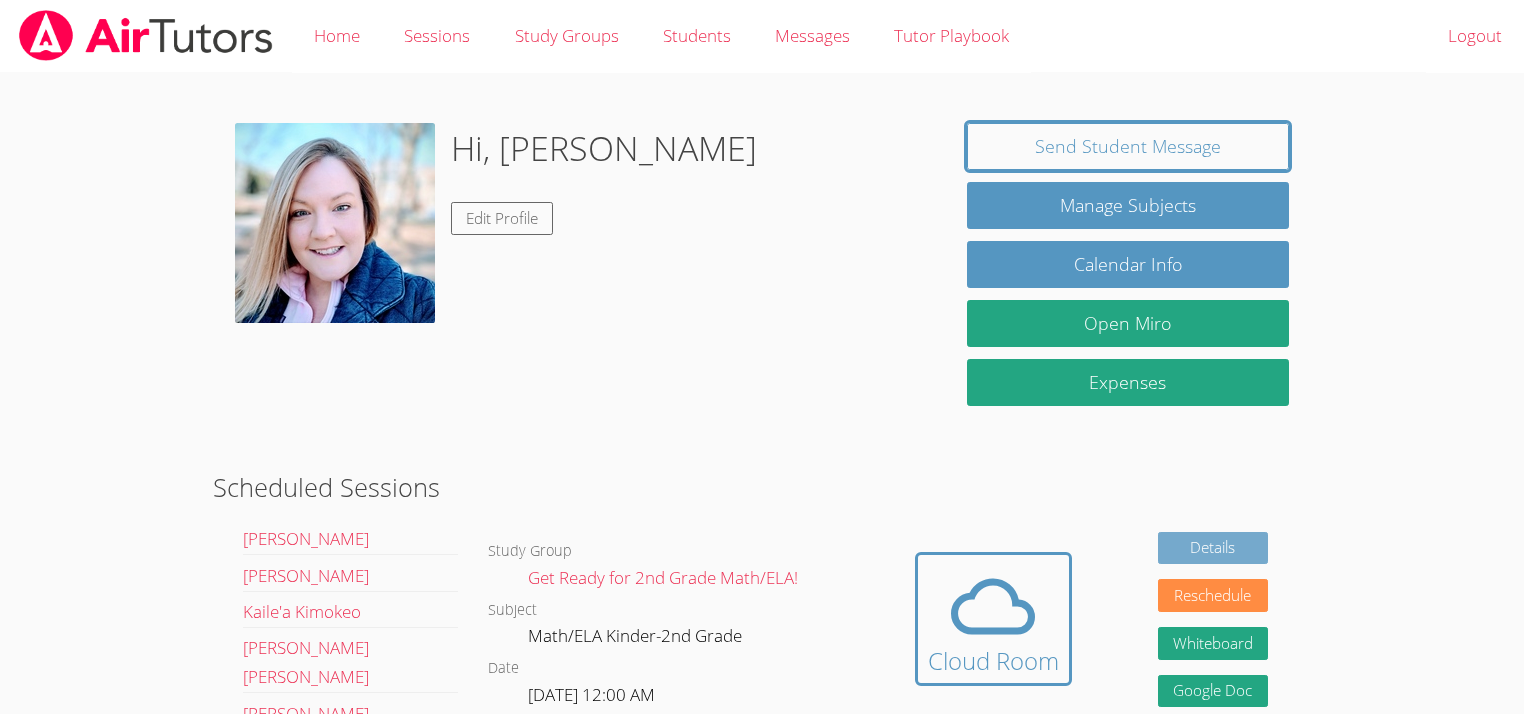 click on "Details" at bounding box center (1213, 548) 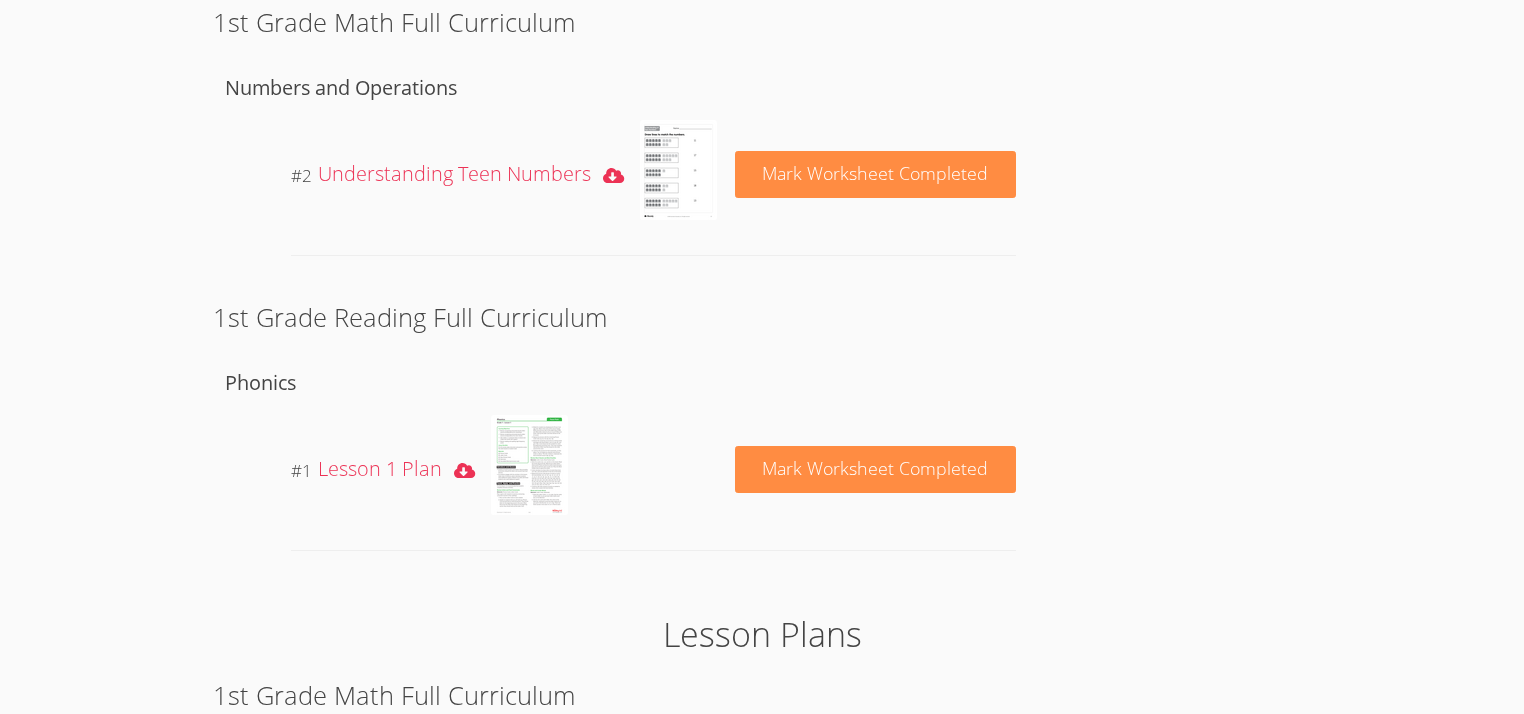 scroll, scrollTop: 1760, scrollLeft: 0, axis: vertical 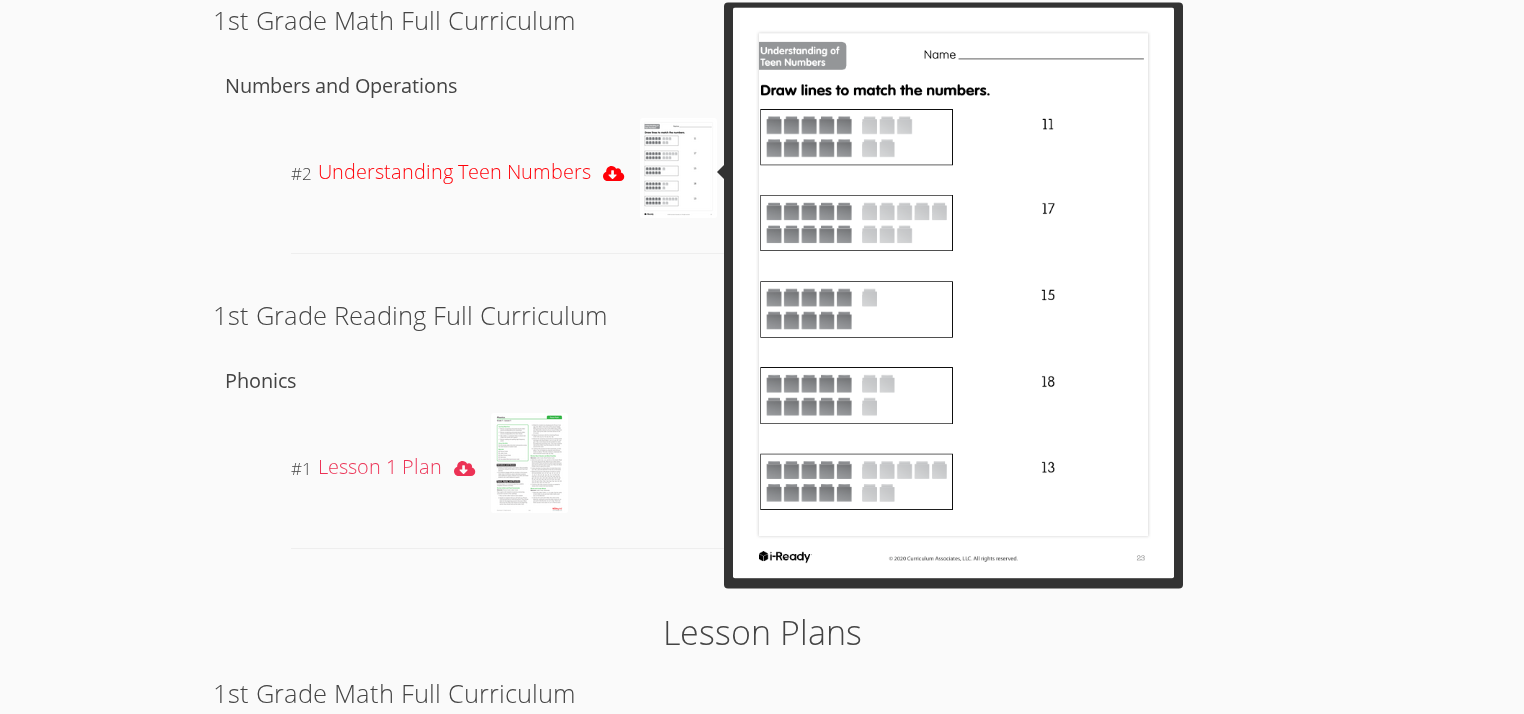 click at bounding box center [678, 168] 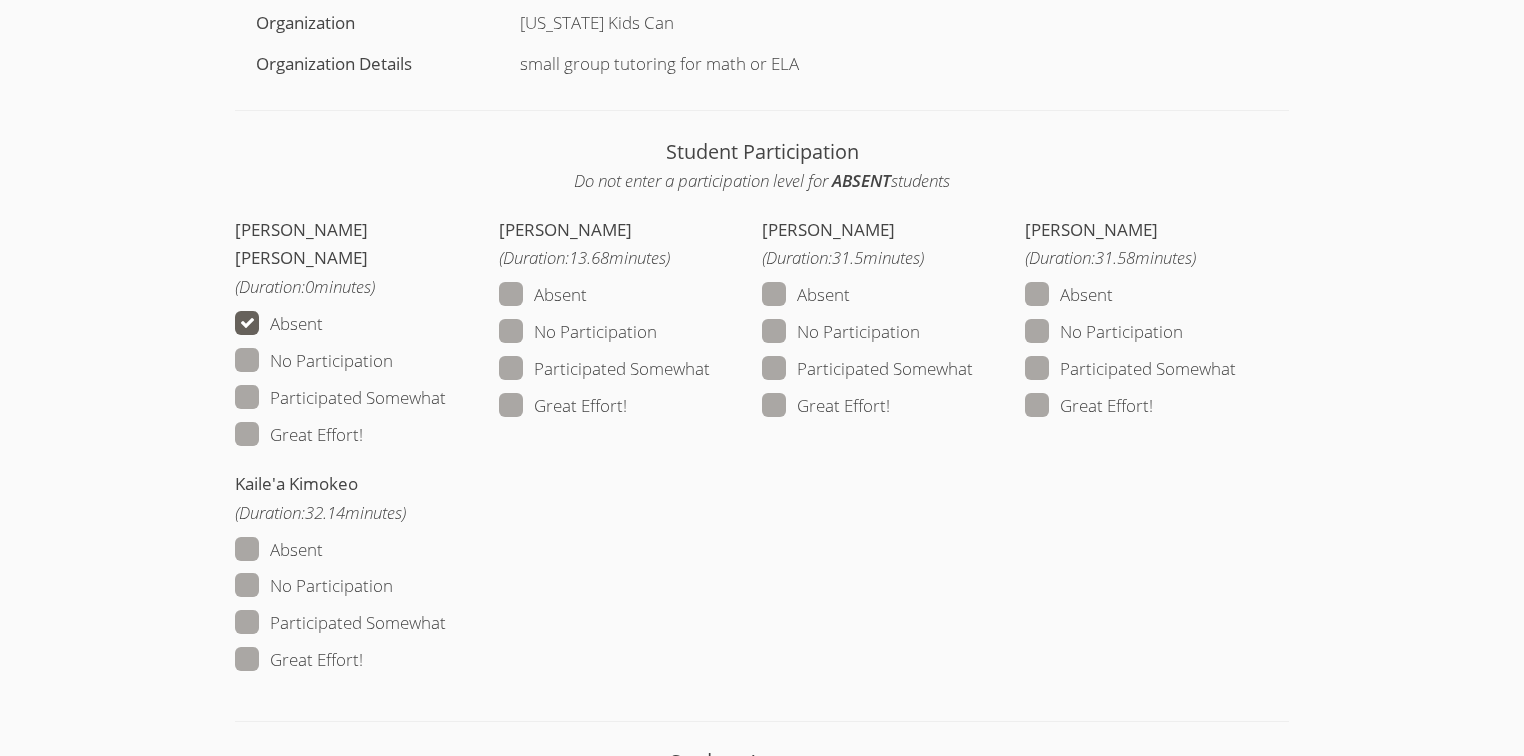 scroll, scrollTop: 1680, scrollLeft: 0, axis: vertical 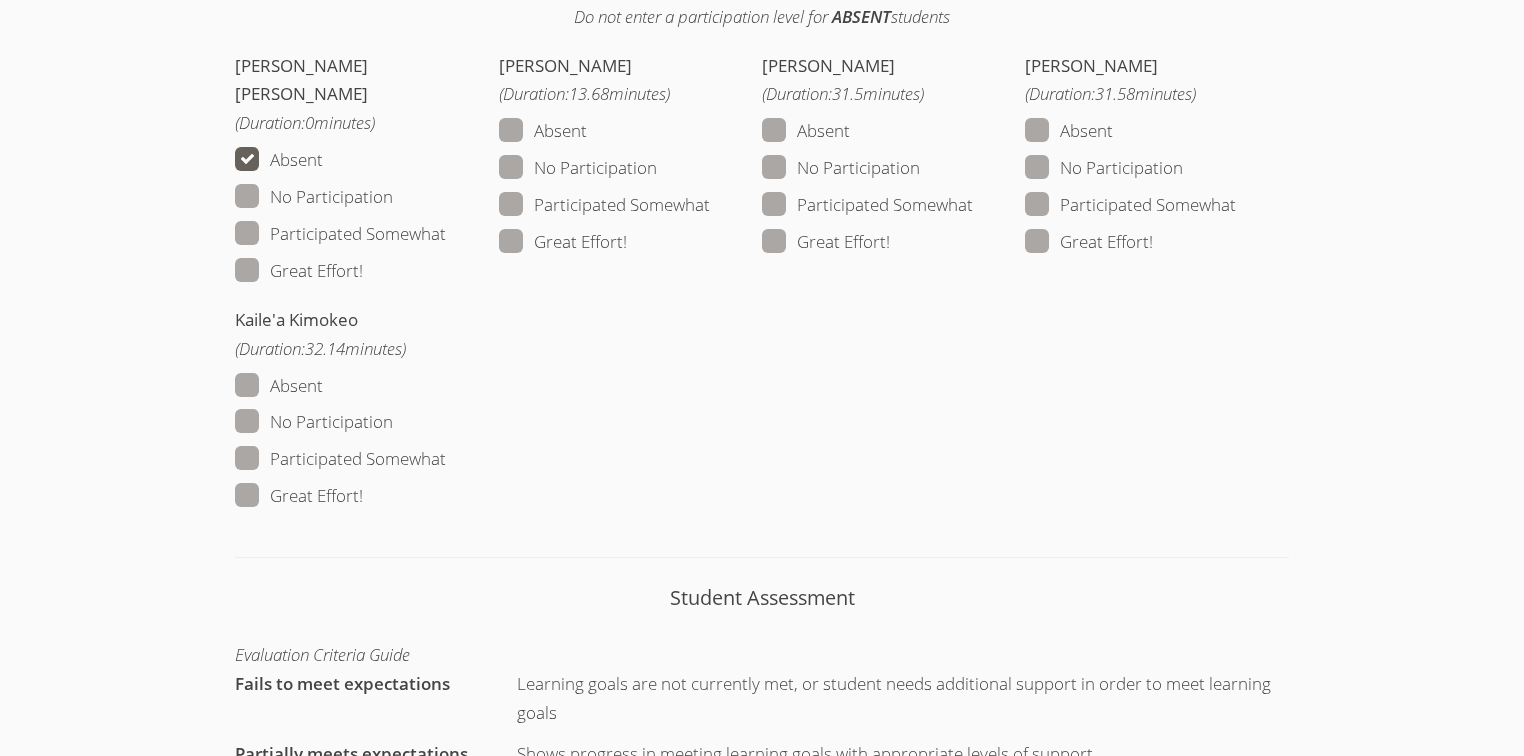 click on "Participated Somewhat" at bounding box center [604, 205] 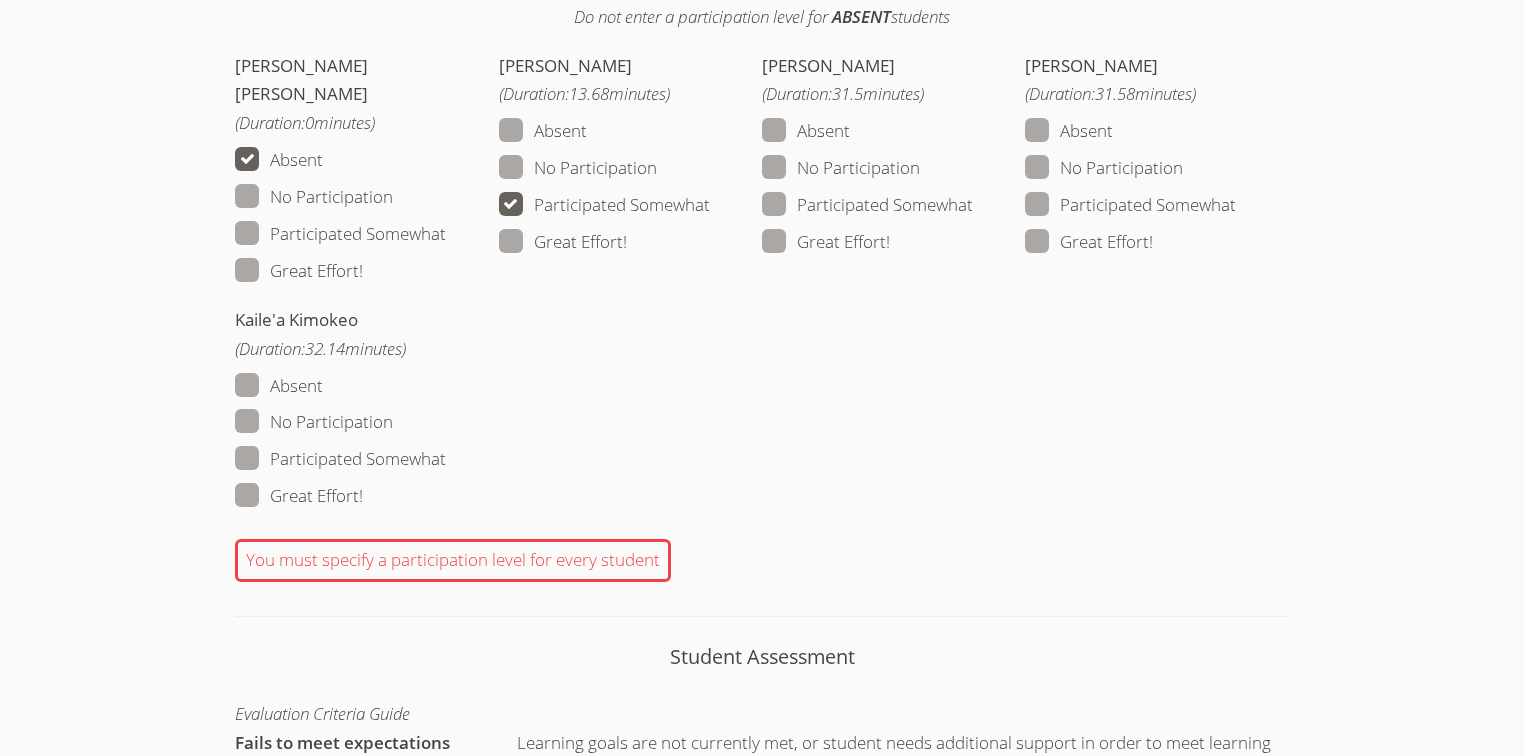 click on "Great Effort!" at bounding box center (299, 496) 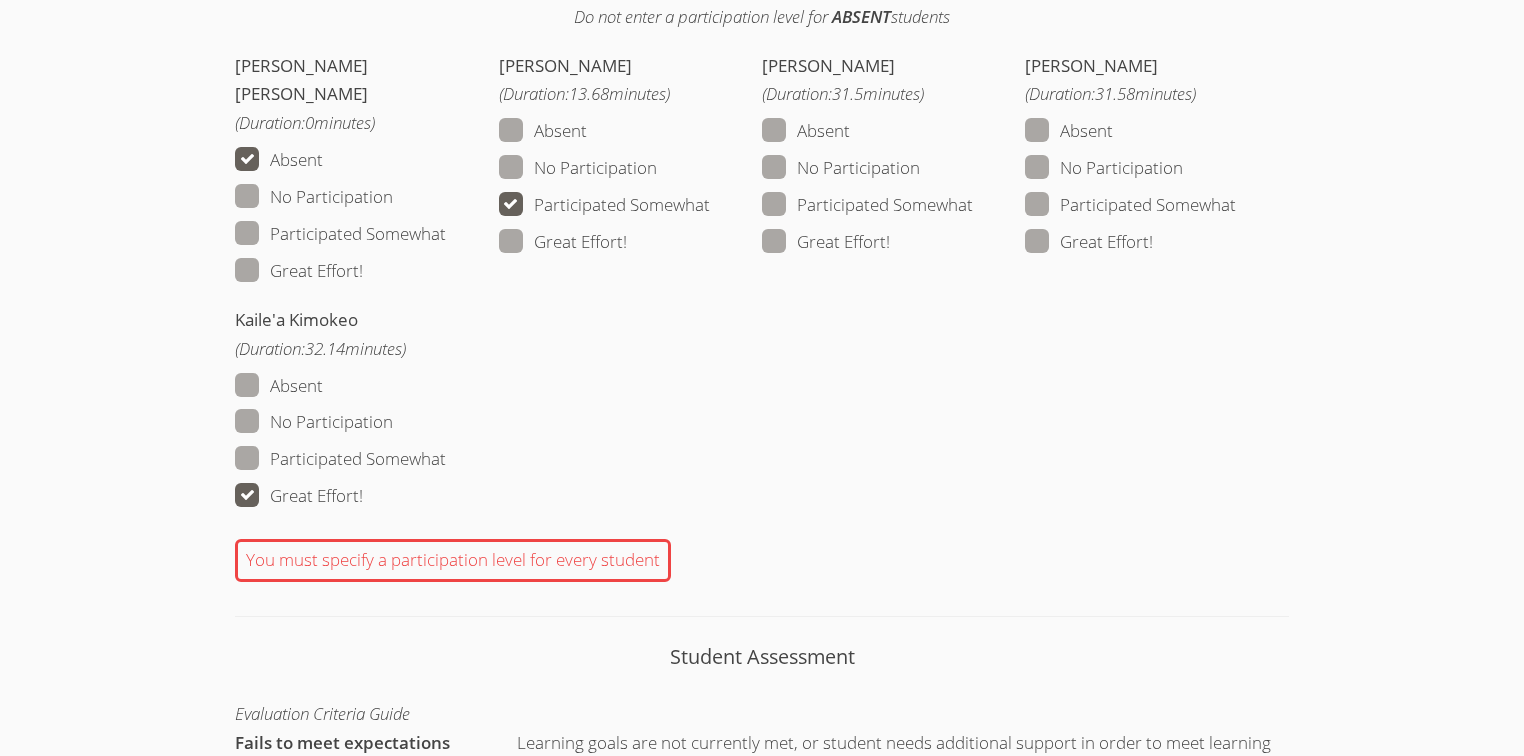 click on "Great Effort!" at bounding box center [826, 242] 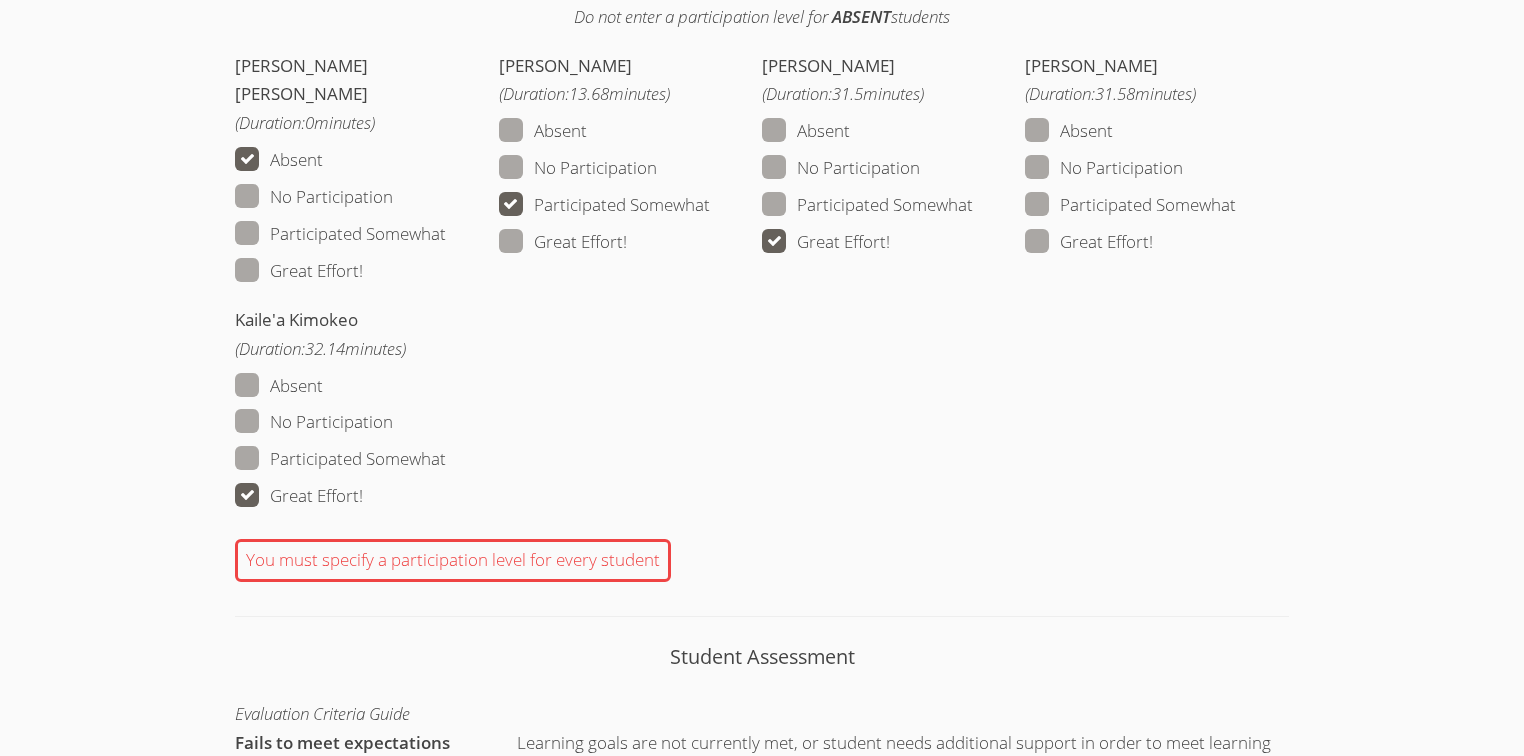 click on "Great Effort!" at bounding box center (1156, 242) 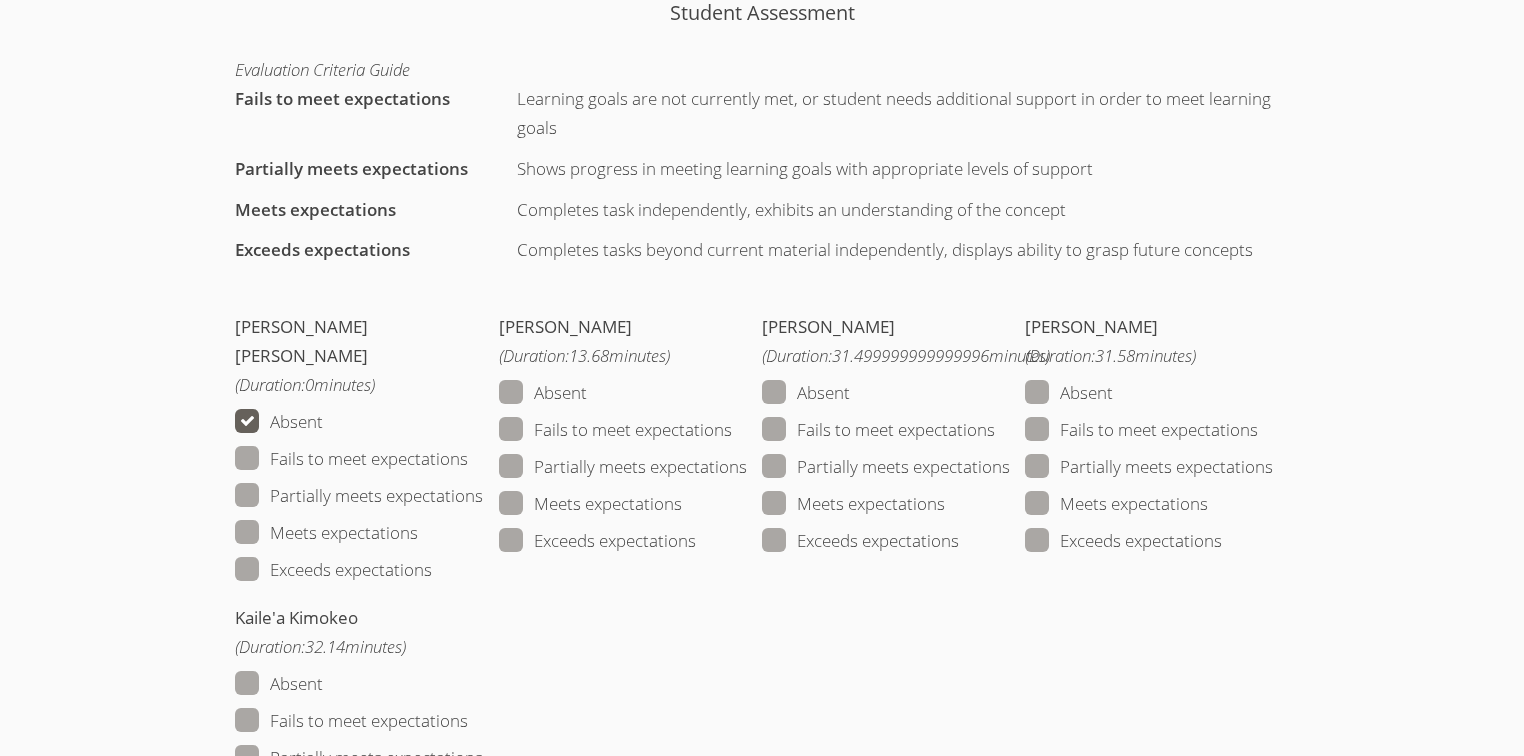 scroll, scrollTop: 2400, scrollLeft: 0, axis: vertical 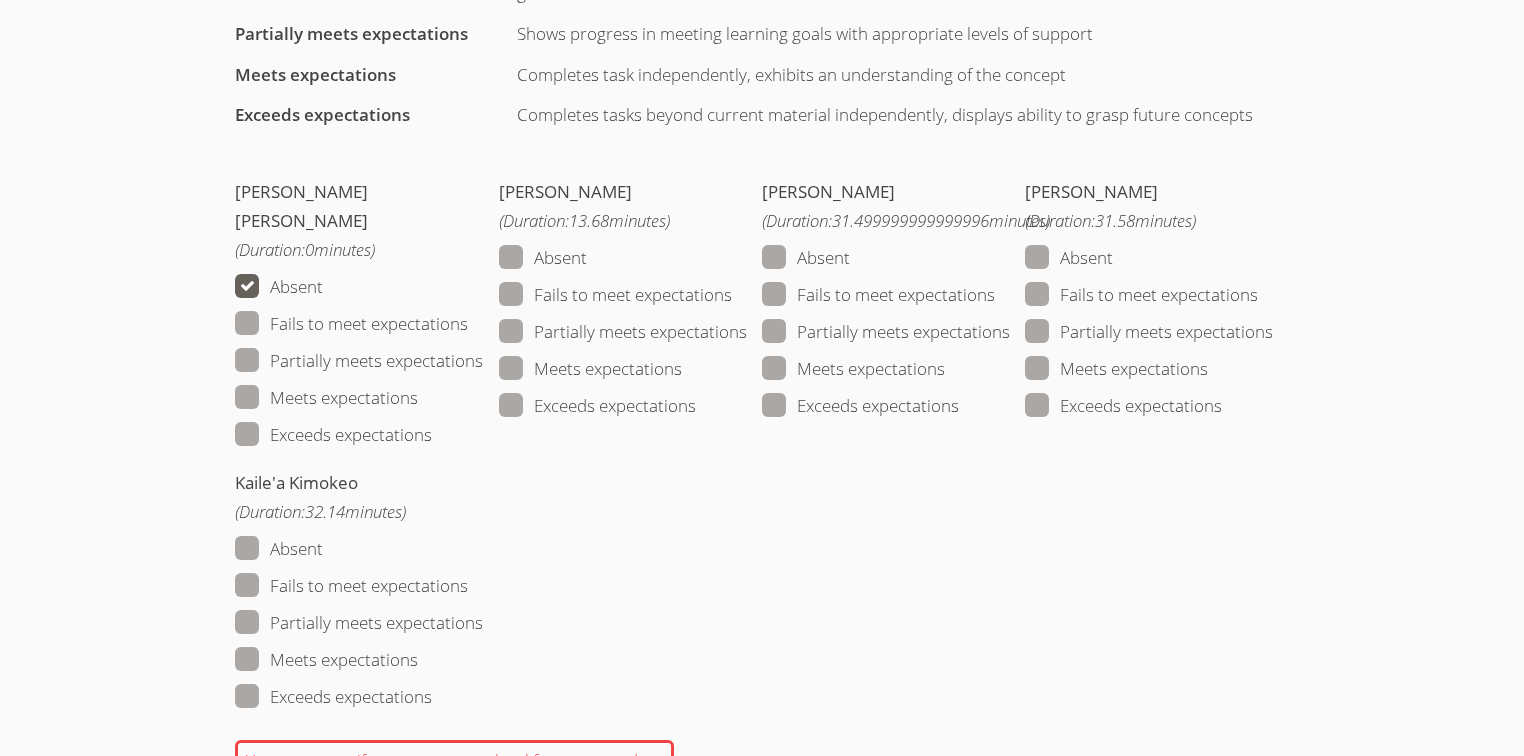 click on "Partially meets expectations" at bounding box center (623, 332) 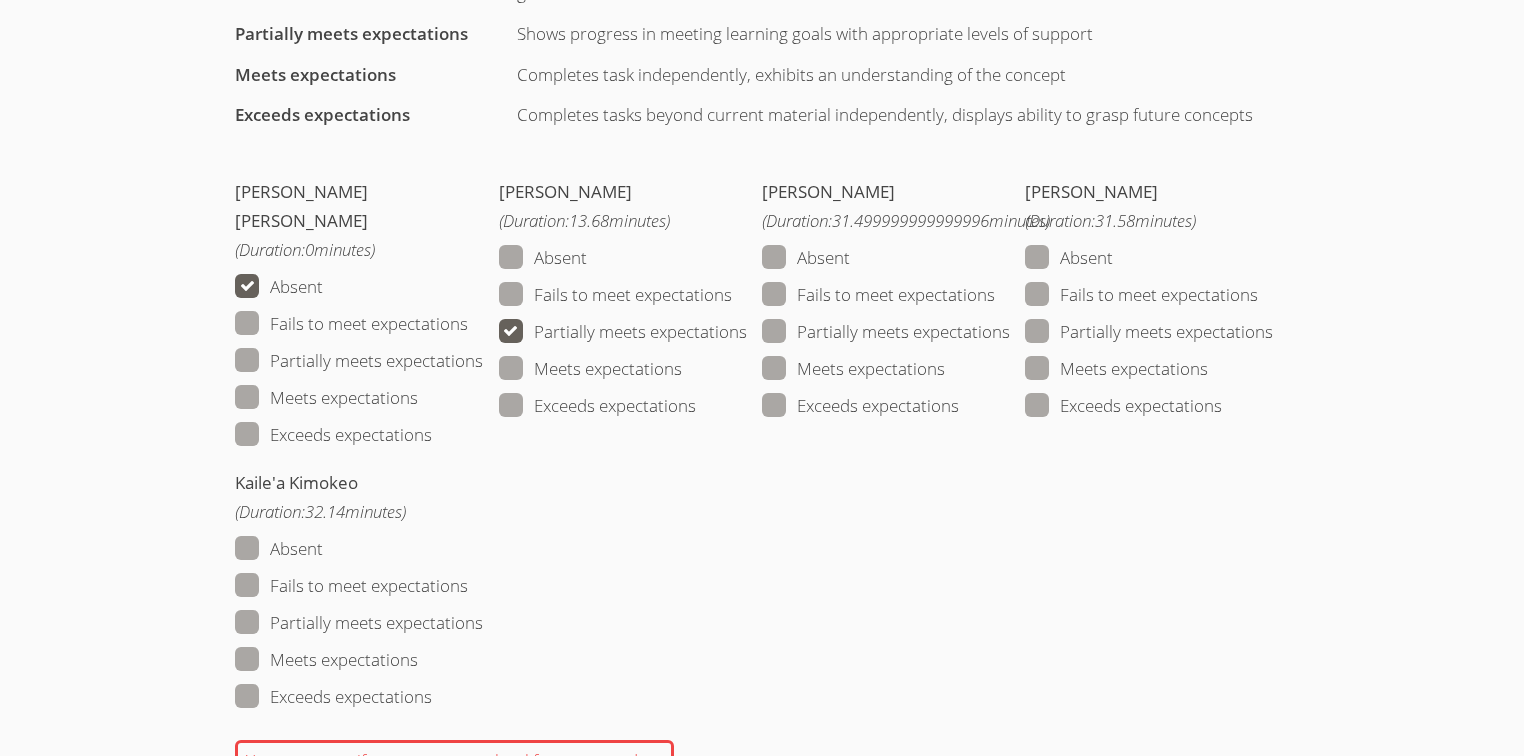click on "Exceeds expectations" at bounding box center [860, 406] 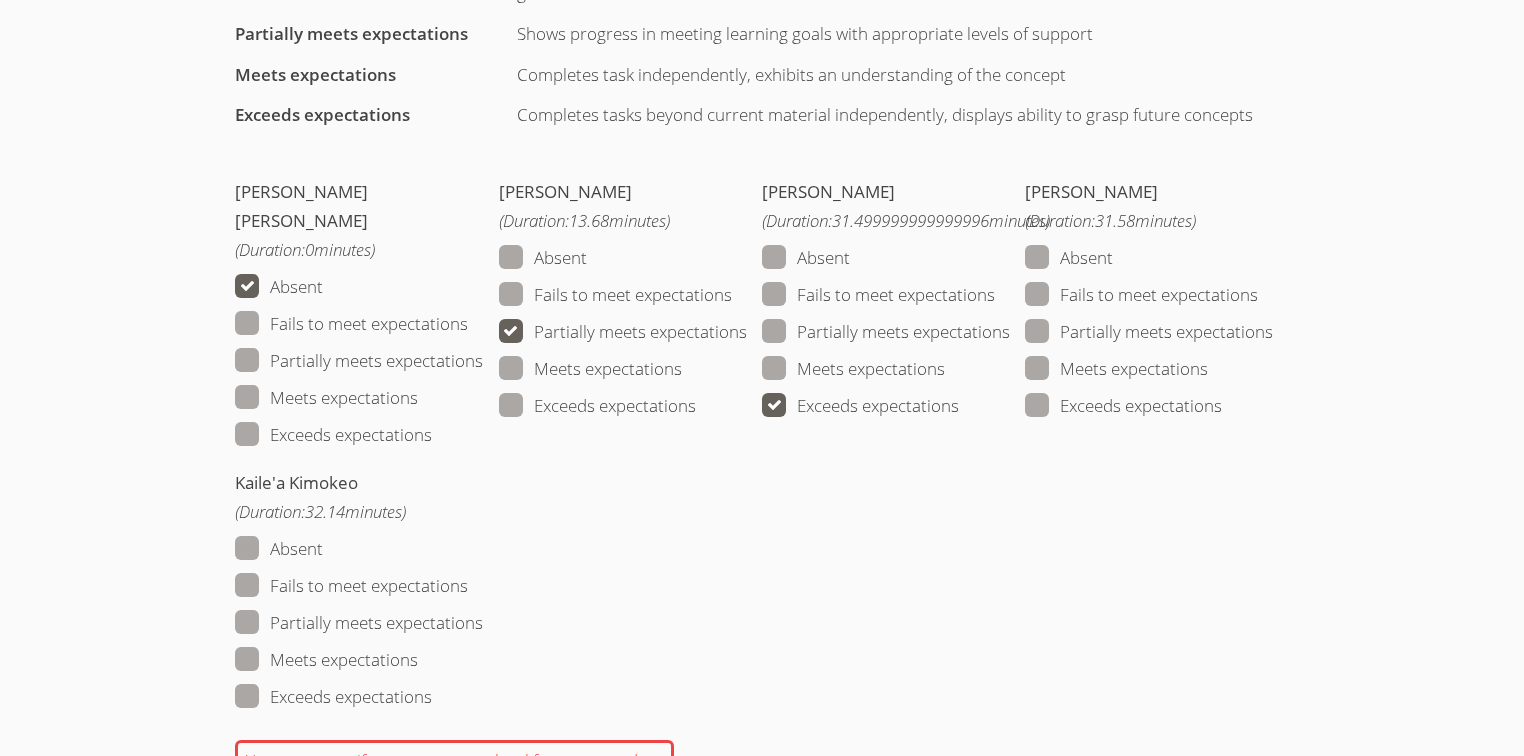 click on "Meets expectations" at bounding box center (1116, 369) 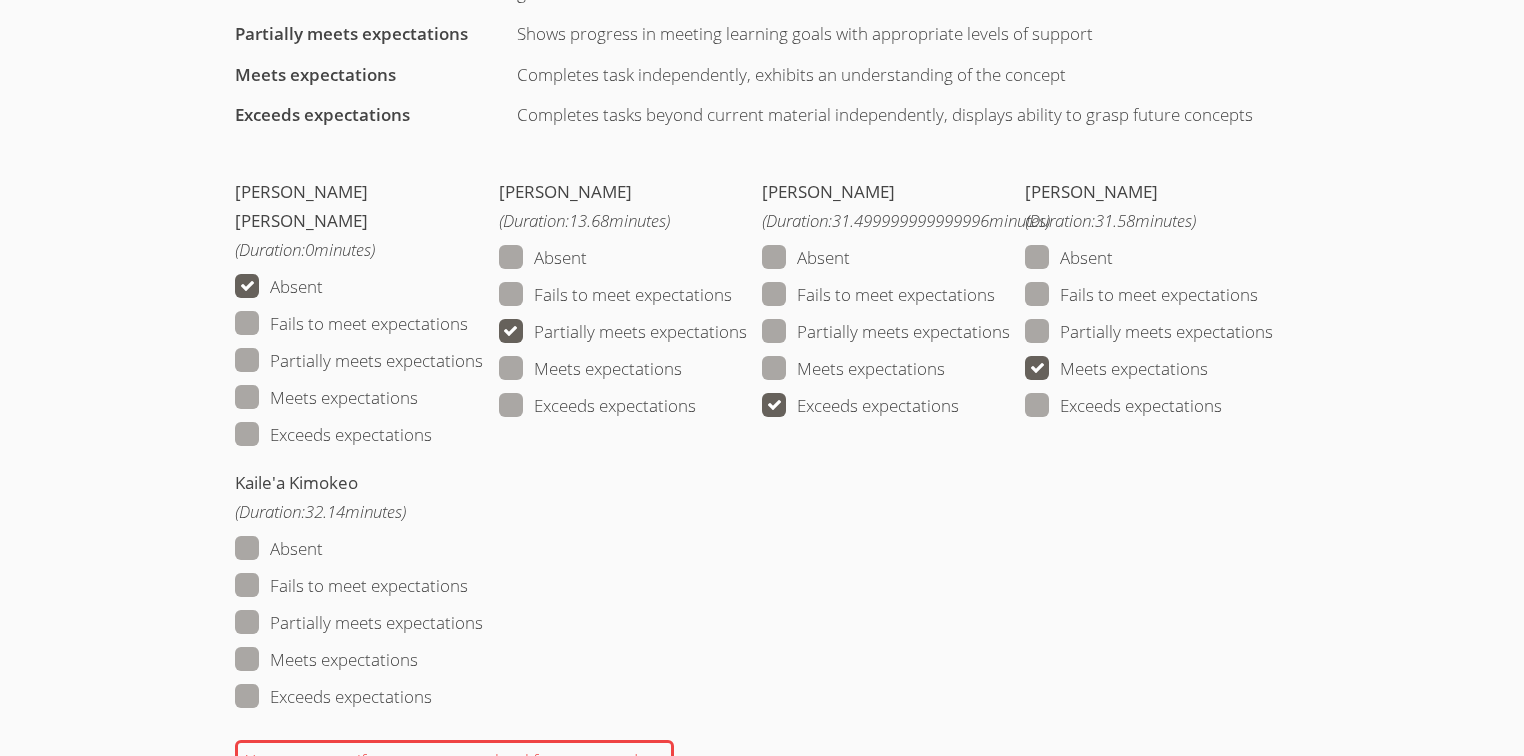 click on "Fails to meet expectations" at bounding box center [351, 586] 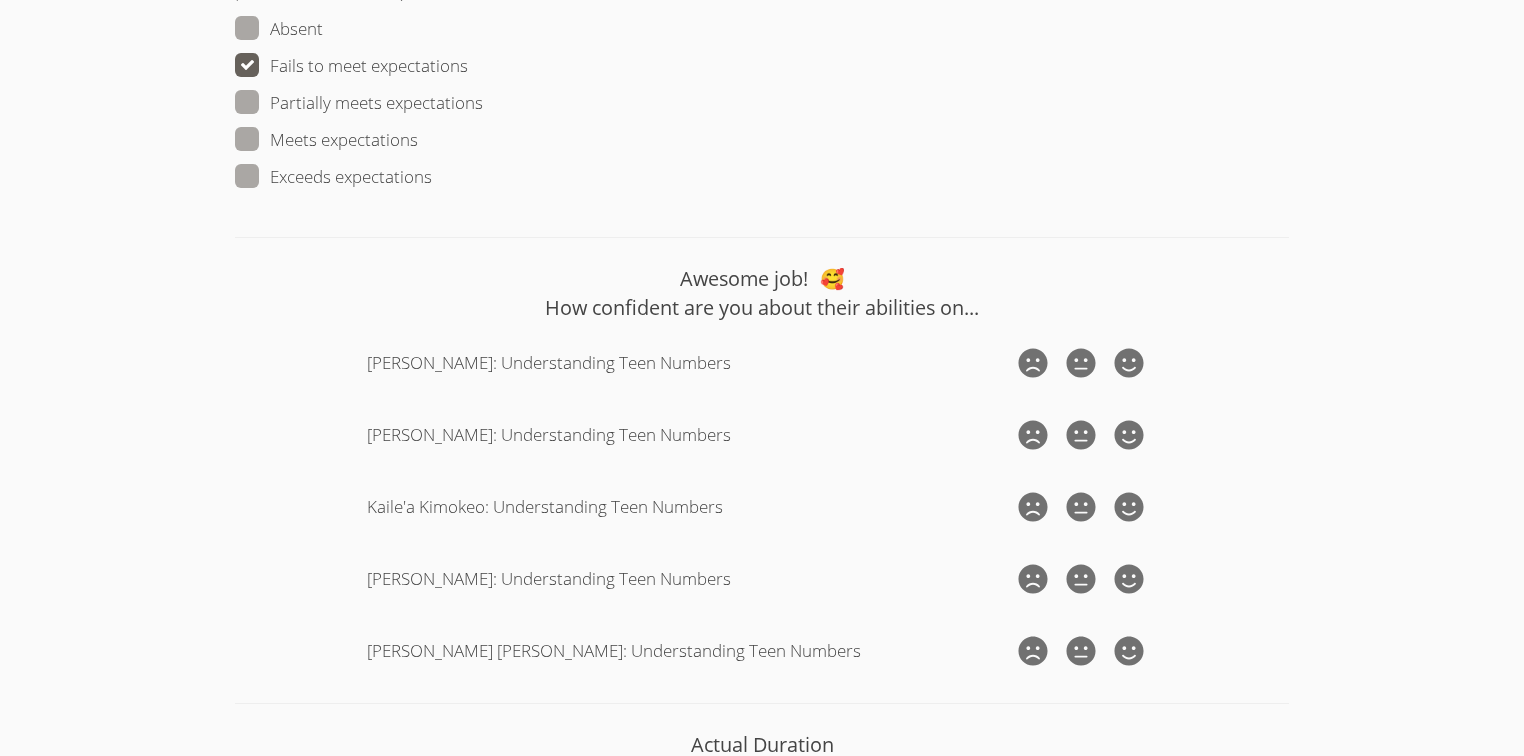 scroll, scrollTop: 3120, scrollLeft: 0, axis: vertical 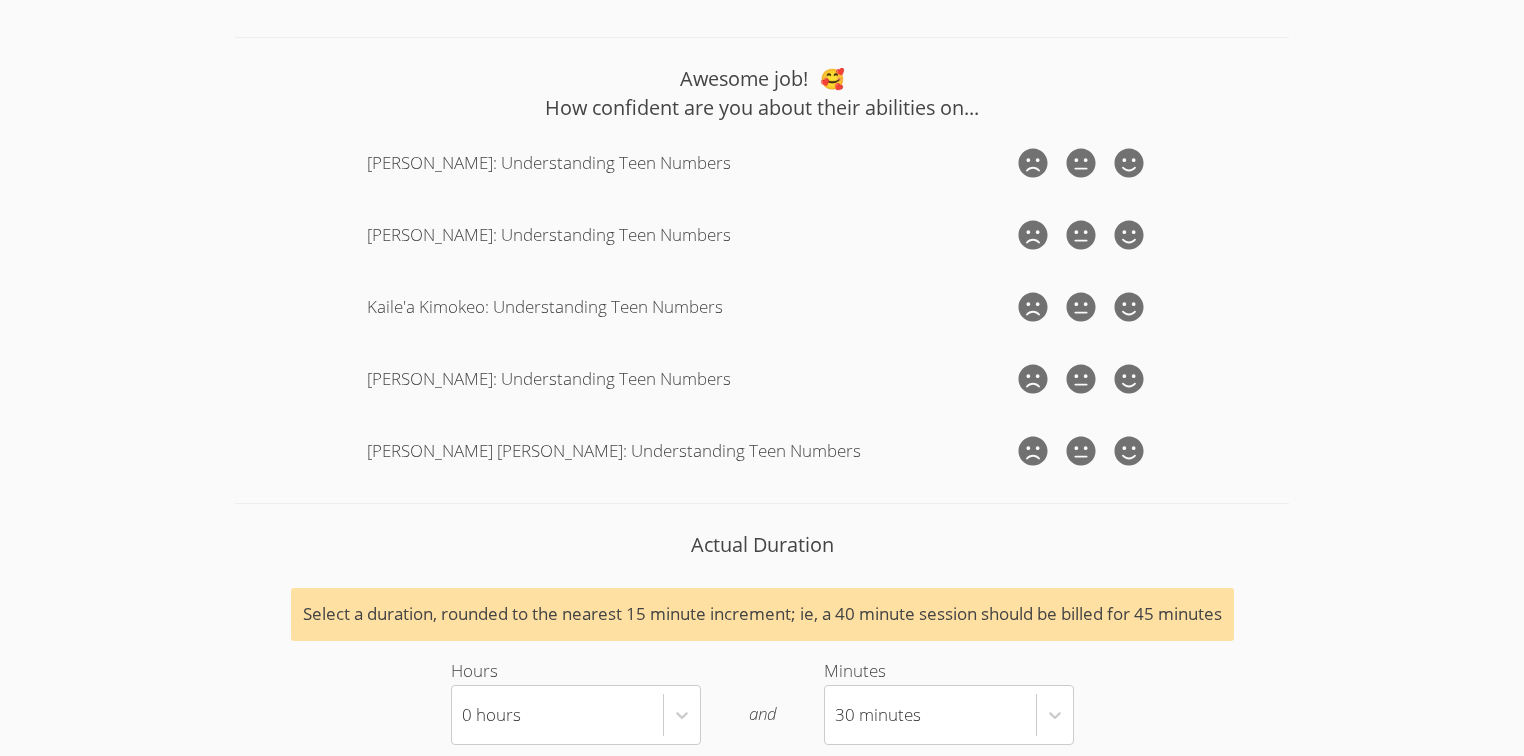 click on "Awesome job! 🥰 How confident are you about their abilities on... Cecilia Duncan-Sather: Understanding Teen Numbers Jayze-Lee Brede: Understanding Teen Numbers Kaile'a Kimokeo: Understanding Teen Numbers Liliana Jenkins: Understanding Teen Numbers Sophia Antonio: Understanding Teen Numbers" at bounding box center [761, 268] 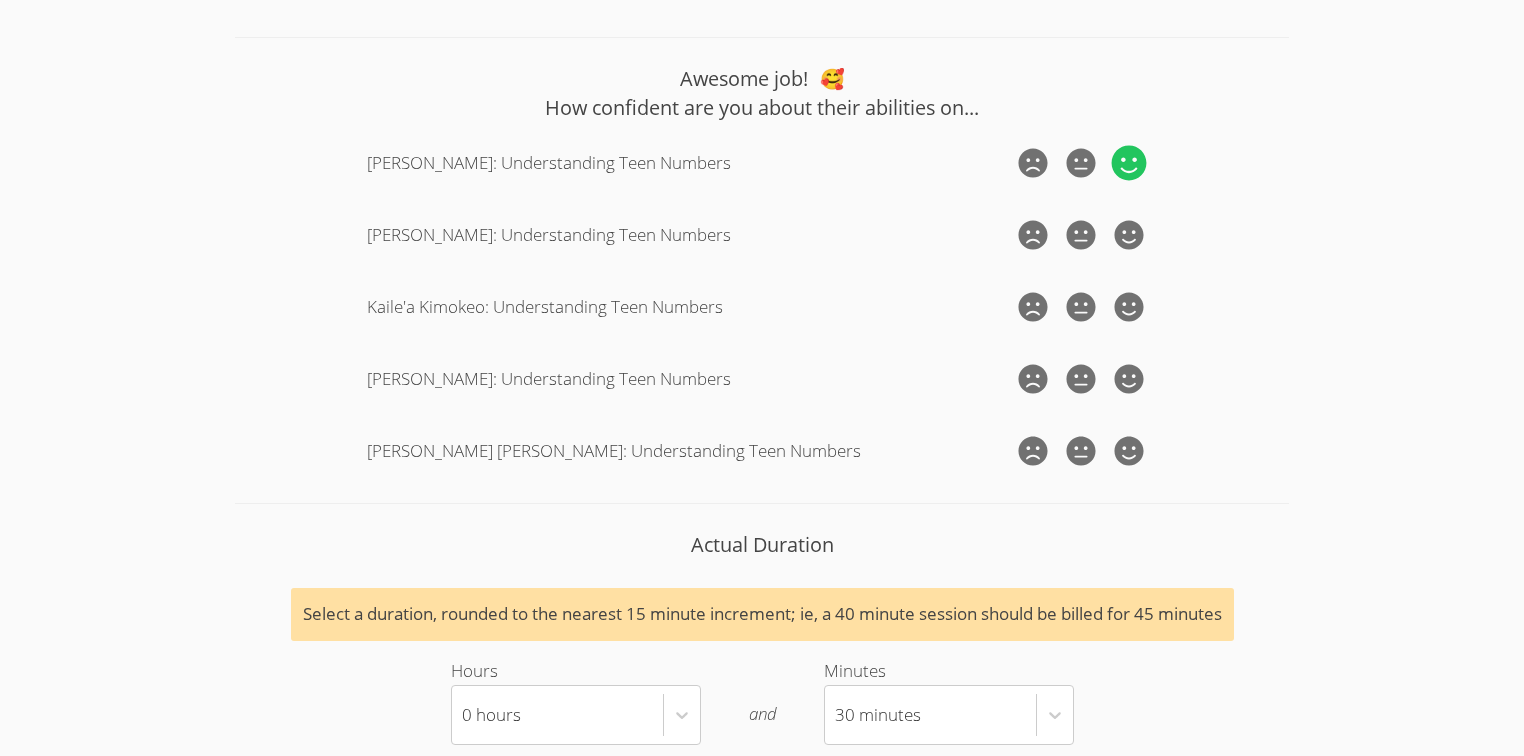 click 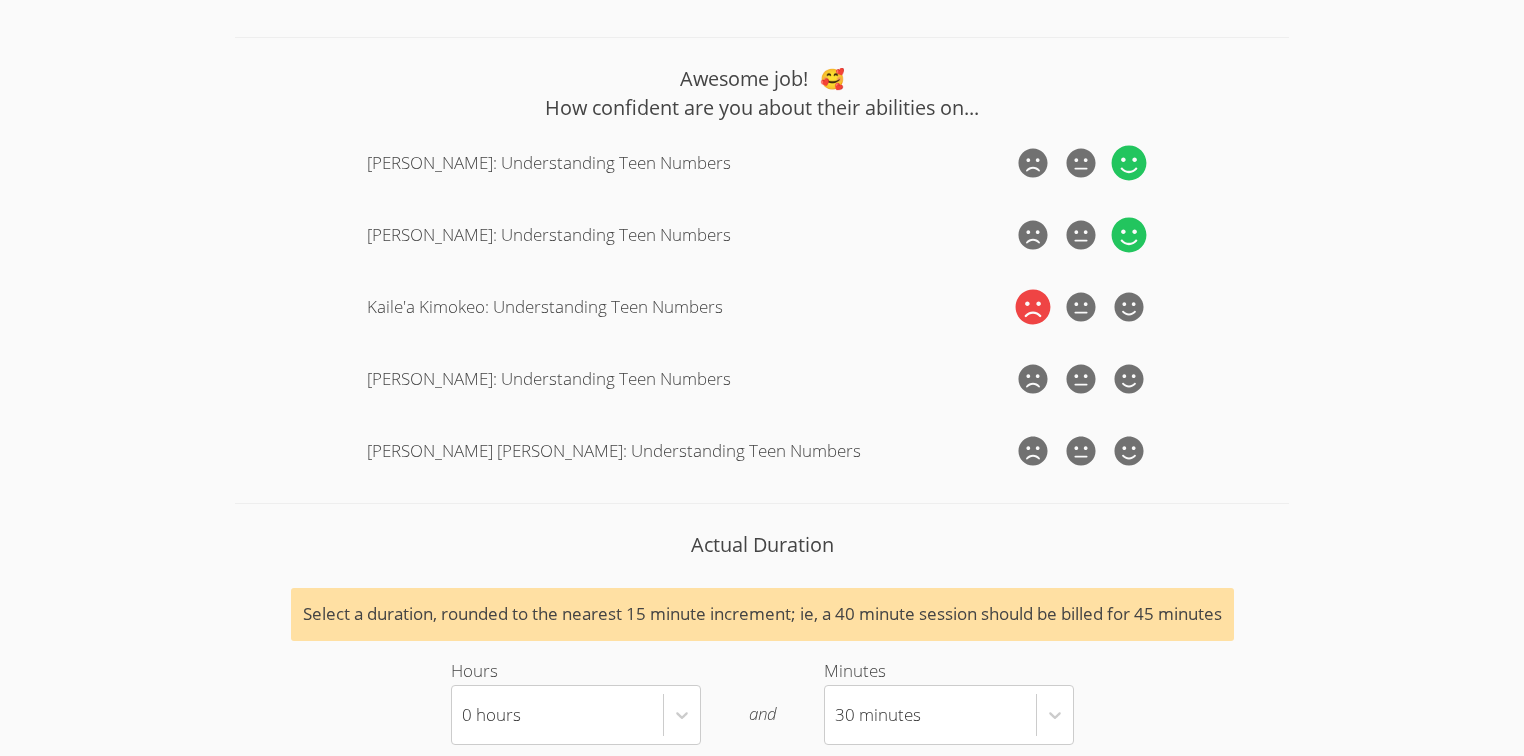 click 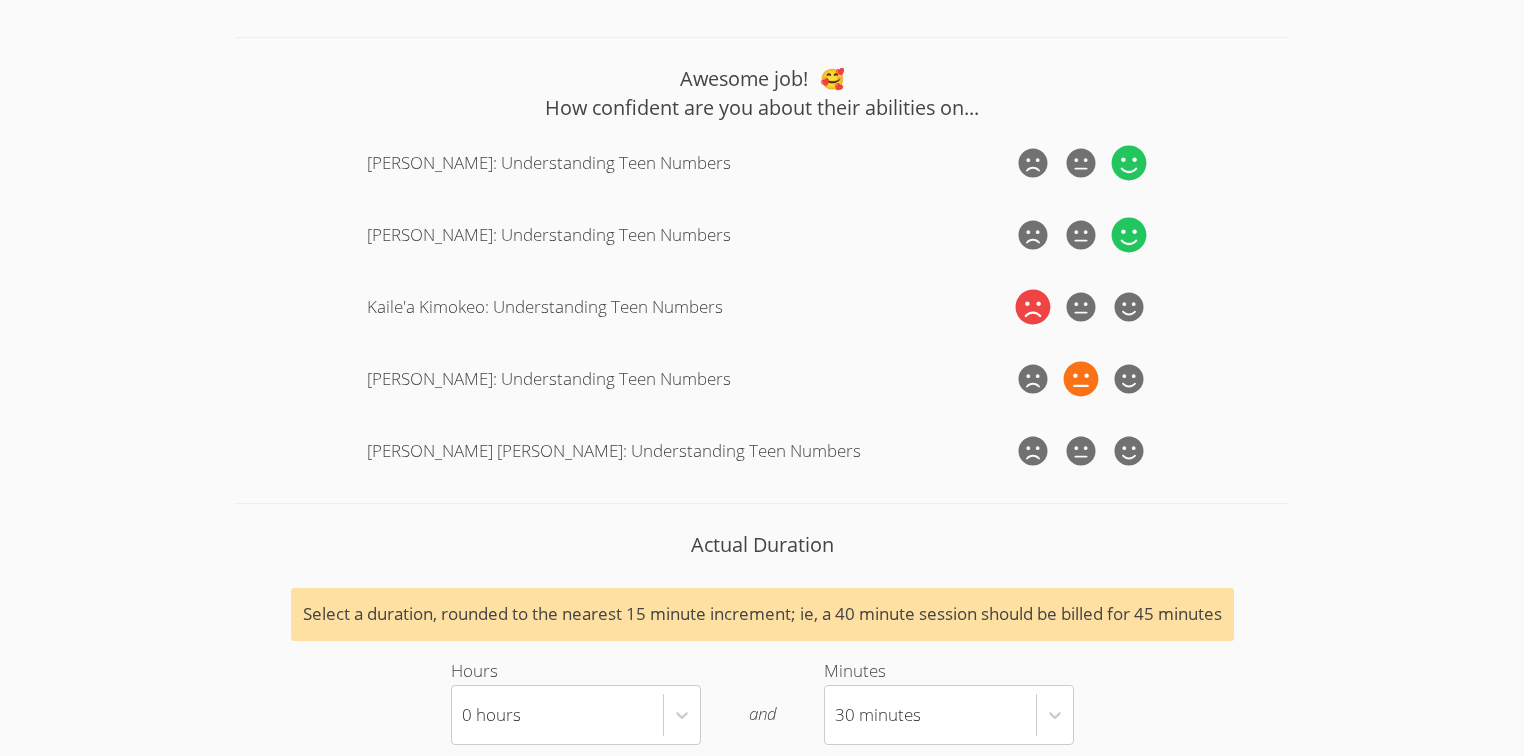 click 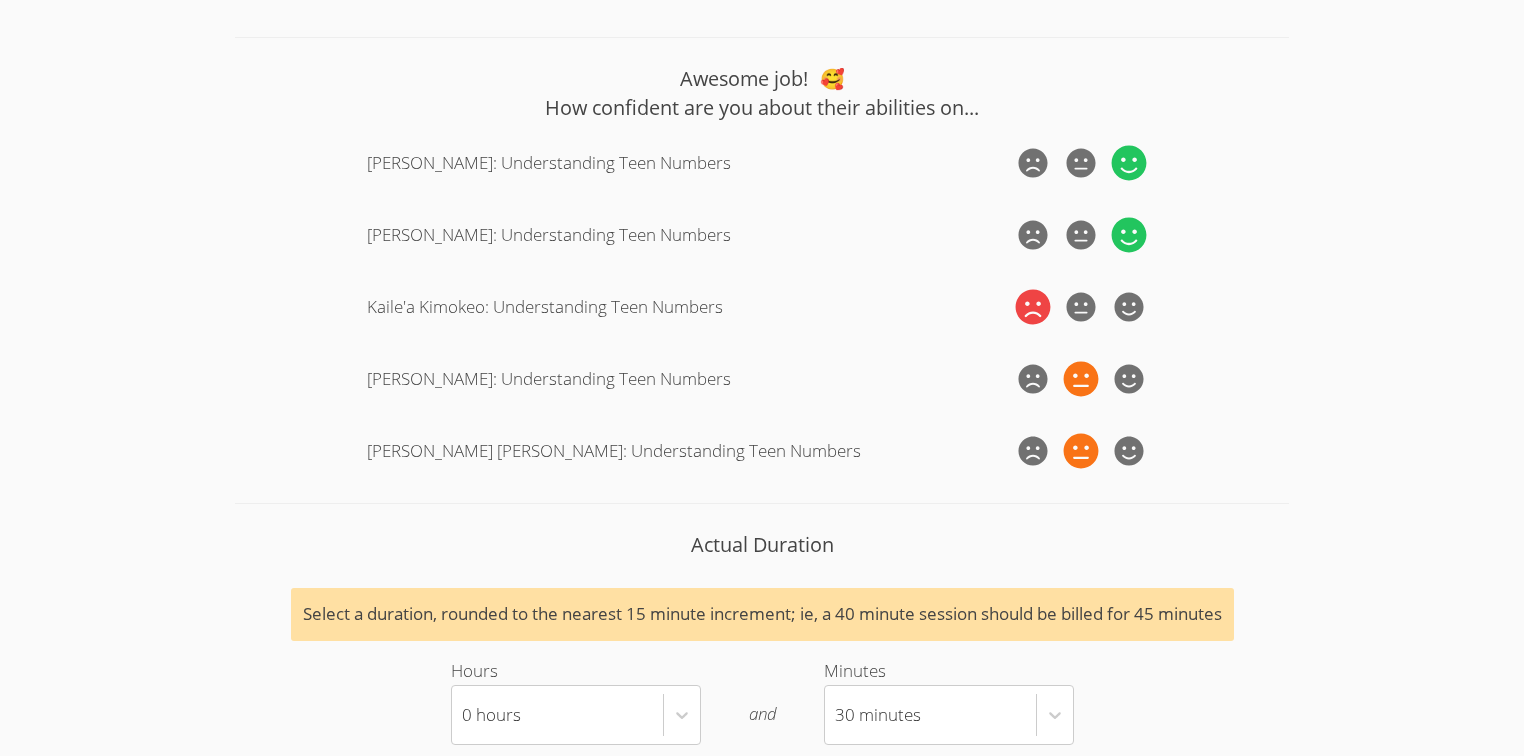 click 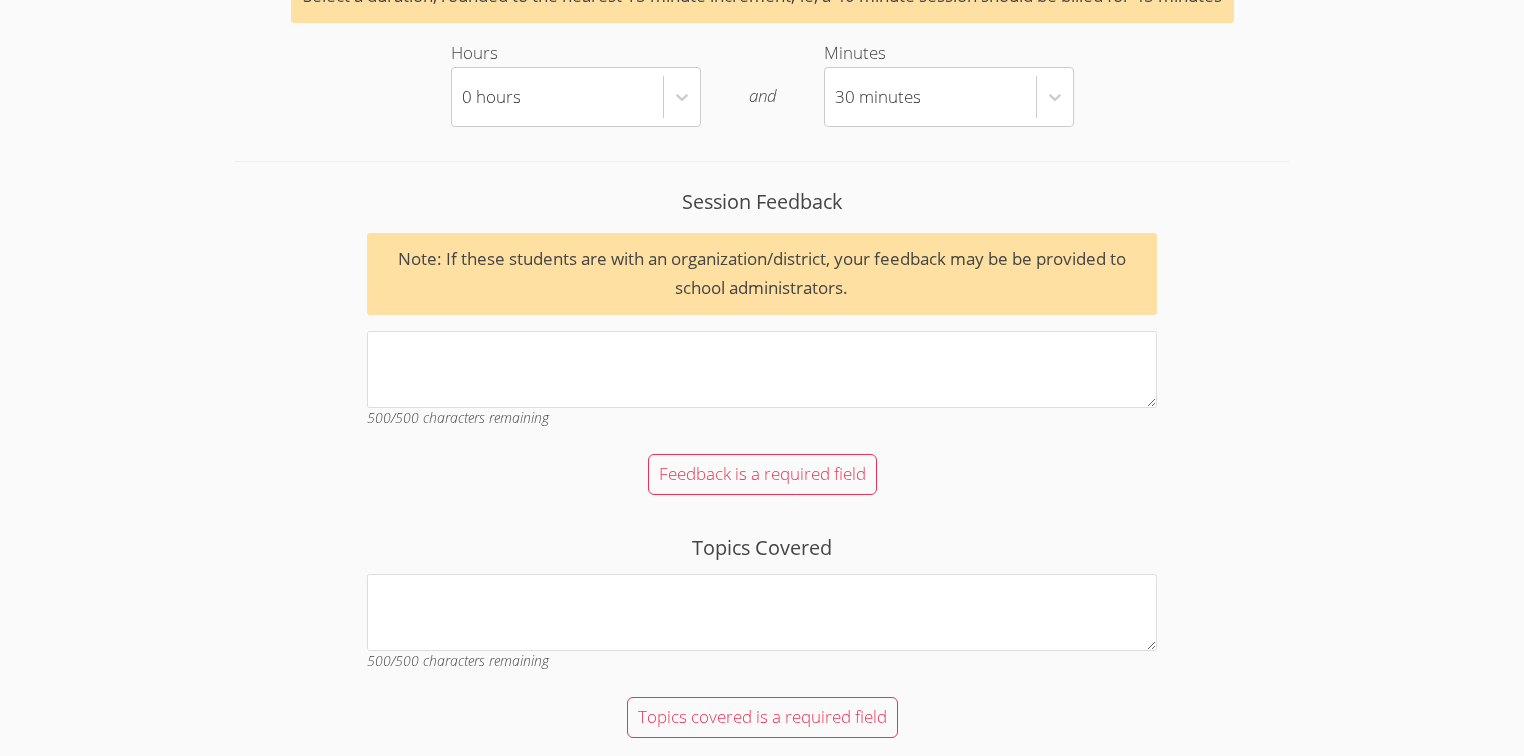 scroll, scrollTop: 3791, scrollLeft: 0, axis: vertical 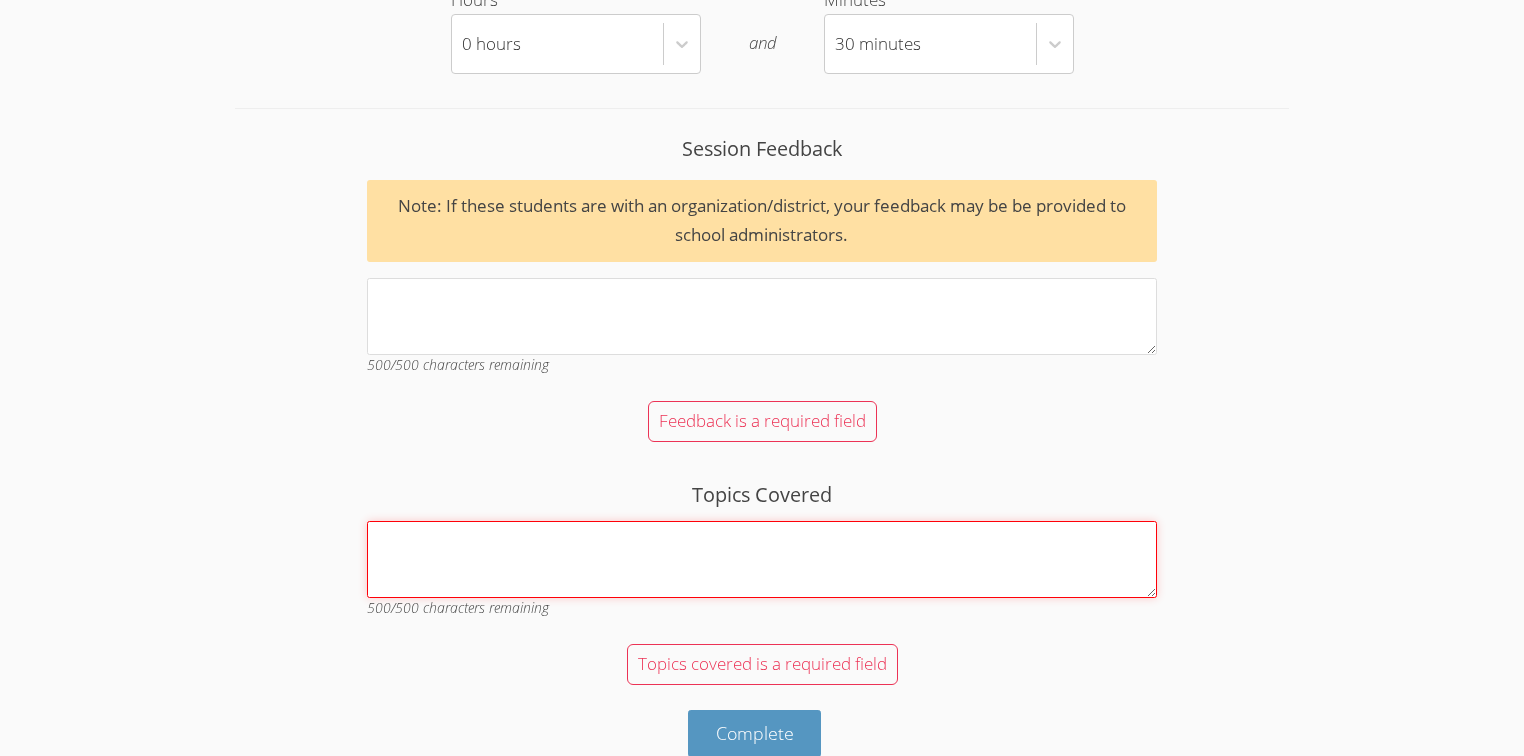 click on "Topics Covered" at bounding box center [762, 559] 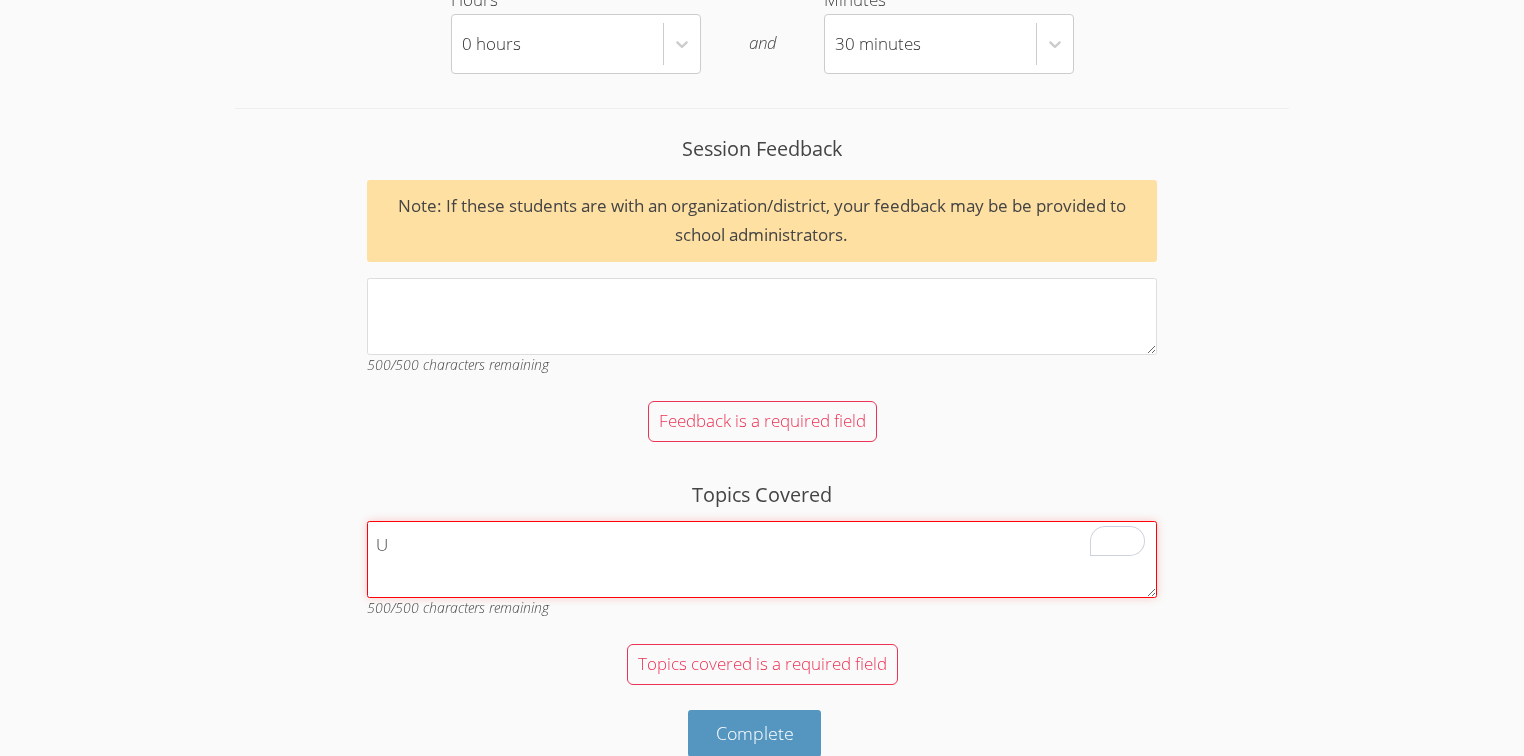 scroll, scrollTop: 3730, scrollLeft: 0, axis: vertical 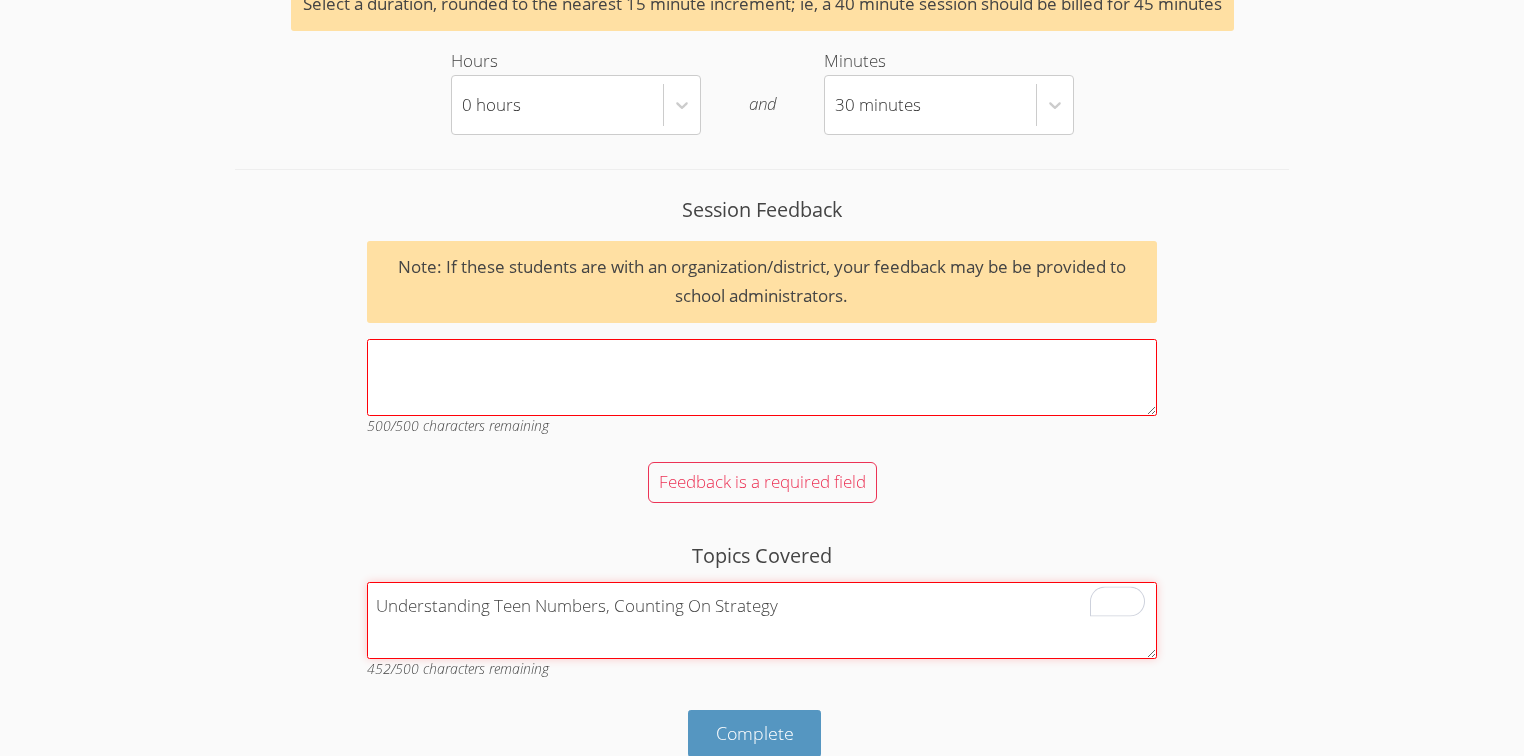 type on "Understanding Teen Numbers, Counting On Strategy" 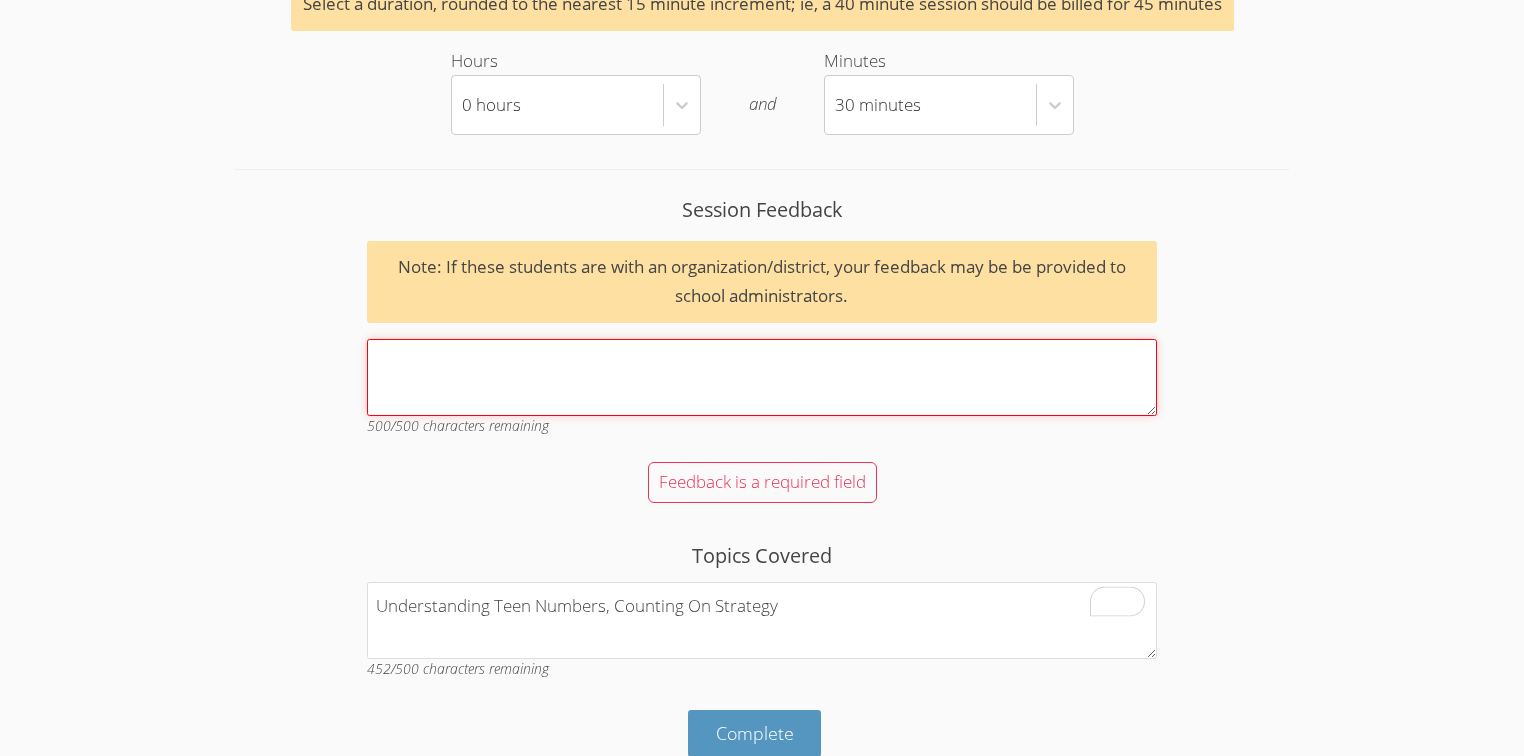 click on "Session Feedback Note: If these students are with an organization/district, your feedback may be be provided to school administrators. 500 /500 characters remaining" at bounding box center [762, 377] 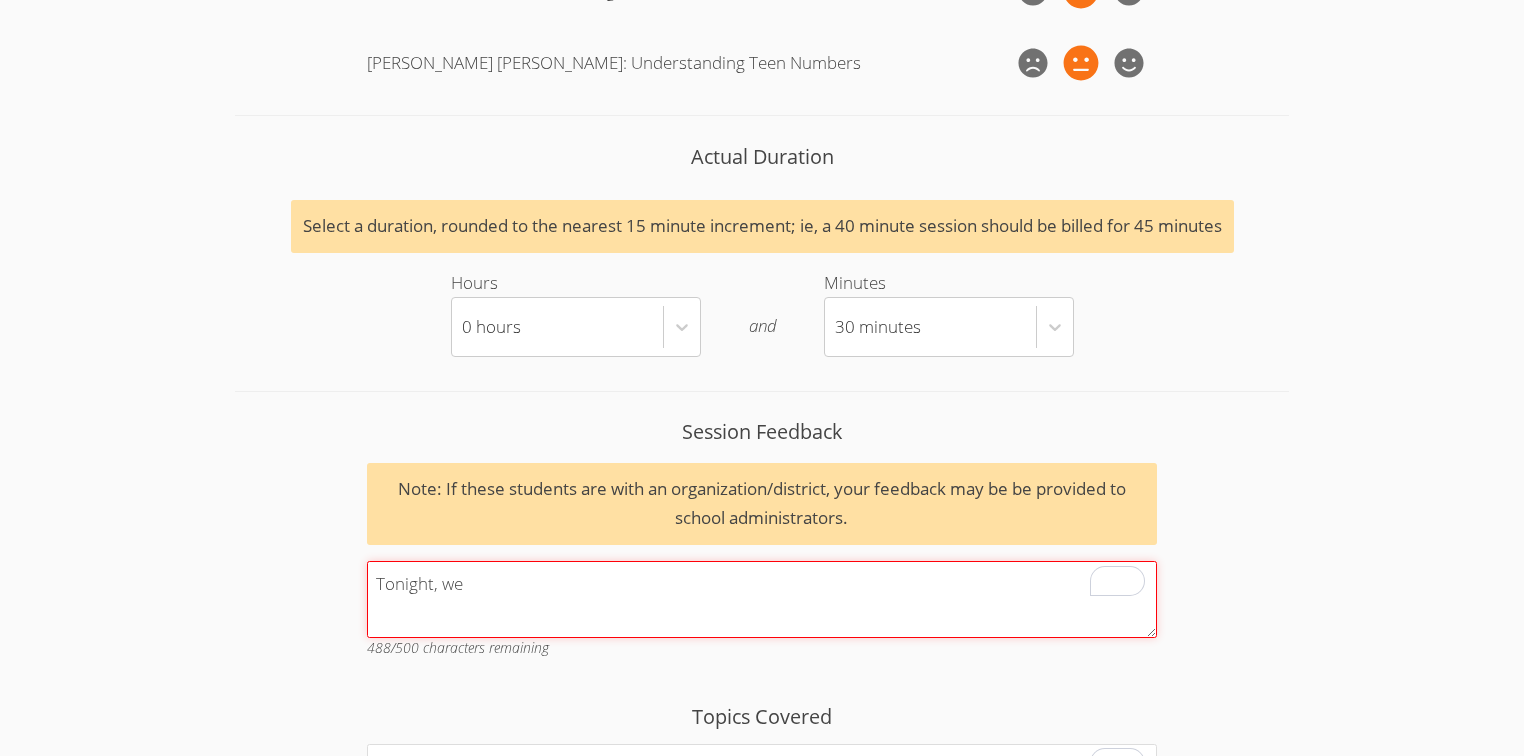 scroll, scrollTop: 3670, scrollLeft: 0, axis: vertical 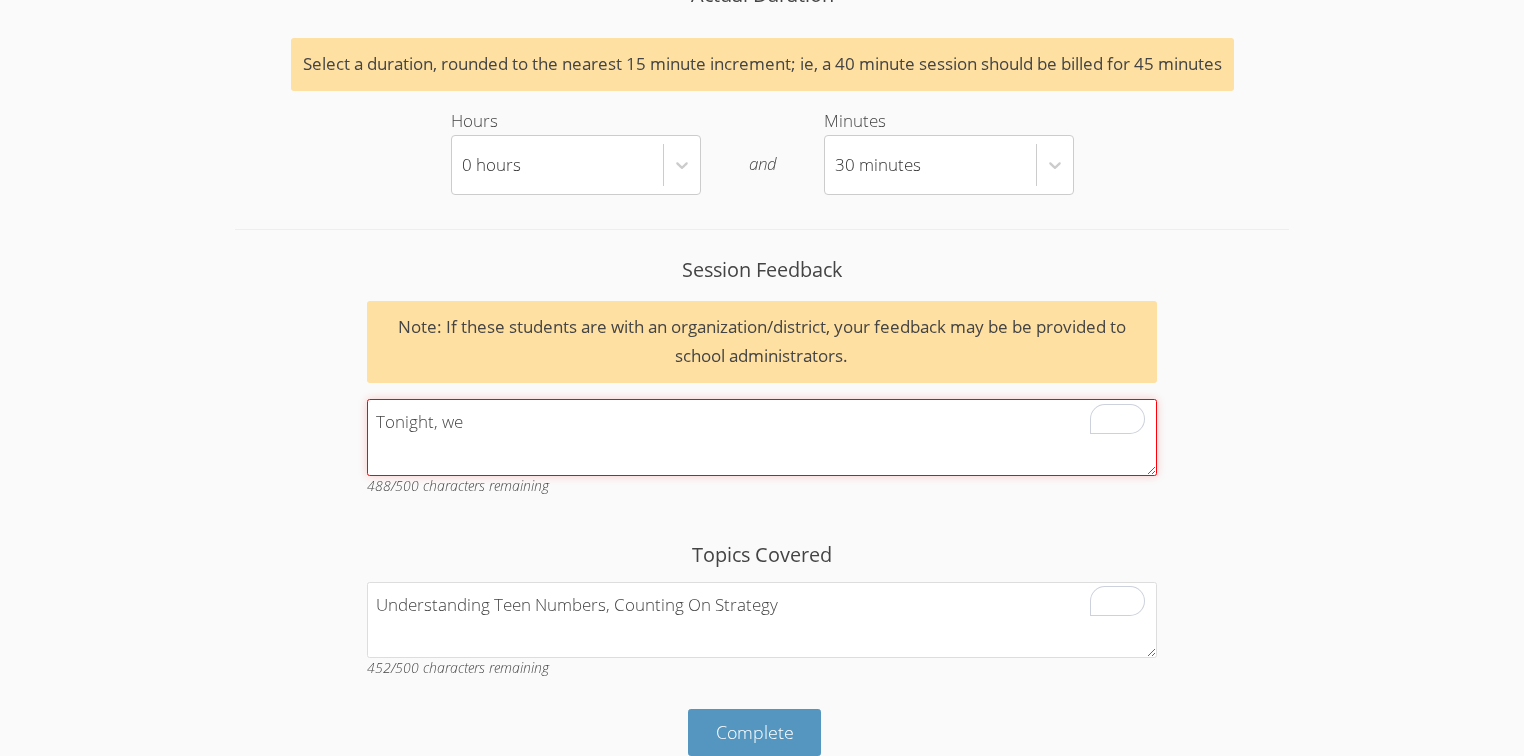 click on "Tonight, we" at bounding box center [762, 437] 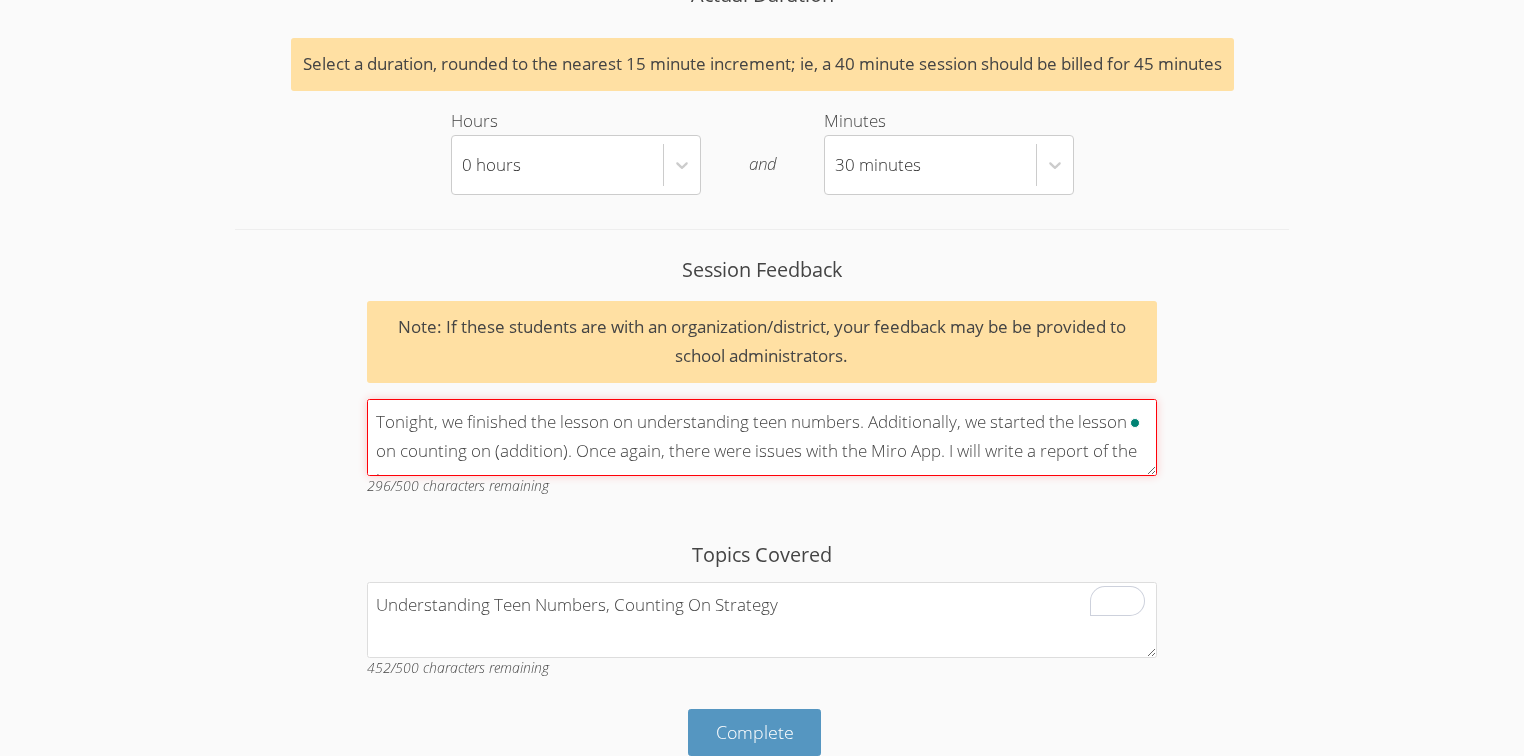 scroll, scrollTop: 17, scrollLeft: 0, axis: vertical 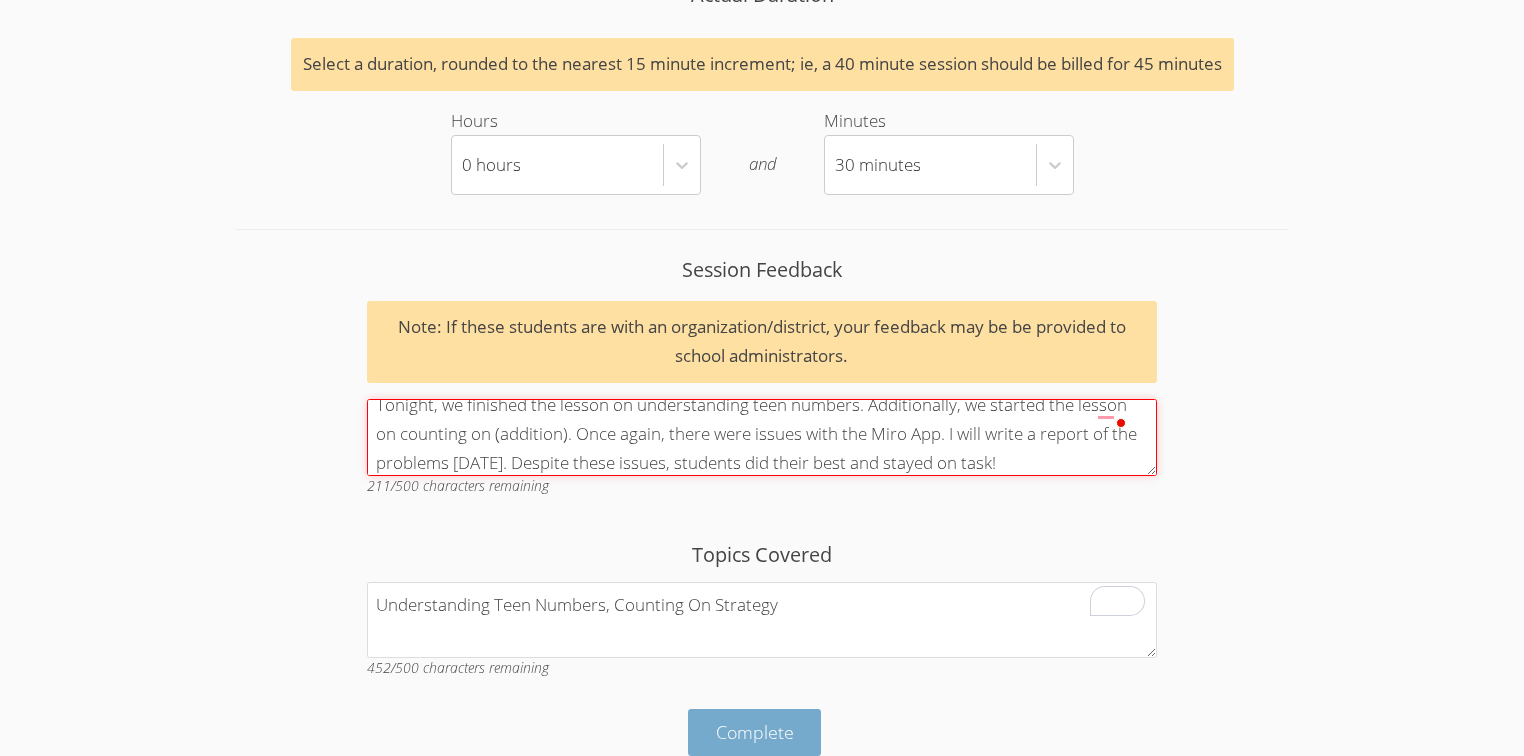 type on "Tonight, we finished the lesson on understanding teen numbers. Additionally, we started the lesson on counting on (addition). Once again, there were issues with the Miro App. I will write a report of the problems tomorrow. Despite these issues, students did their best and stayed on task!" 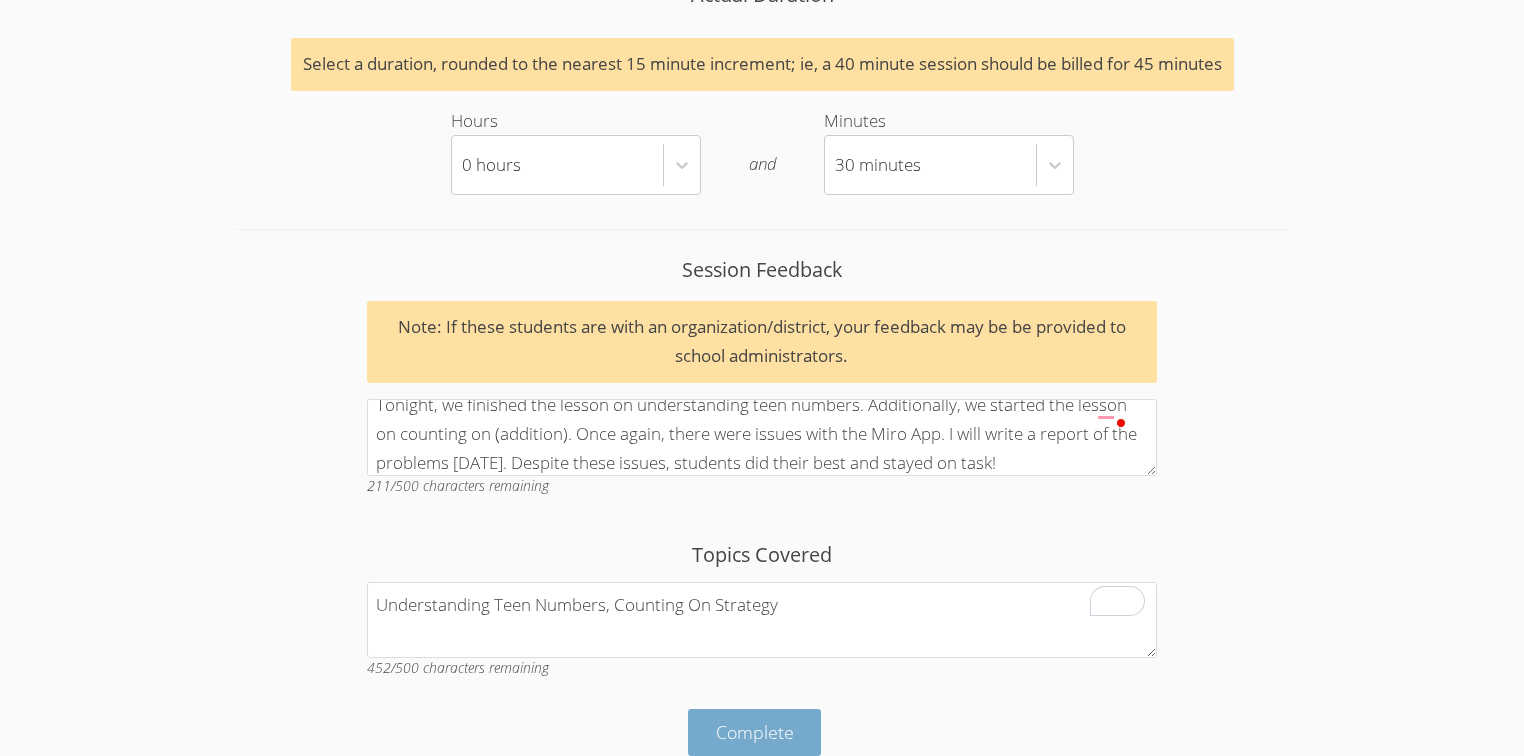 click on "Complete" at bounding box center (755, 732) 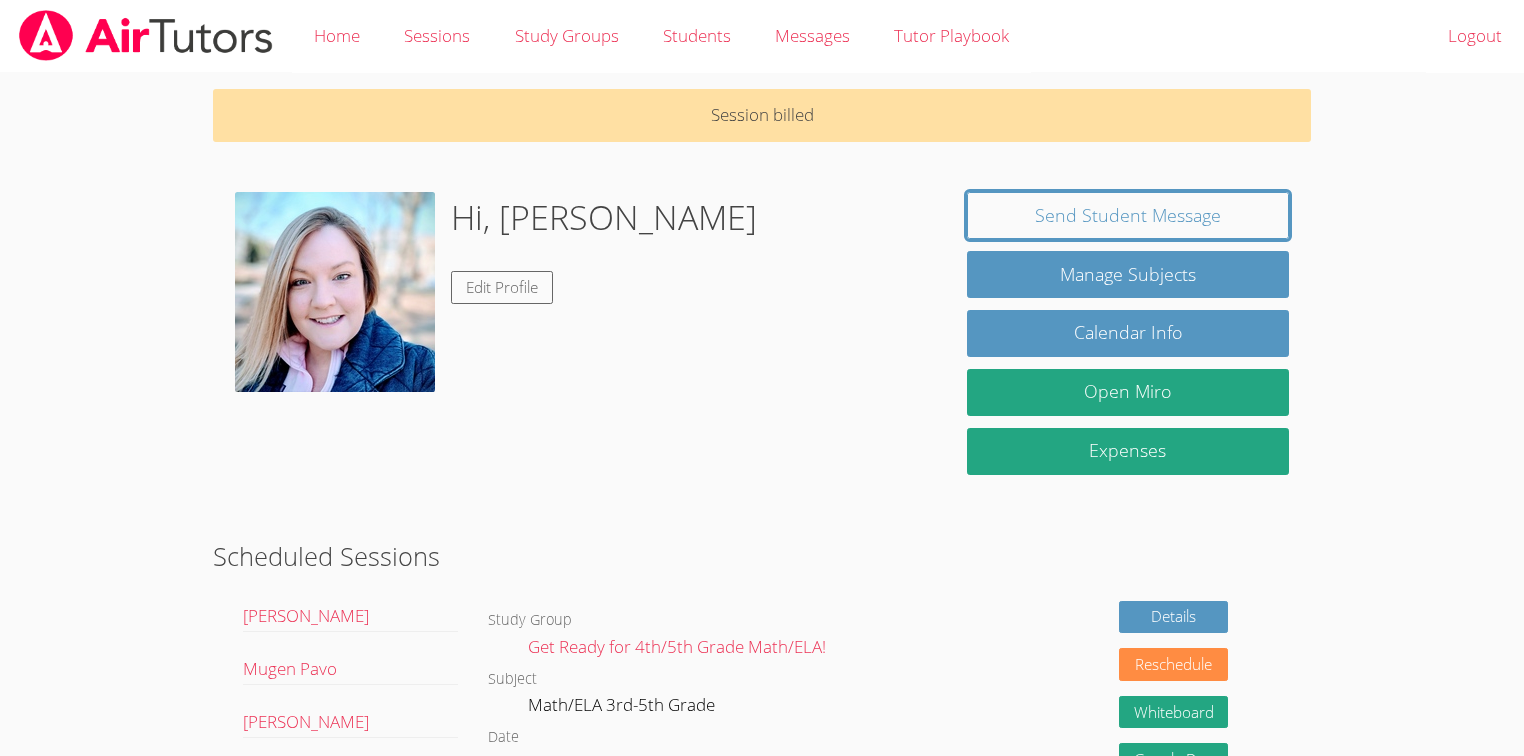 scroll, scrollTop: 0, scrollLeft: 0, axis: both 